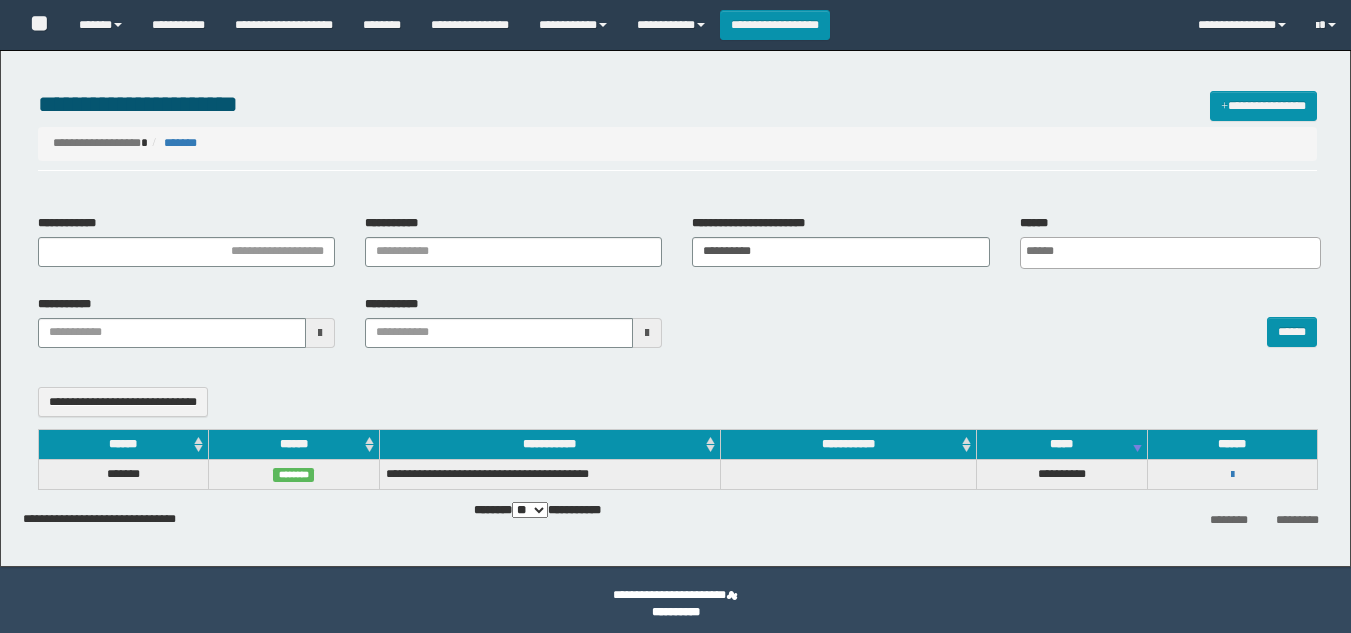 select 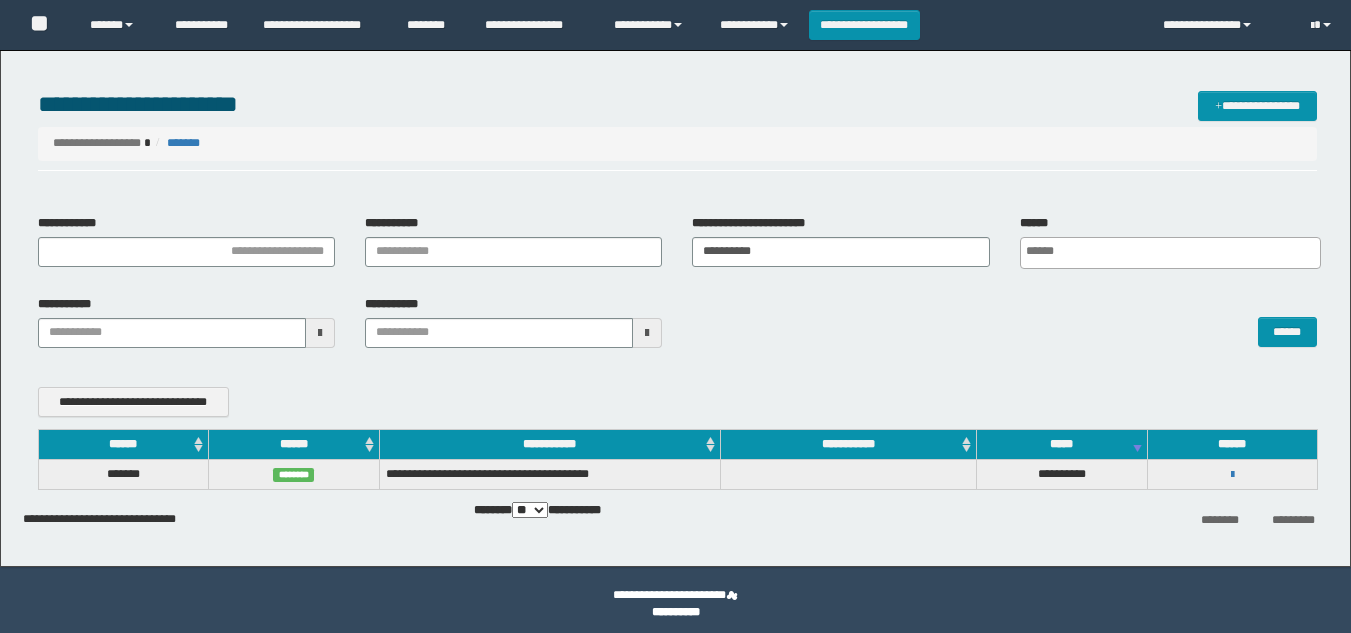 scroll, scrollTop: 0, scrollLeft: 0, axis: both 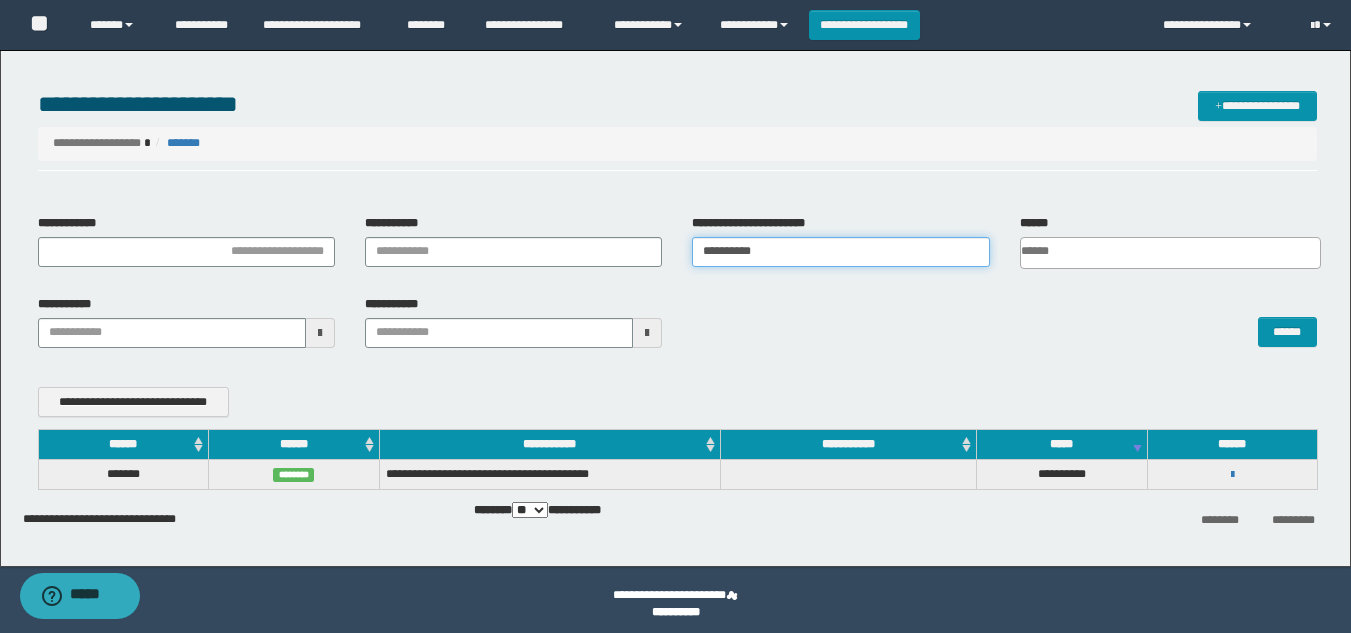drag, startPoint x: 837, startPoint y: 253, endPoint x: 27, endPoint y: 190, distance: 812.4463 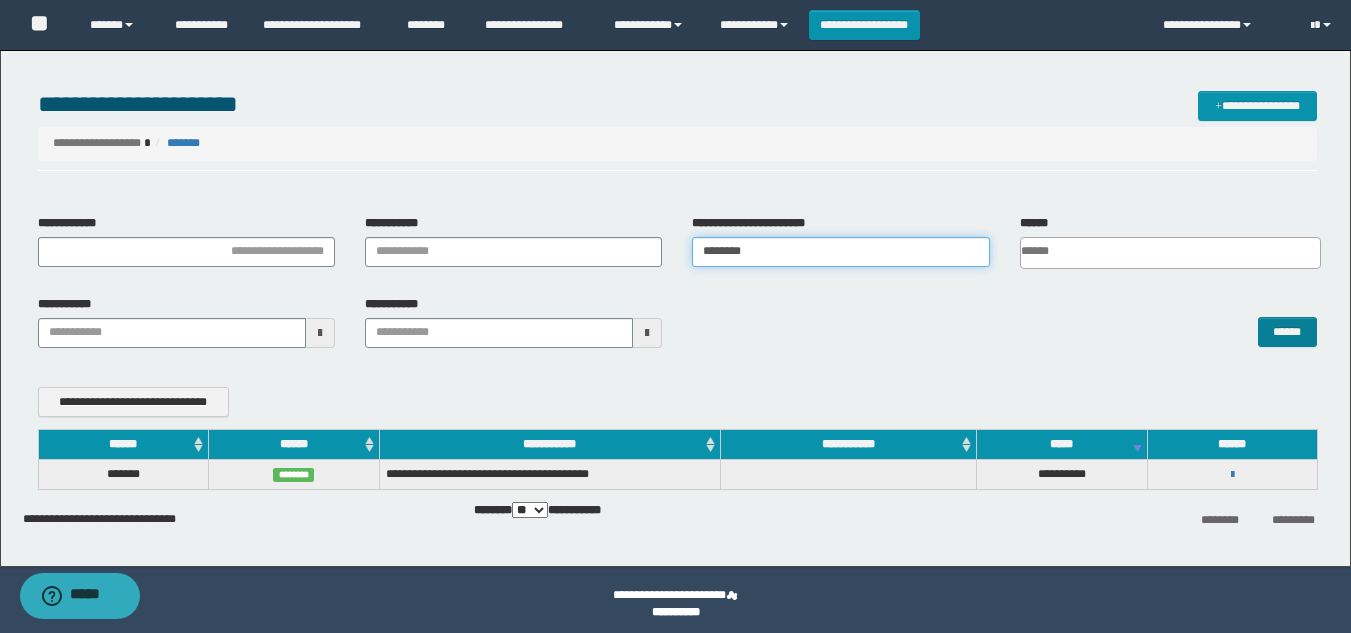 type on "********" 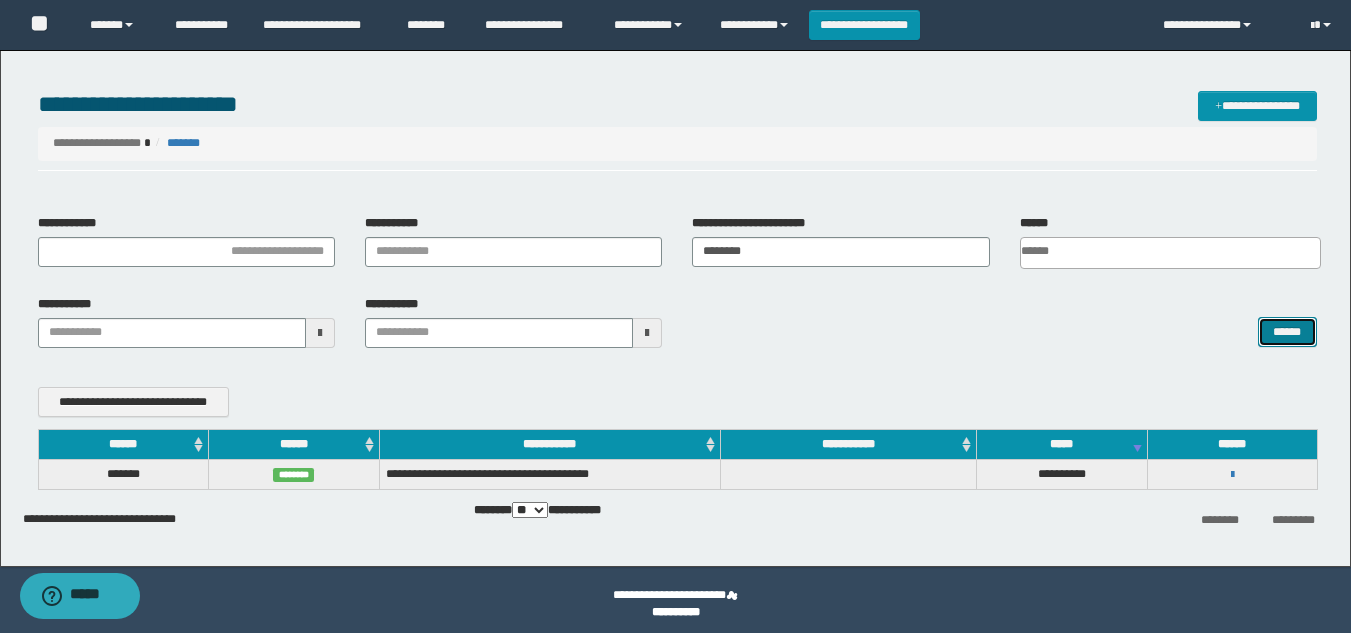 click on "******" at bounding box center [1287, 332] 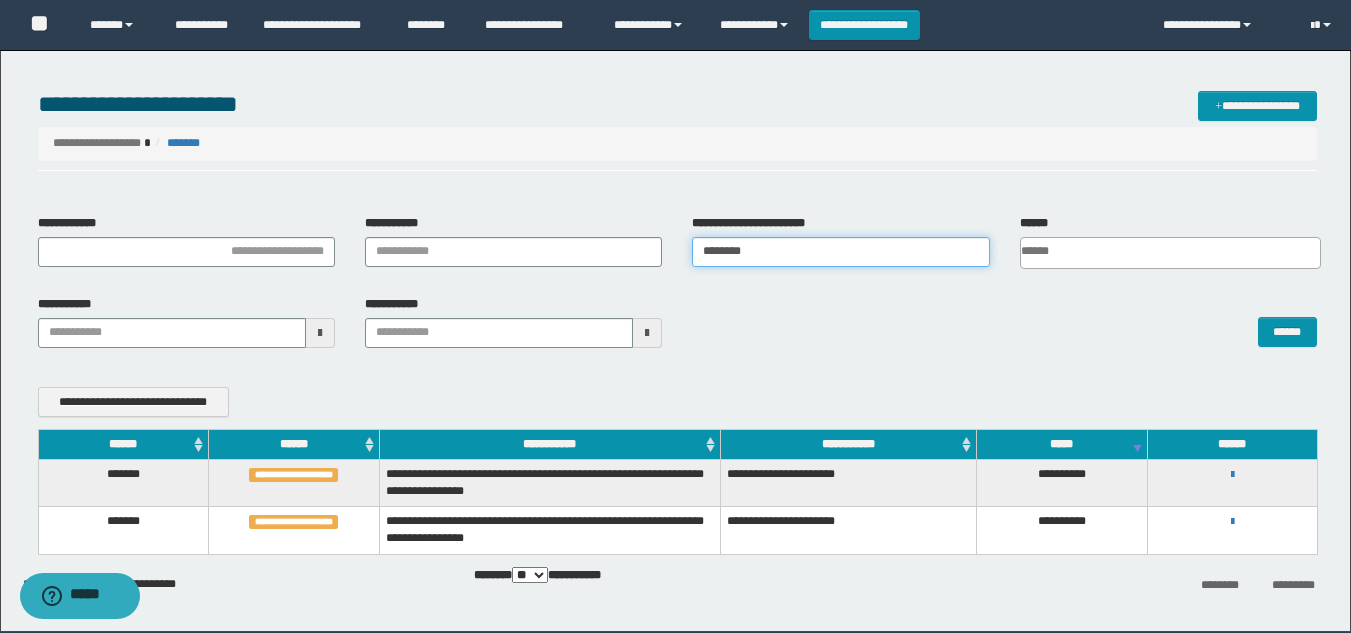 click on "********" at bounding box center [840, 252] 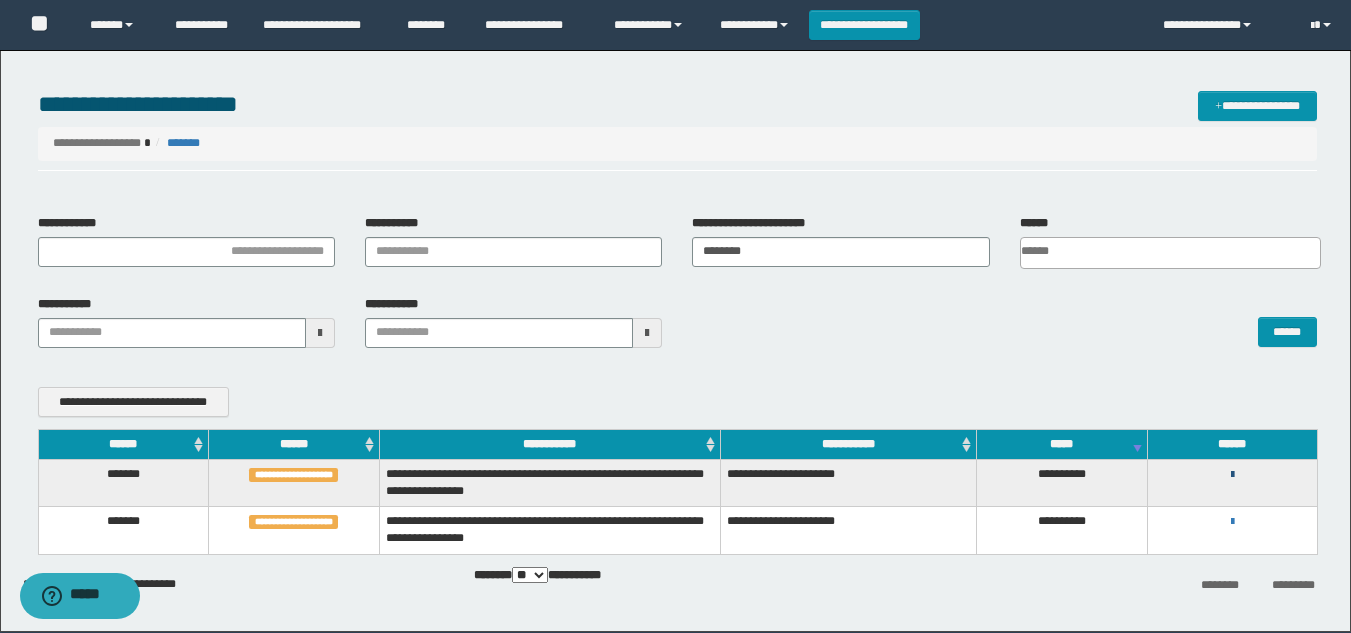 click at bounding box center [1232, 475] 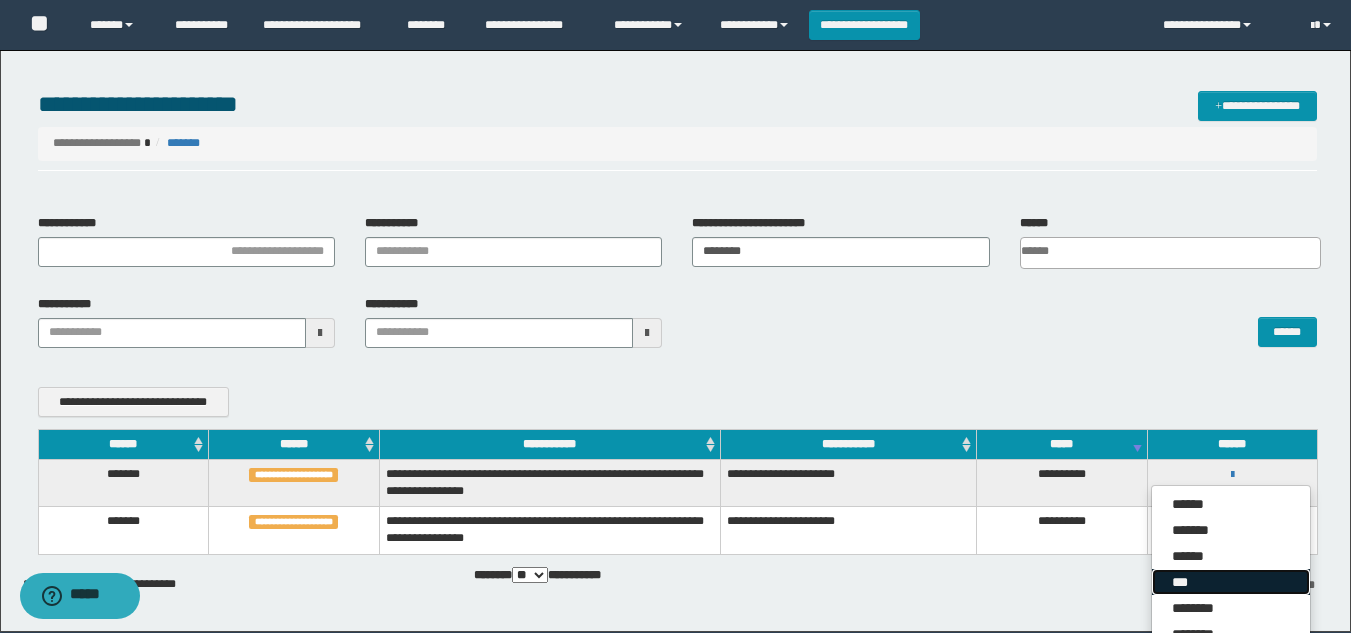 click on "***" at bounding box center (1231, 582) 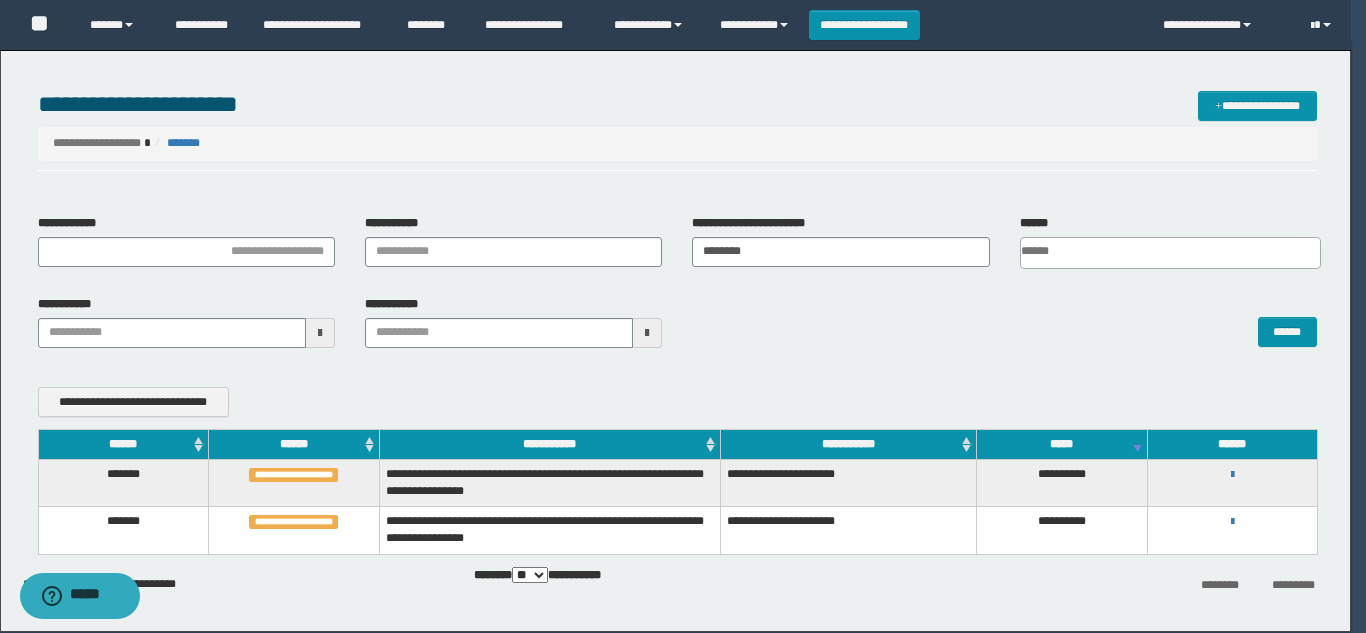 scroll, scrollTop: 0, scrollLeft: 0, axis: both 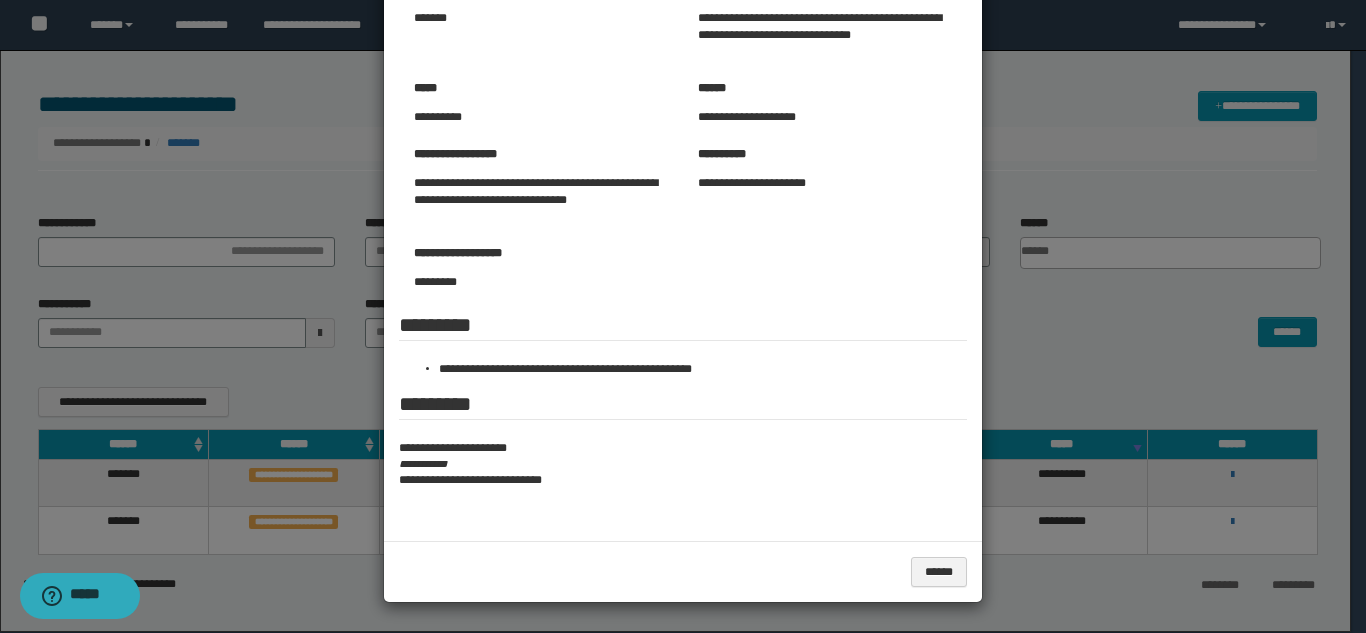 click at bounding box center (683, 249) 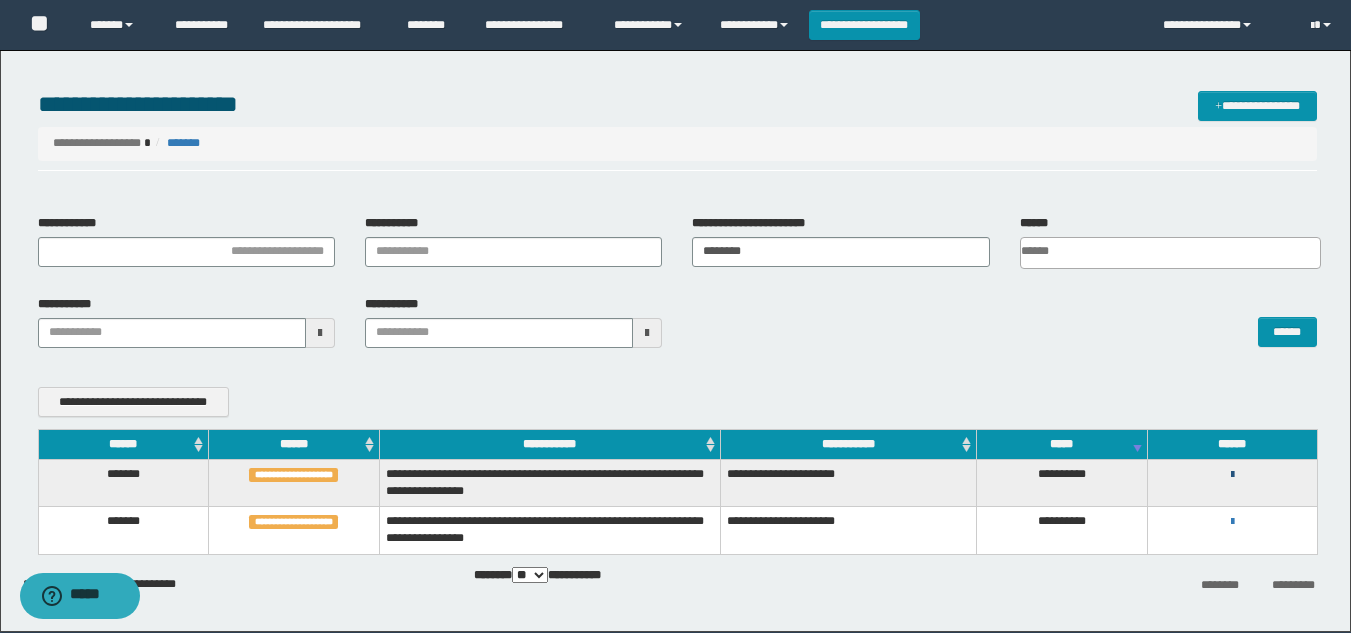 click at bounding box center [1232, 475] 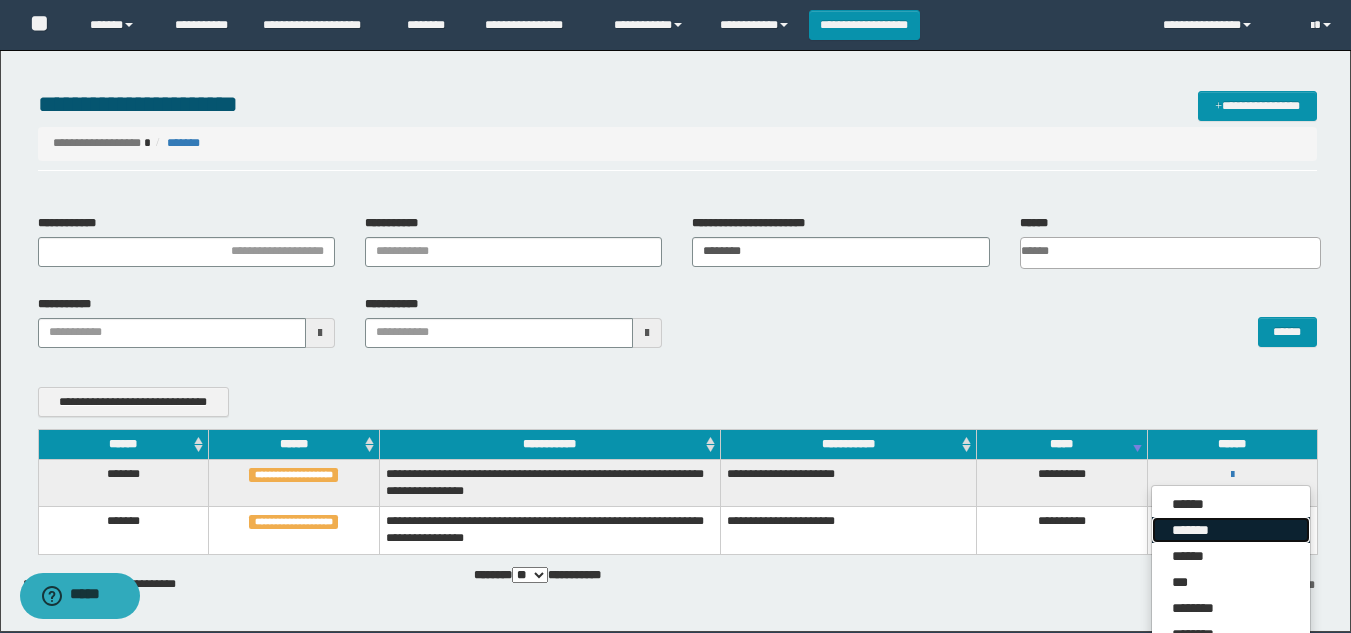 click on "*******" at bounding box center [1231, 530] 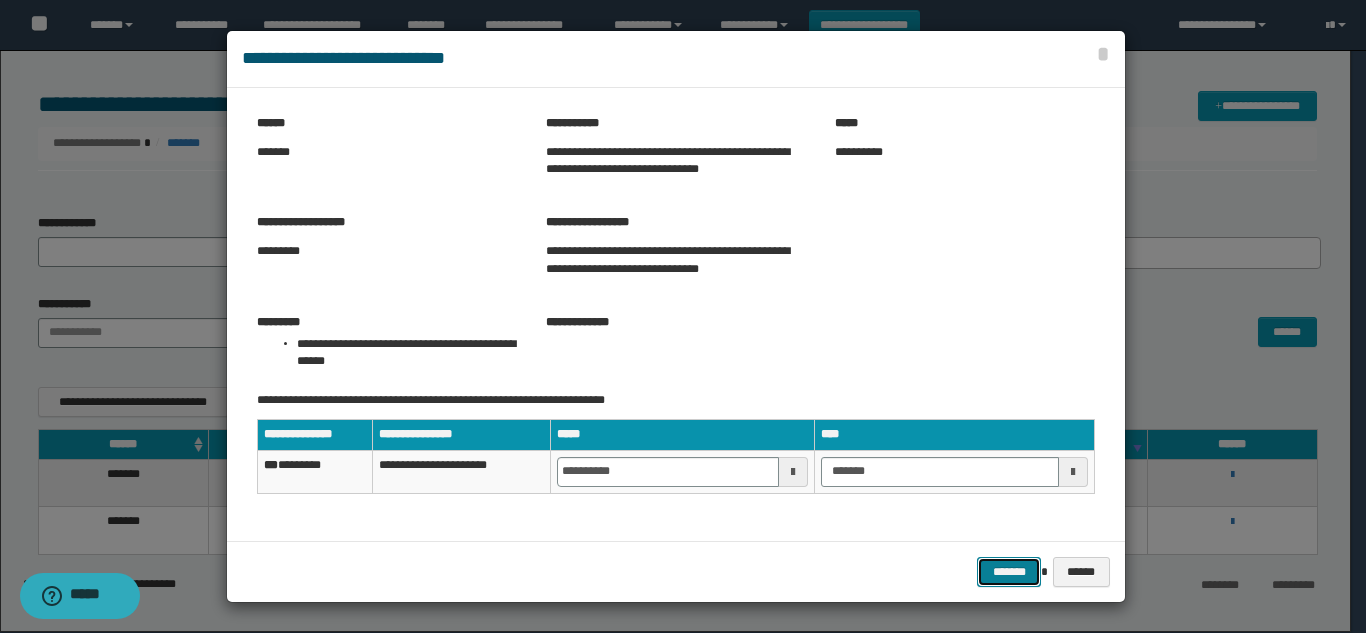 click on "*******" at bounding box center [1009, 572] 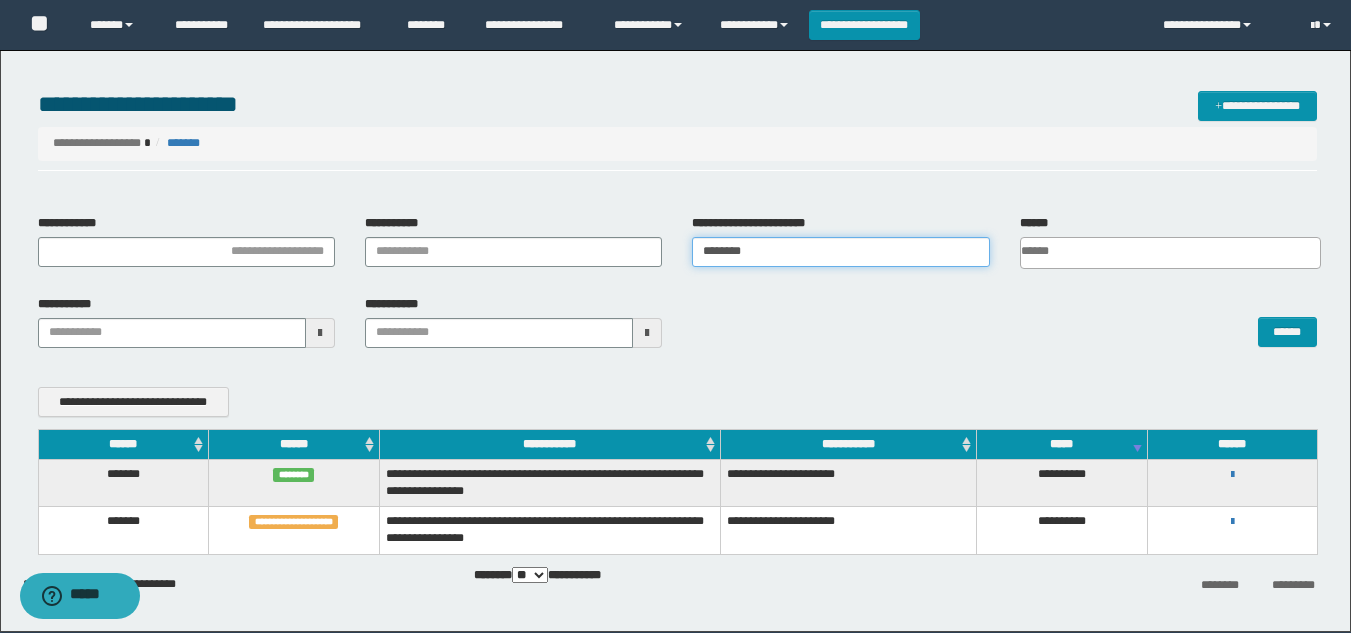 drag, startPoint x: 822, startPoint y: 250, endPoint x: 0, endPoint y: 241, distance: 822.04926 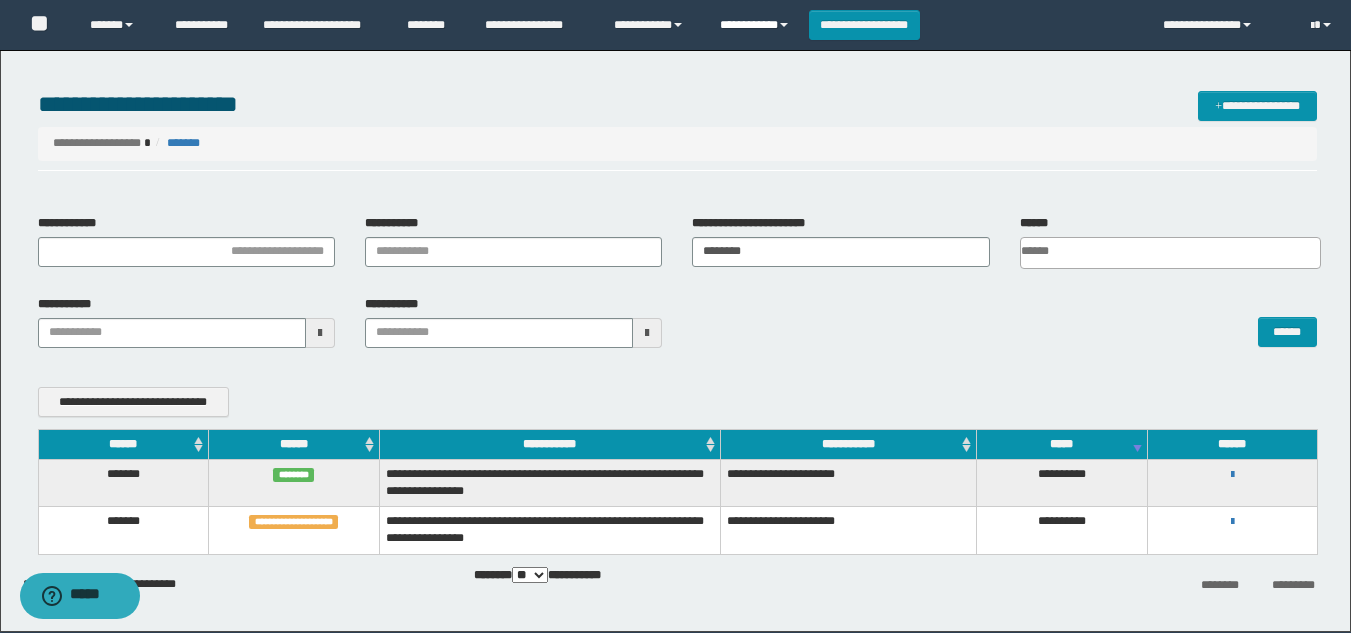 click on "**********" at bounding box center [757, 25] 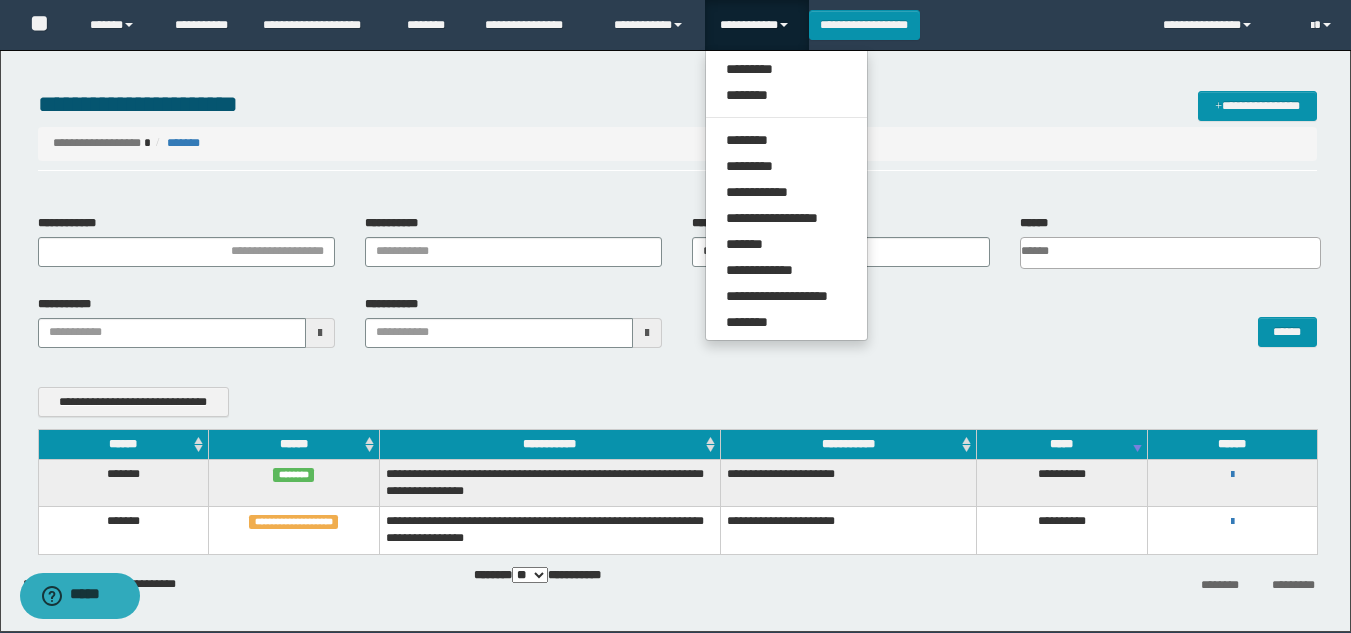 click on "**********" at bounding box center [786, 195] 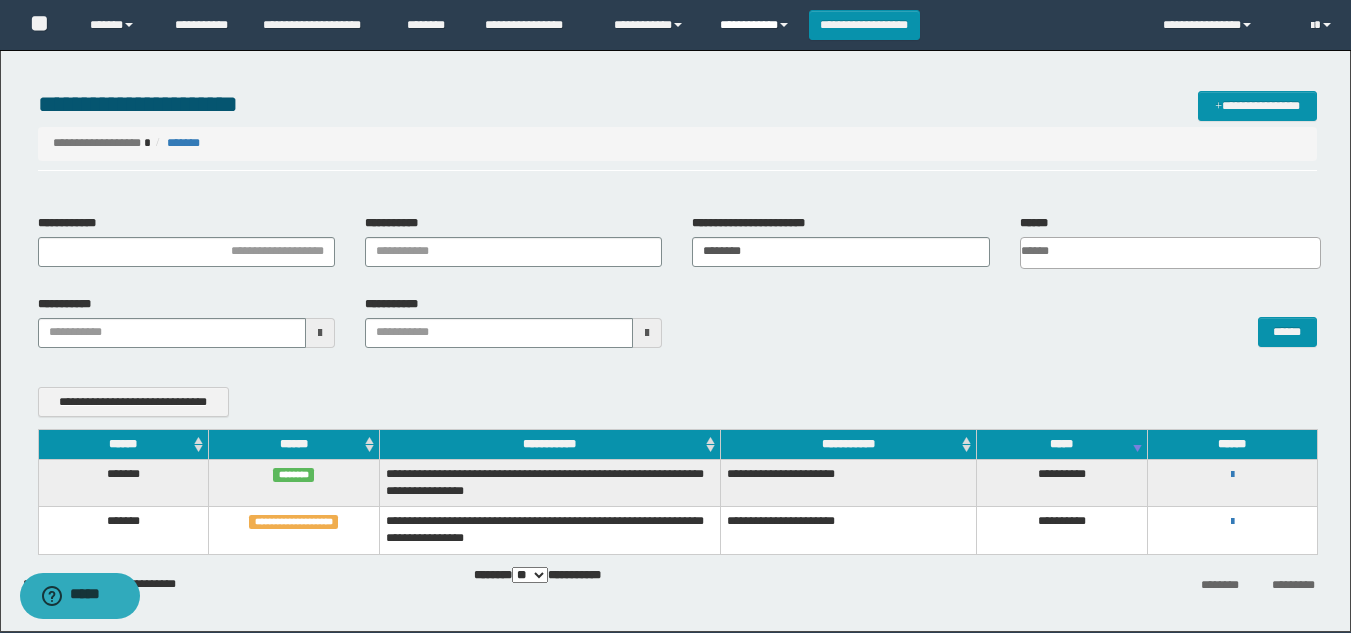 click on "**********" at bounding box center (757, 25) 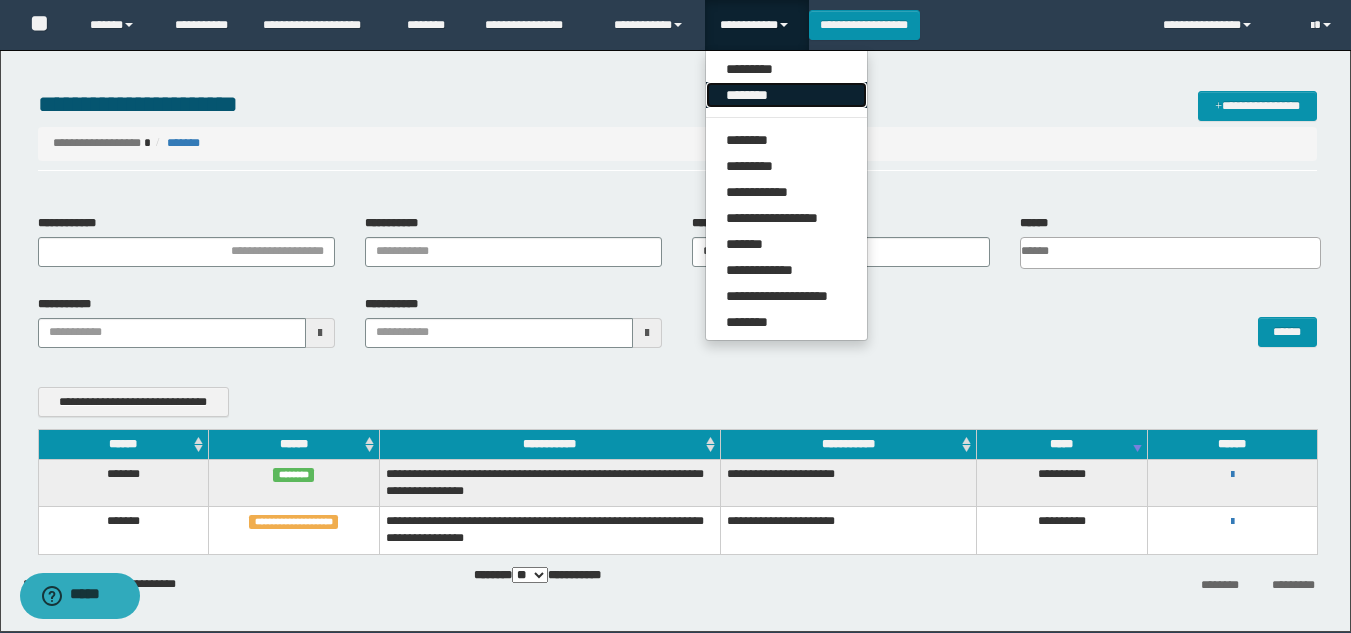 click on "********" at bounding box center [786, 95] 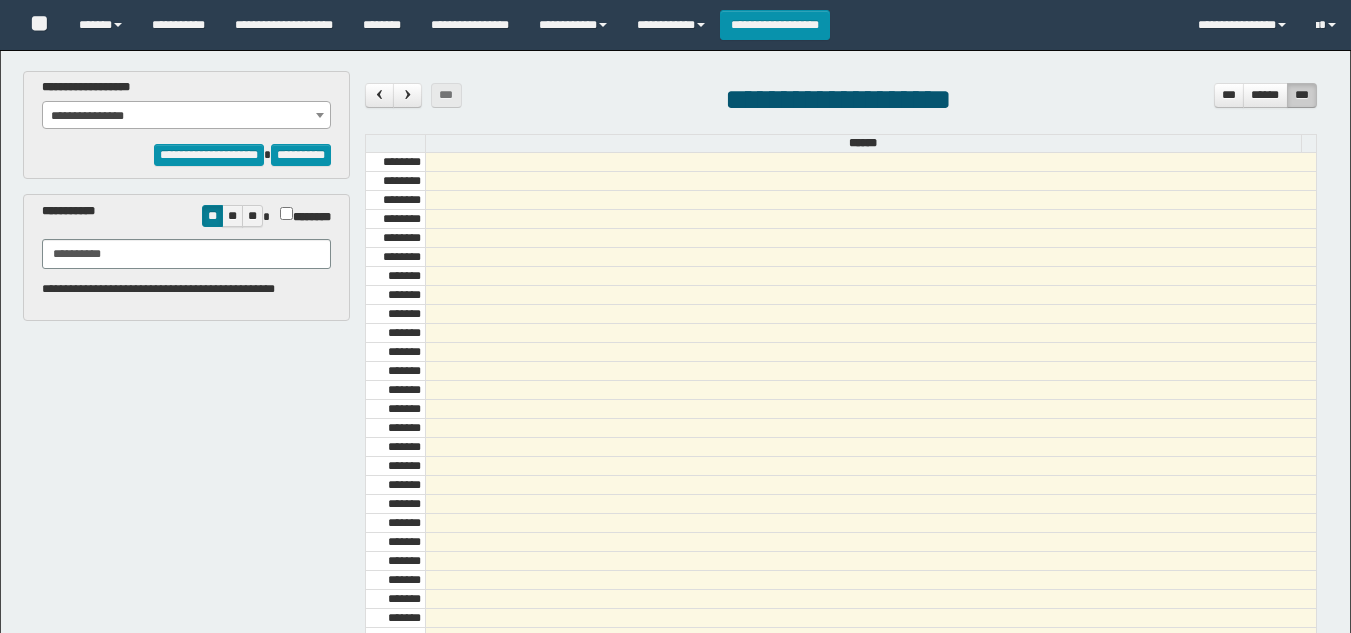 select on "****" 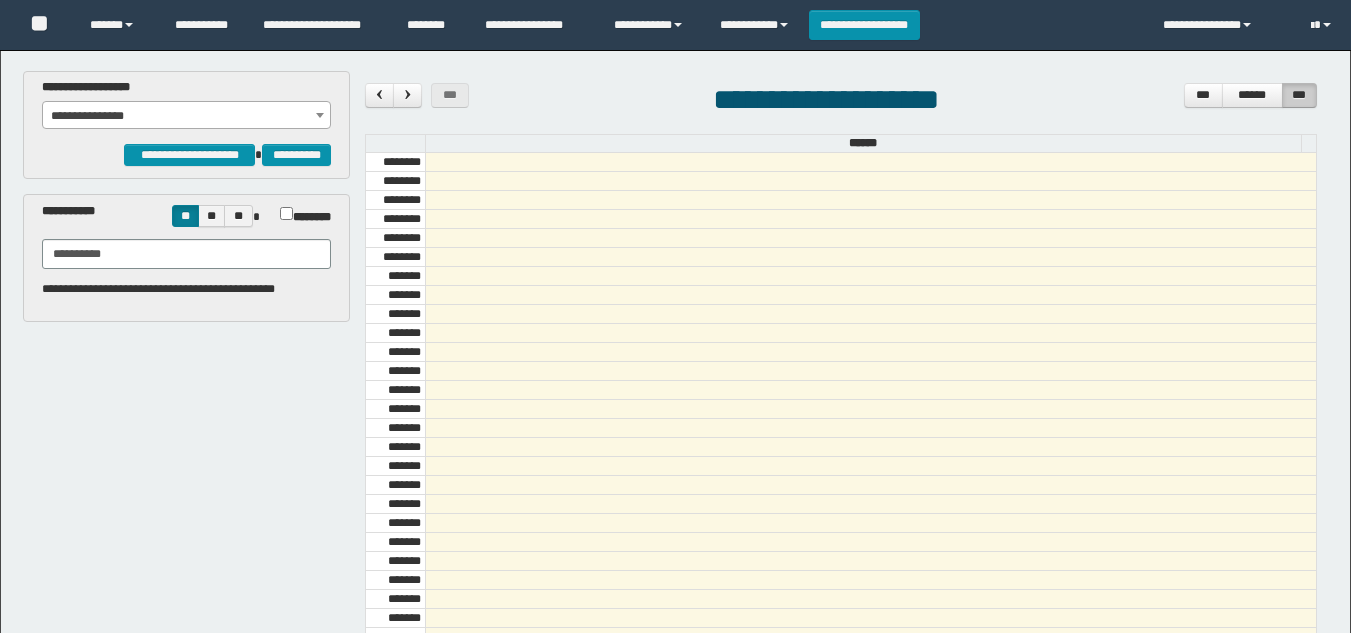 scroll, scrollTop: 0, scrollLeft: 0, axis: both 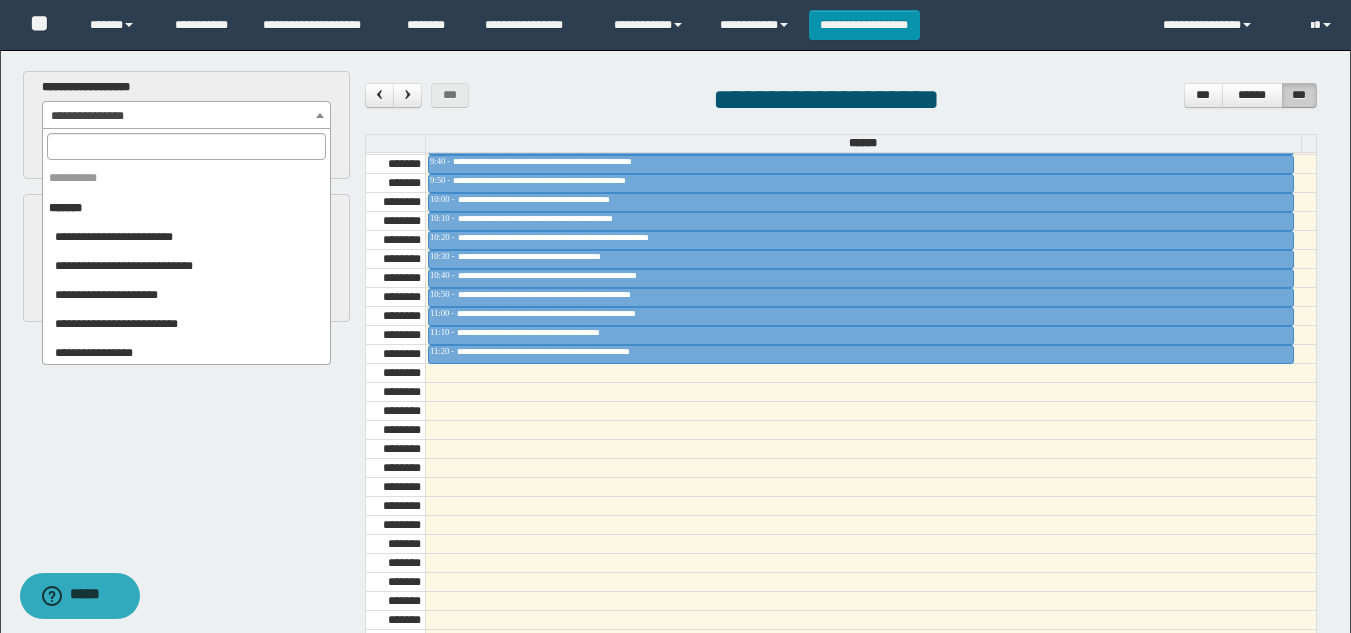 click on "**********" at bounding box center [186, 116] 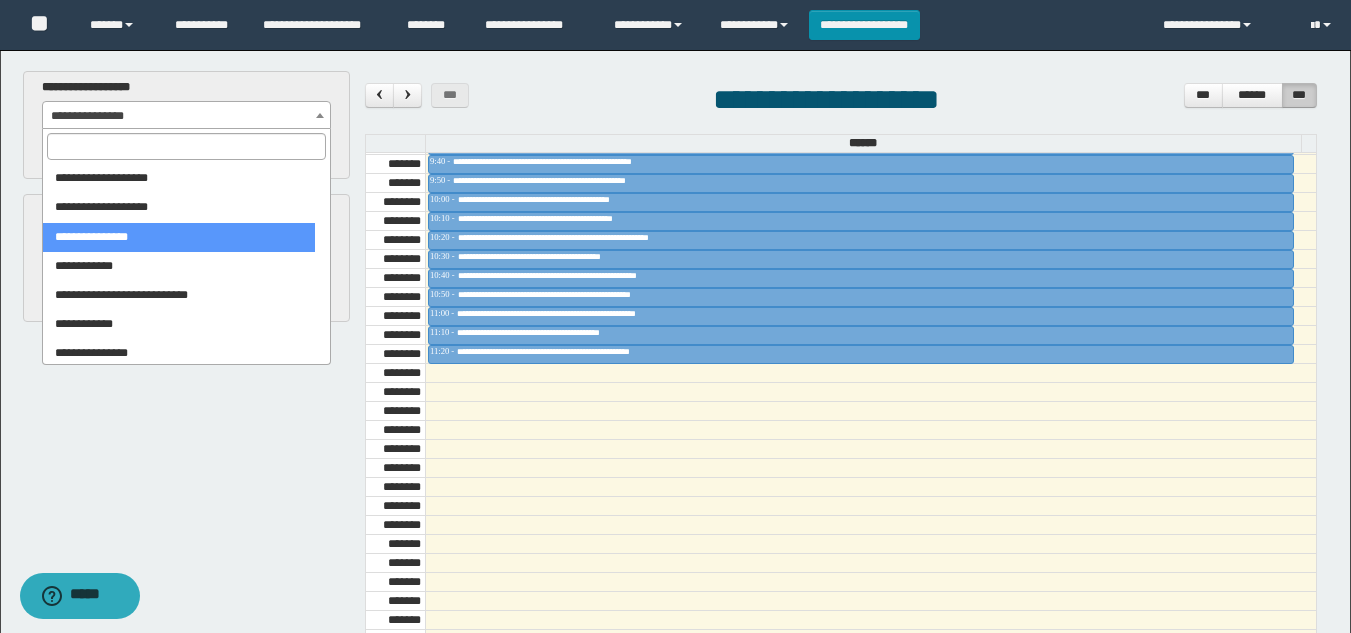 click at bounding box center [186, 146] 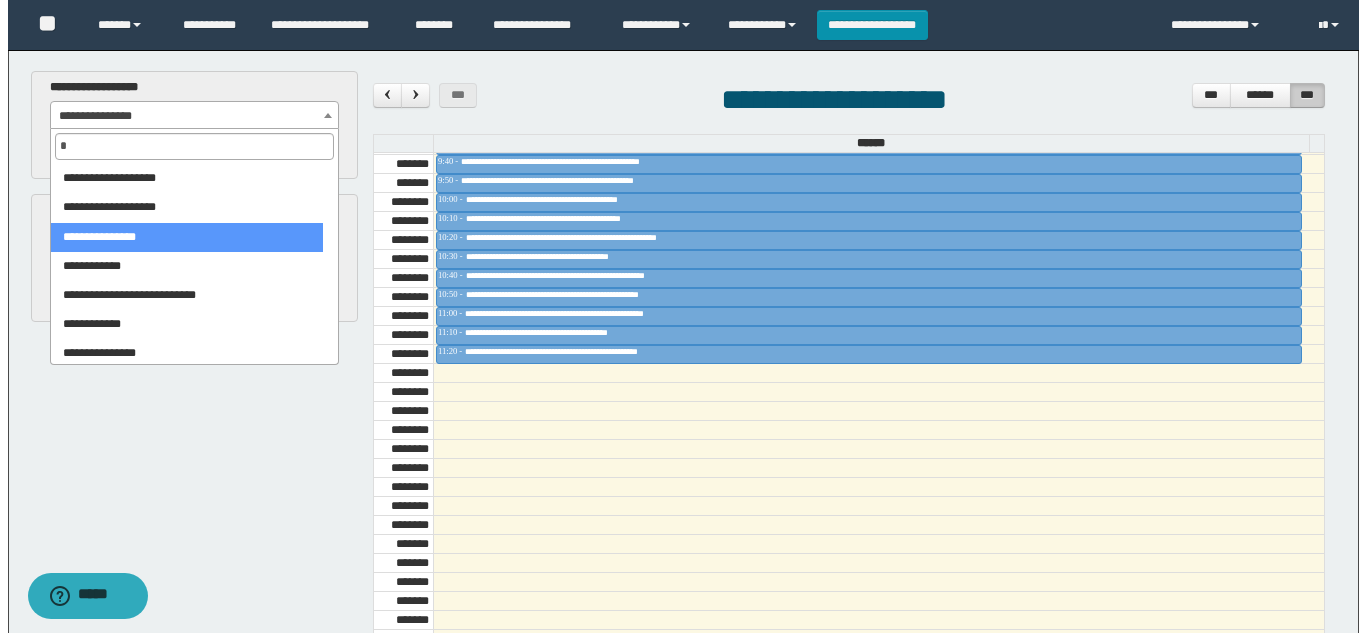 scroll, scrollTop: 0, scrollLeft: 0, axis: both 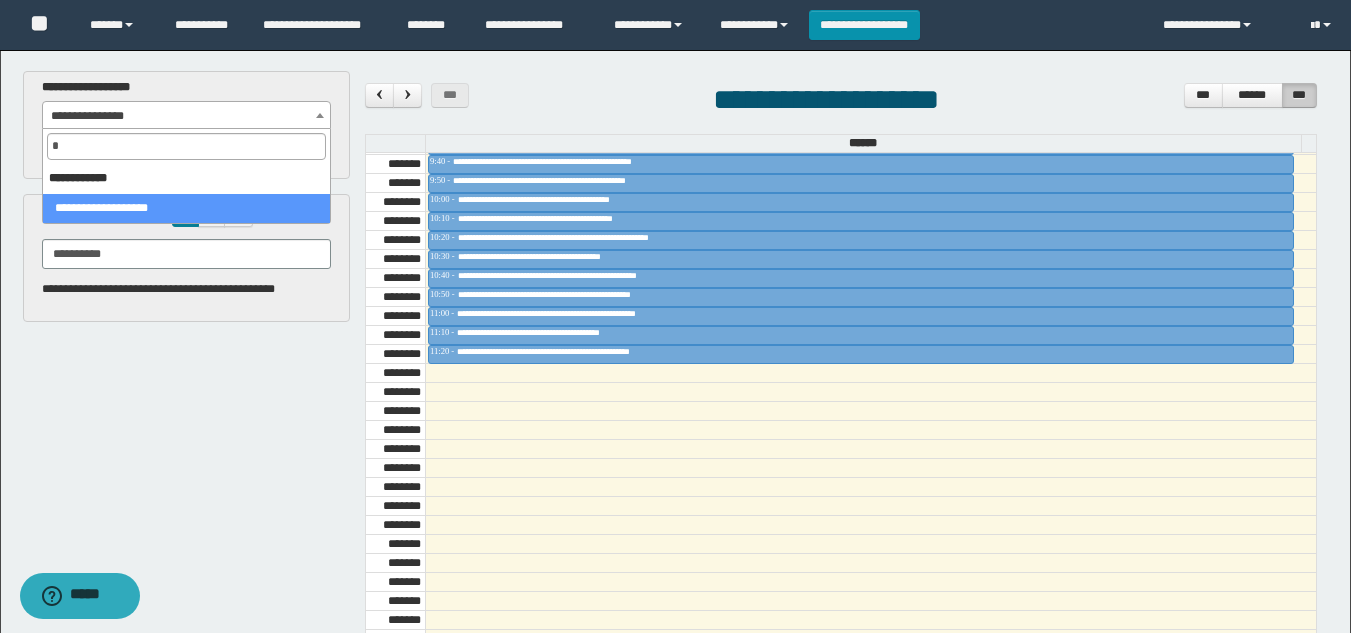type on "*" 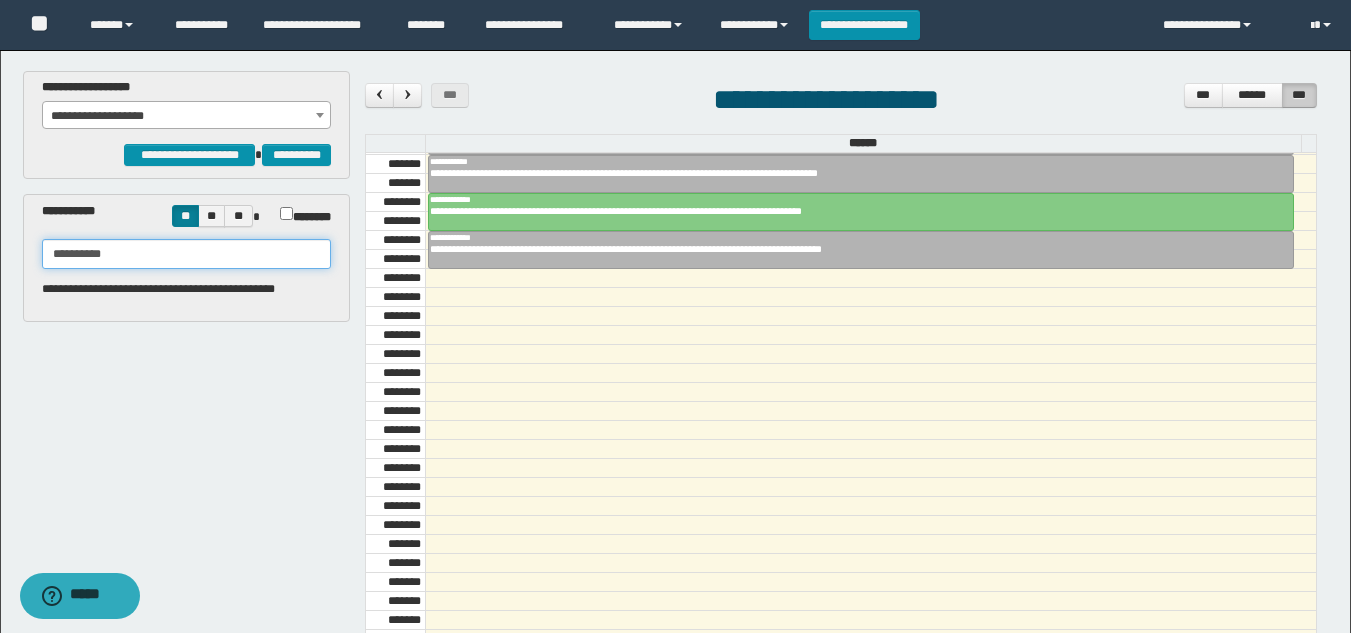 drag, startPoint x: 171, startPoint y: 262, endPoint x: 0, endPoint y: 222, distance: 175.61606 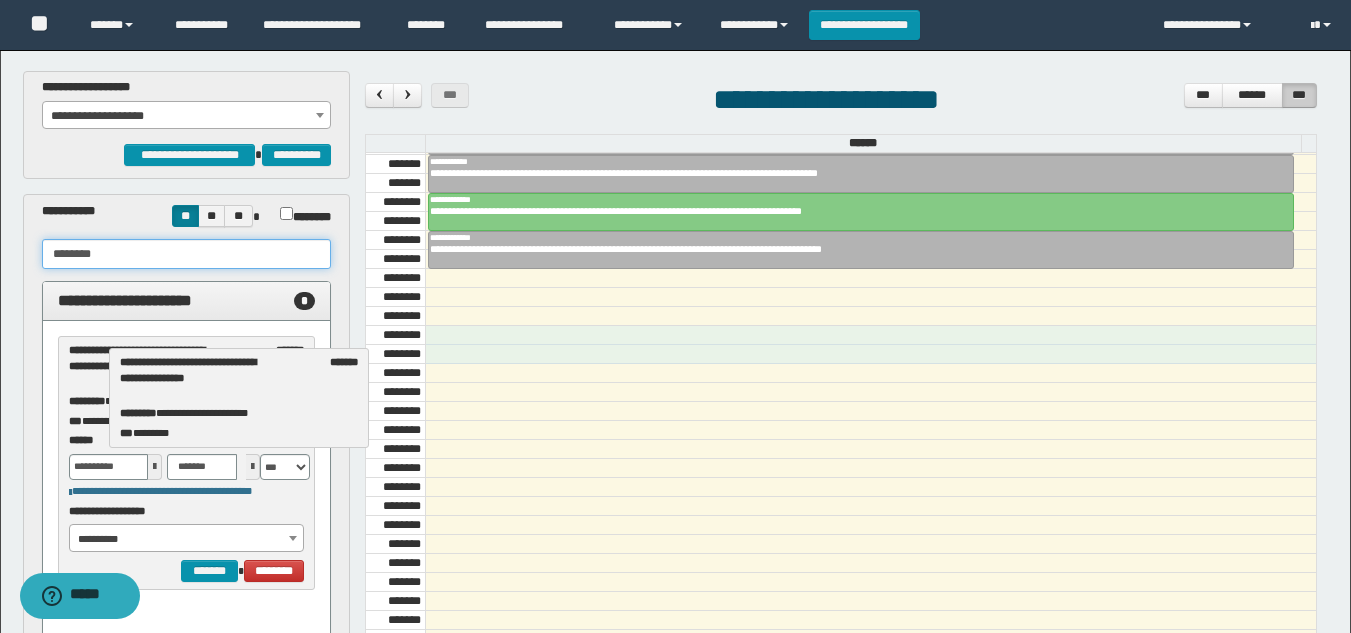 drag, startPoint x: 172, startPoint y: 394, endPoint x: 224, endPoint y: 406, distance: 53.366657 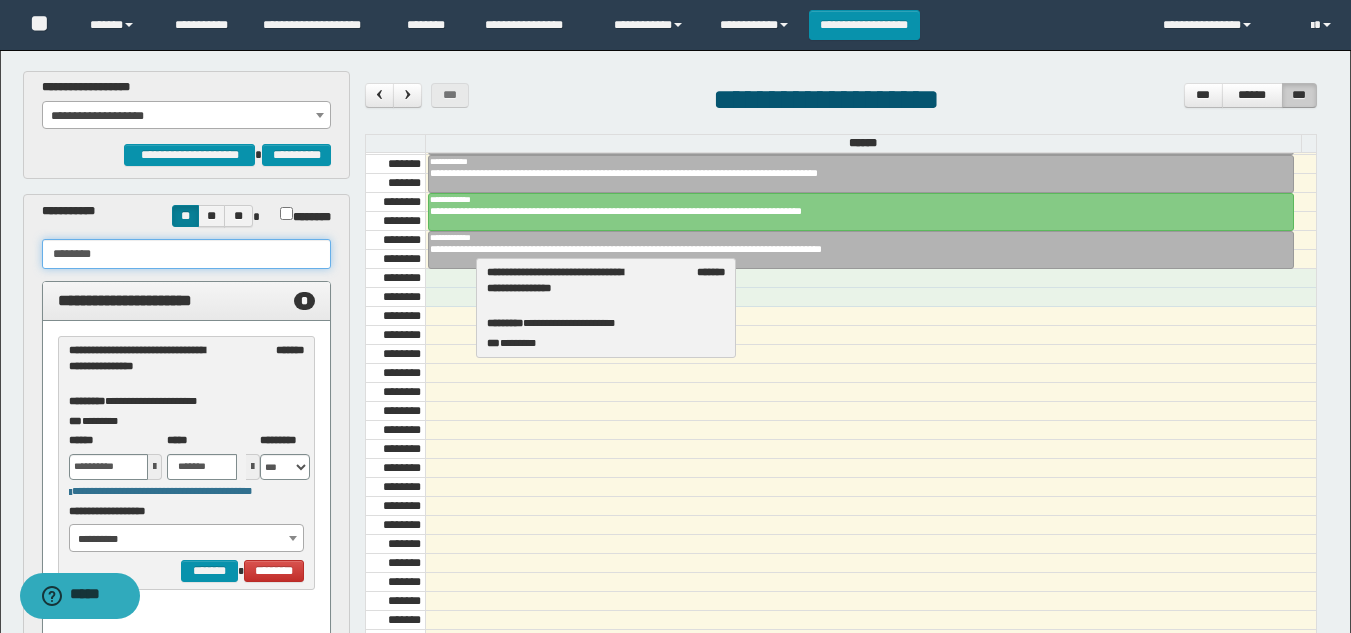 drag, startPoint x: 159, startPoint y: 364, endPoint x: 577, endPoint y: 286, distance: 425.21524 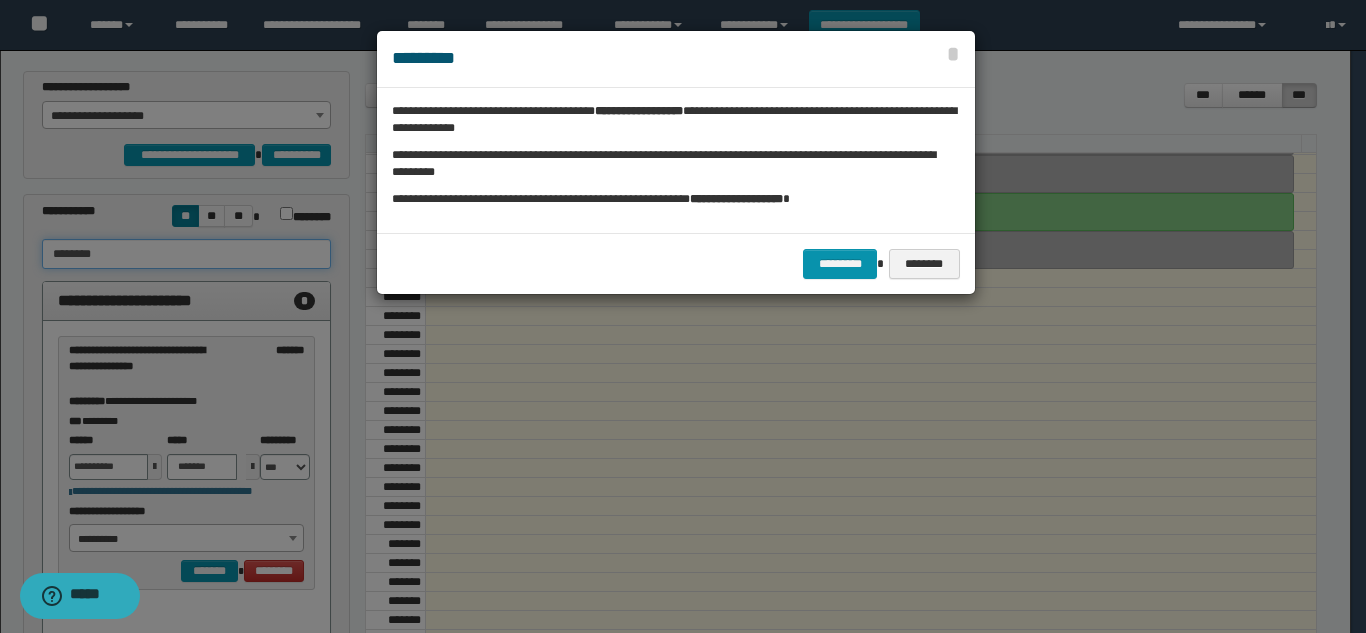 type on "********" 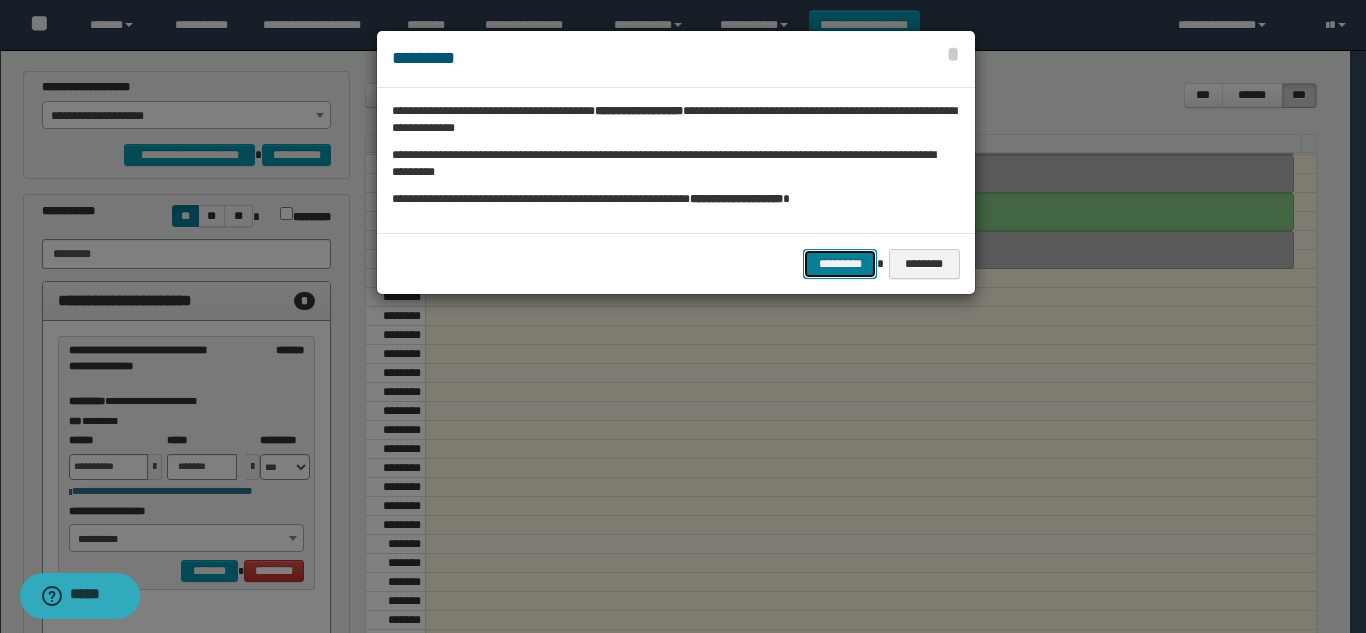 click on "*********" at bounding box center [840, 264] 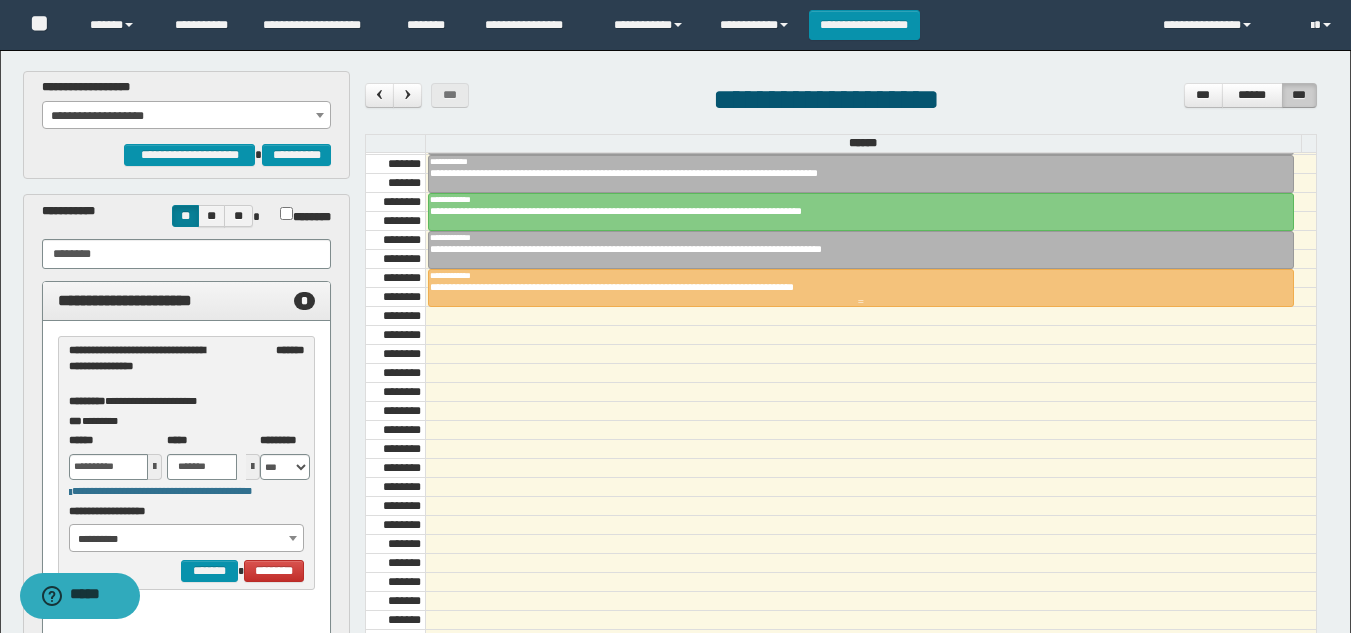 click on "**********" at bounding box center (853, 287) 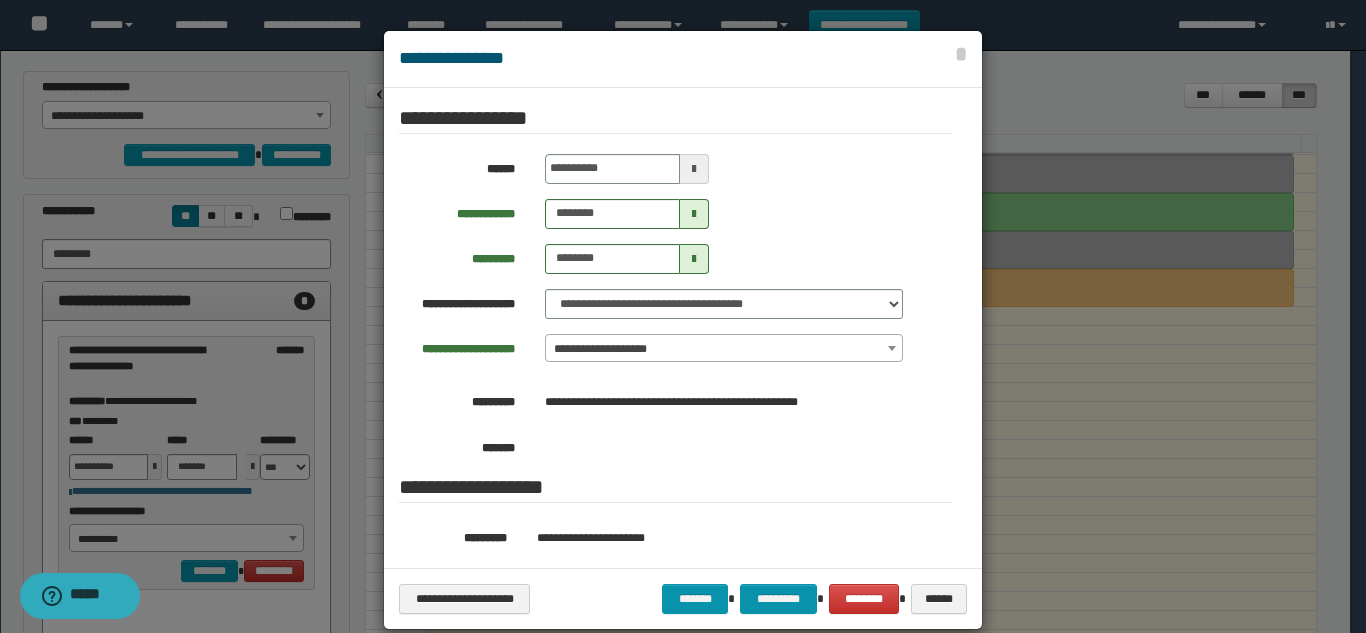 scroll, scrollTop: 27, scrollLeft: 0, axis: vertical 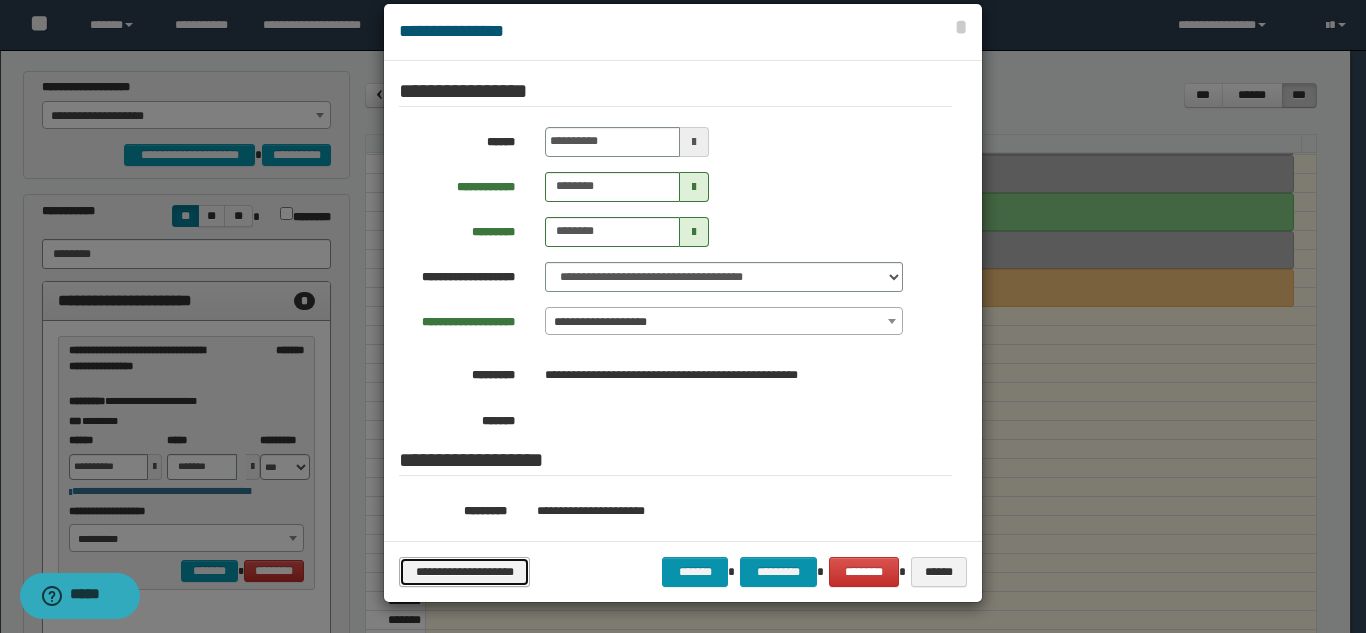 click on "**********" at bounding box center [464, 572] 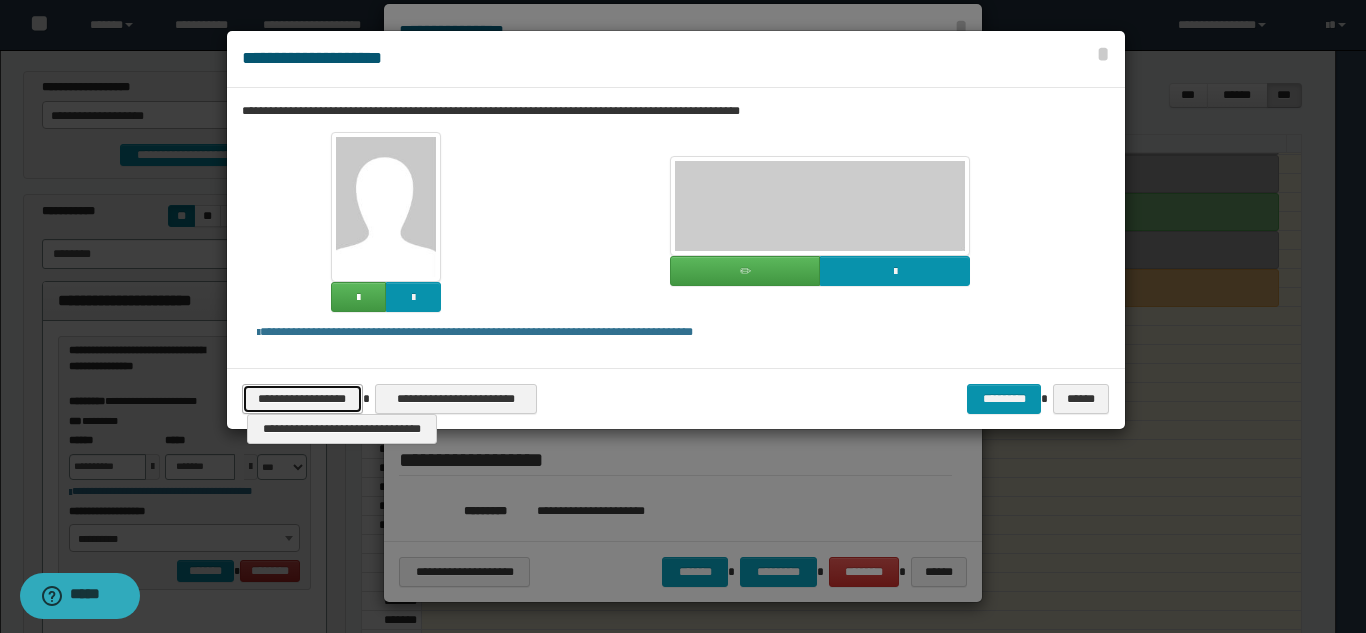 click on "**********" at bounding box center [302, 399] 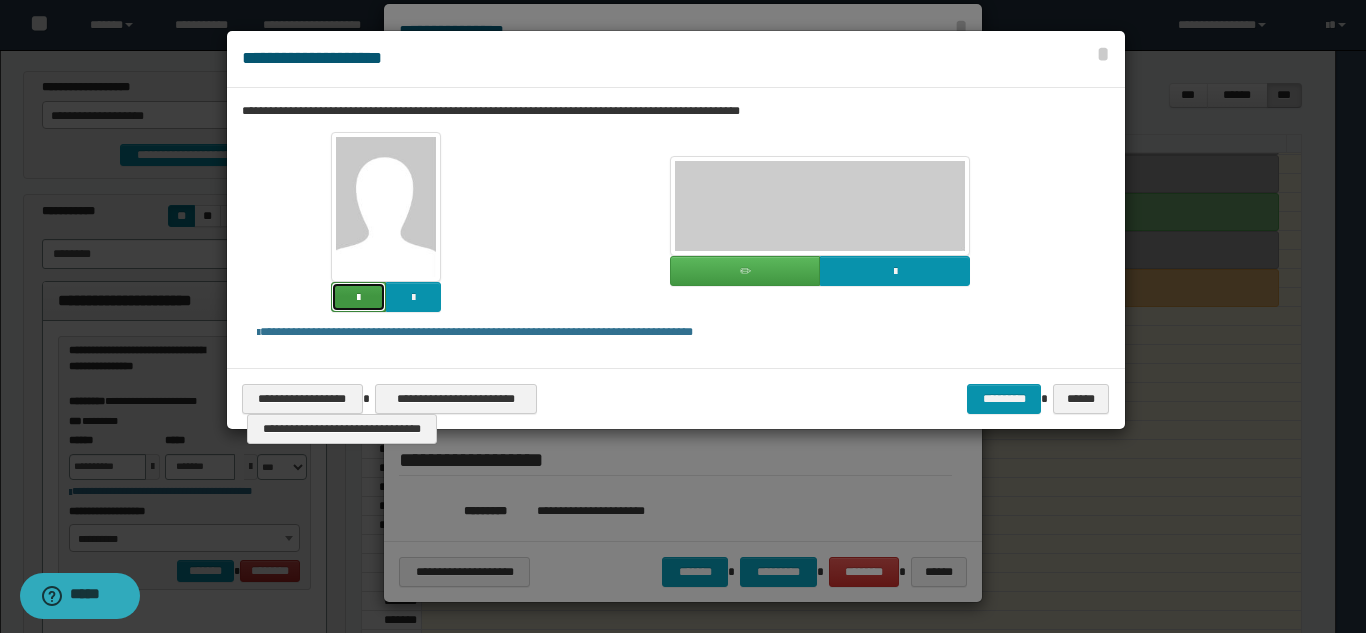 click at bounding box center (358, 297) 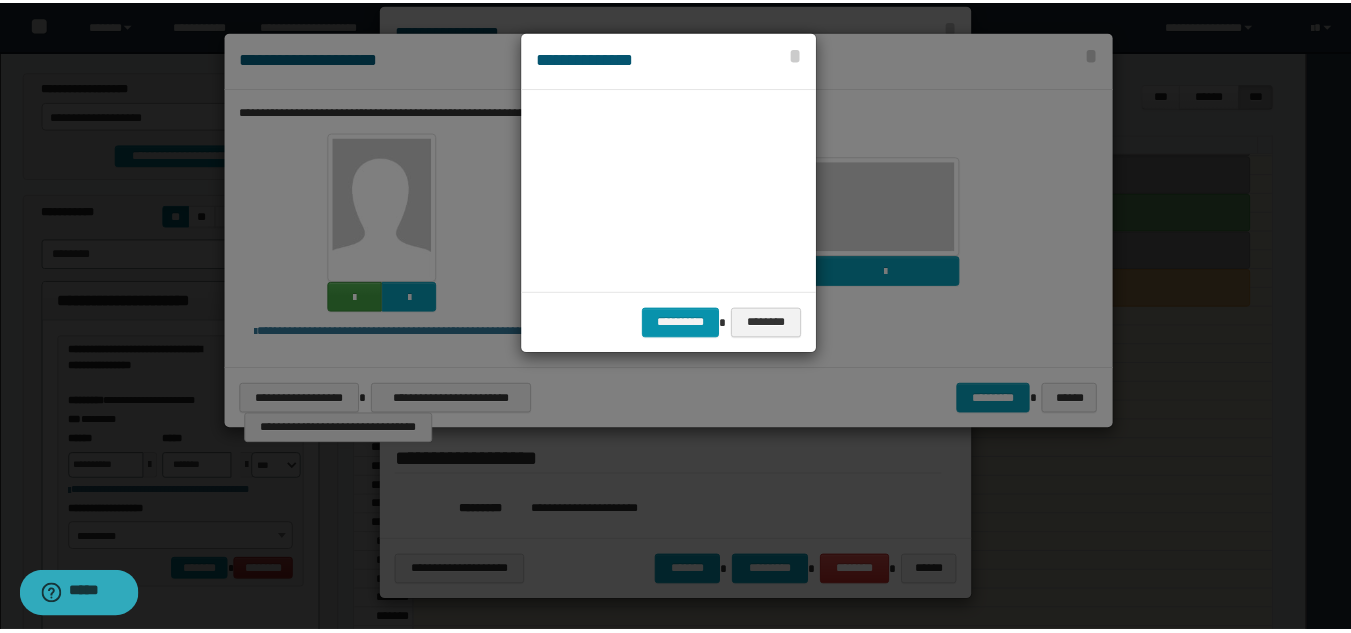 scroll, scrollTop: 45, scrollLeft: 105, axis: both 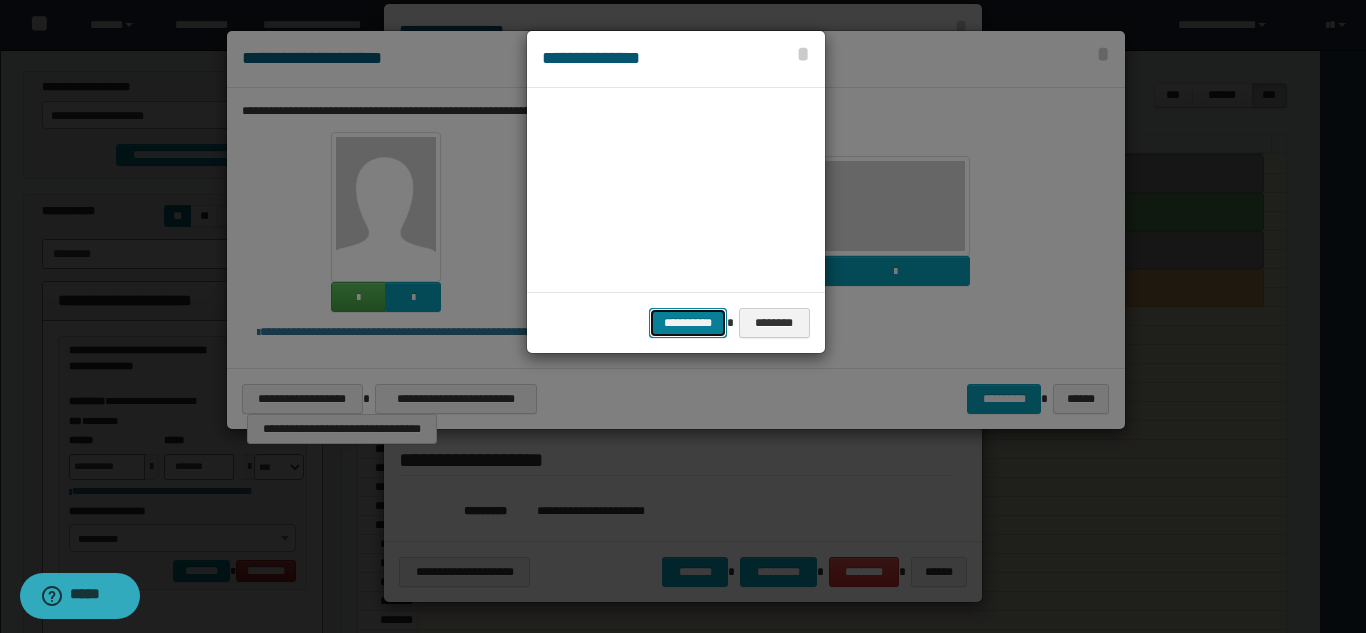 click on "**********" at bounding box center (688, 323) 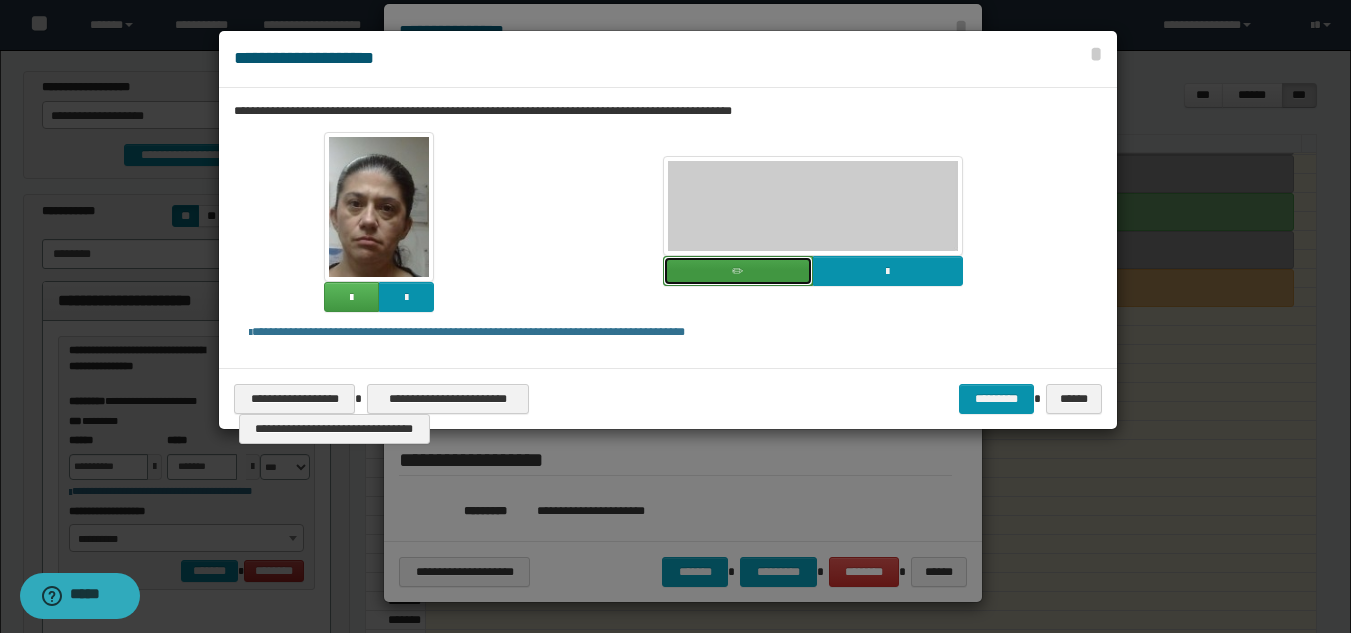 click at bounding box center (738, 271) 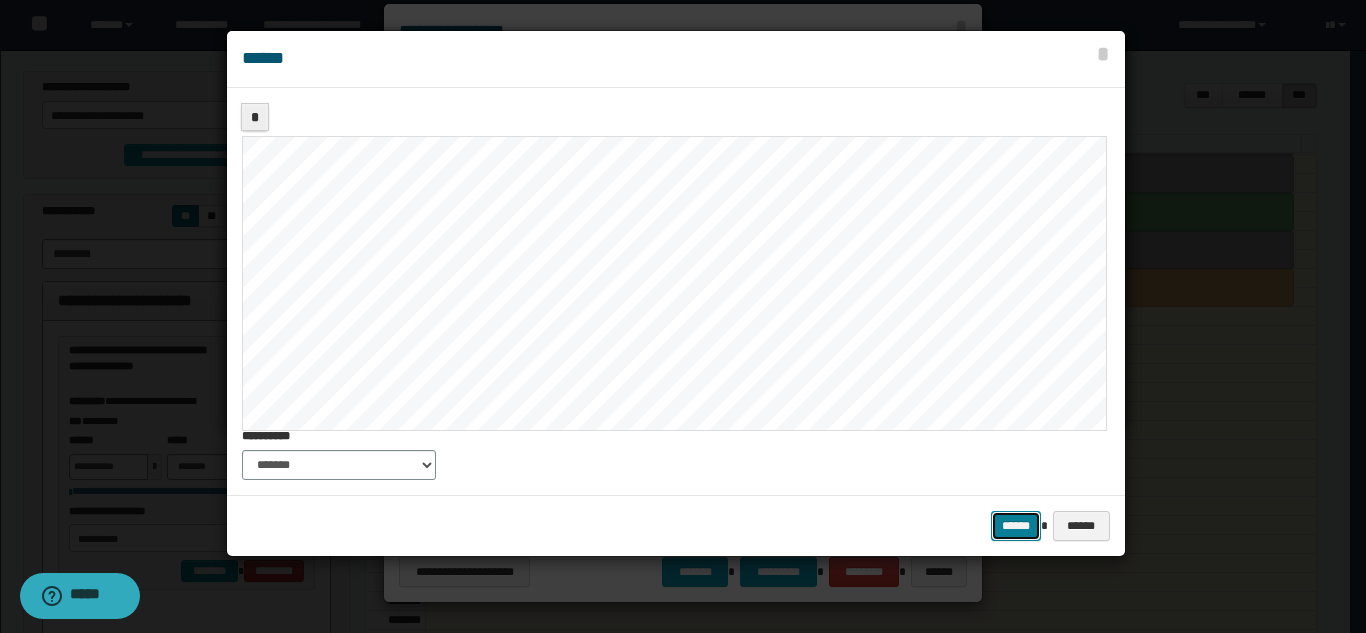 click on "******" at bounding box center (1016, 526) 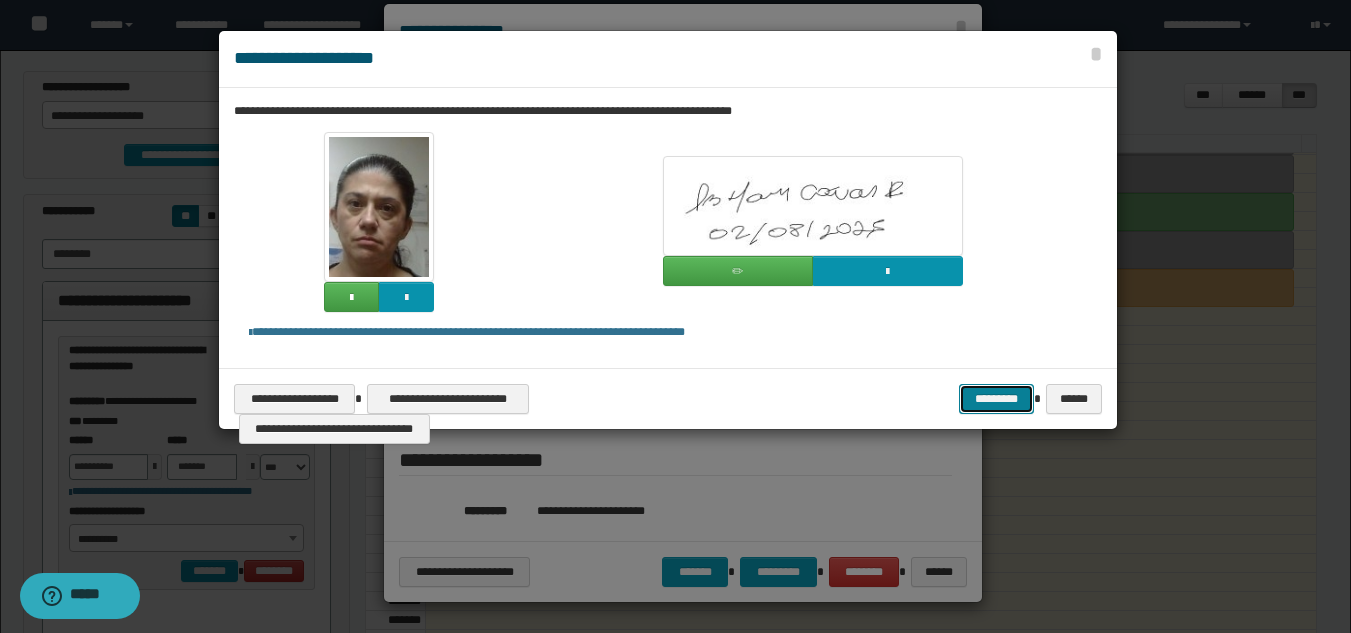 click on "*********" at bounding box center (996, 399) 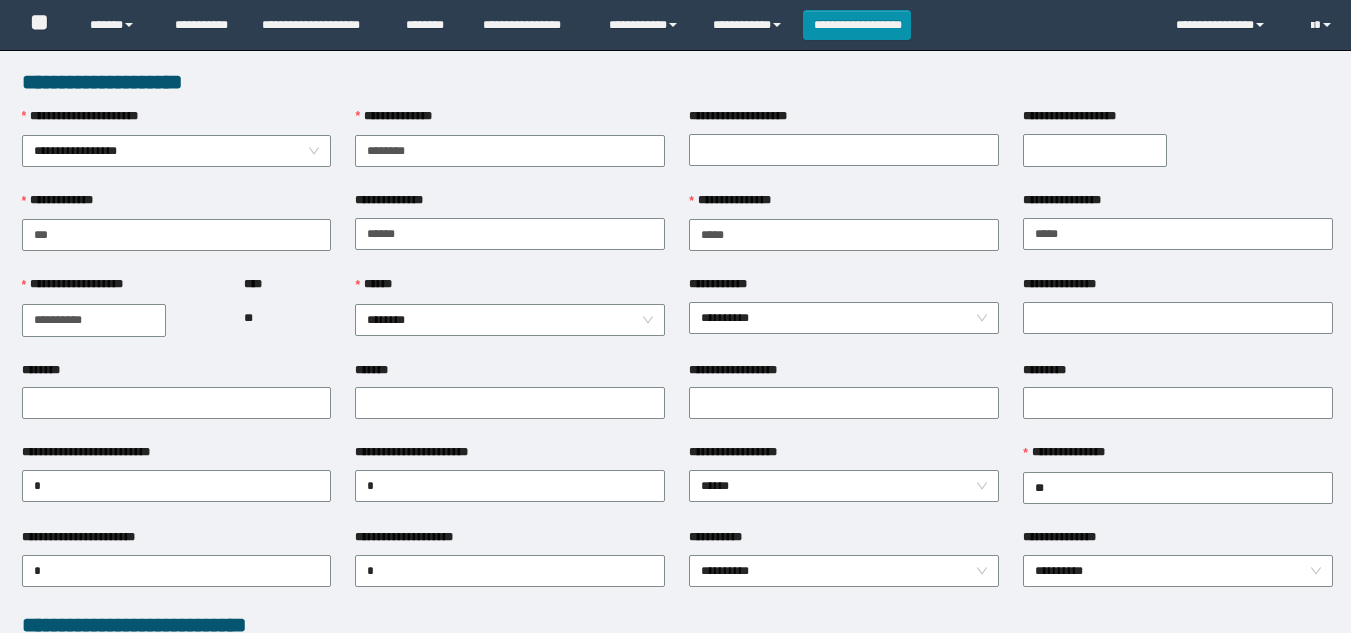 scroll, scrollTop: 0, scrollLeft: 0, axis: both 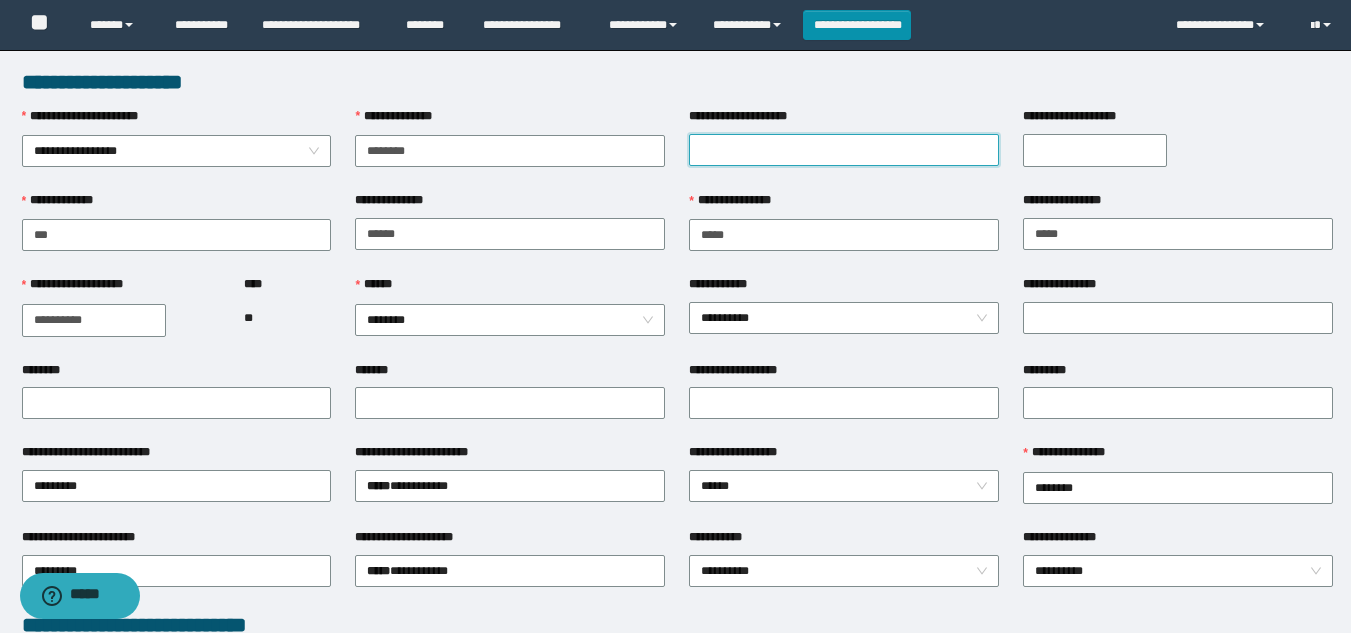 click on "**********" at bounding box center [844, 150] 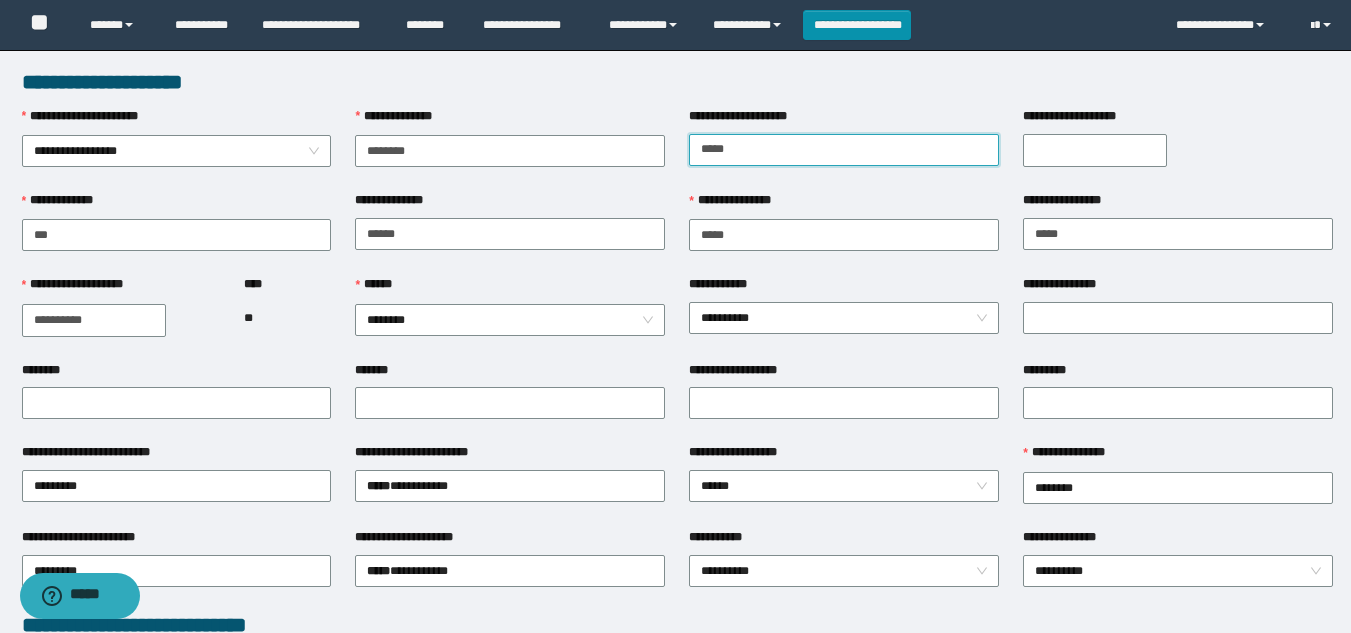type on "*****" 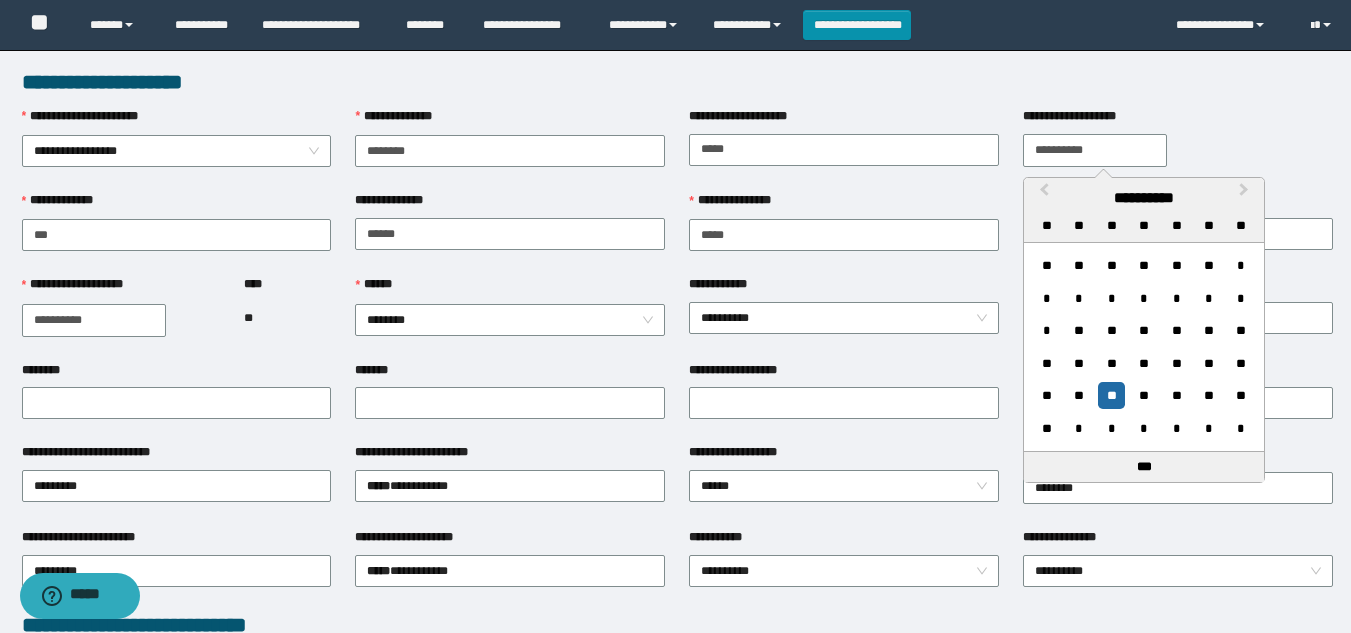 type on "**********" 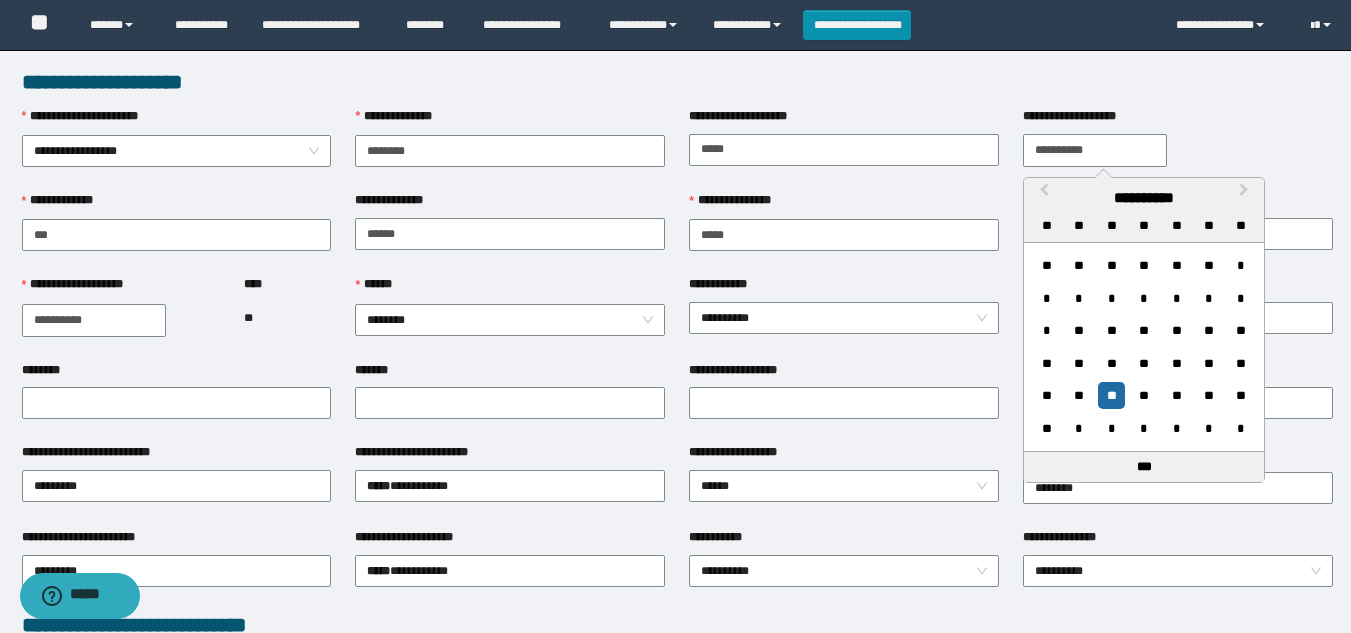 click on "**********" at bounding box center [121, 317] 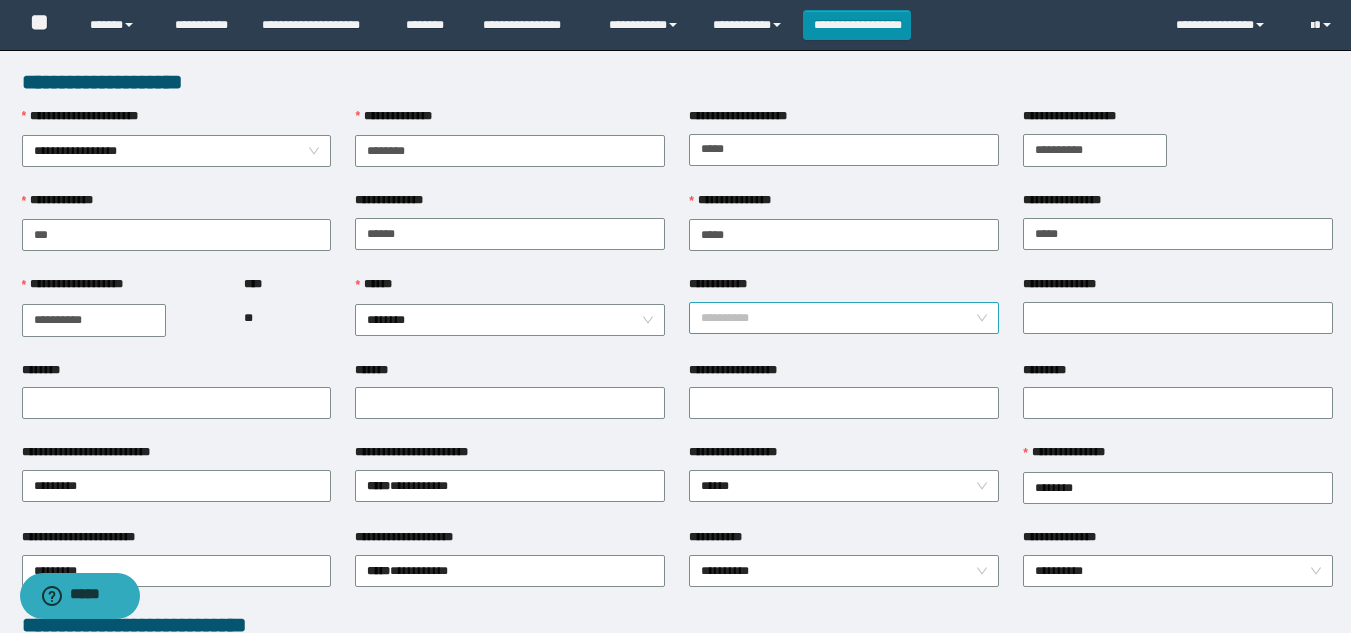 click on "**********" at bounding box center [844, 318] 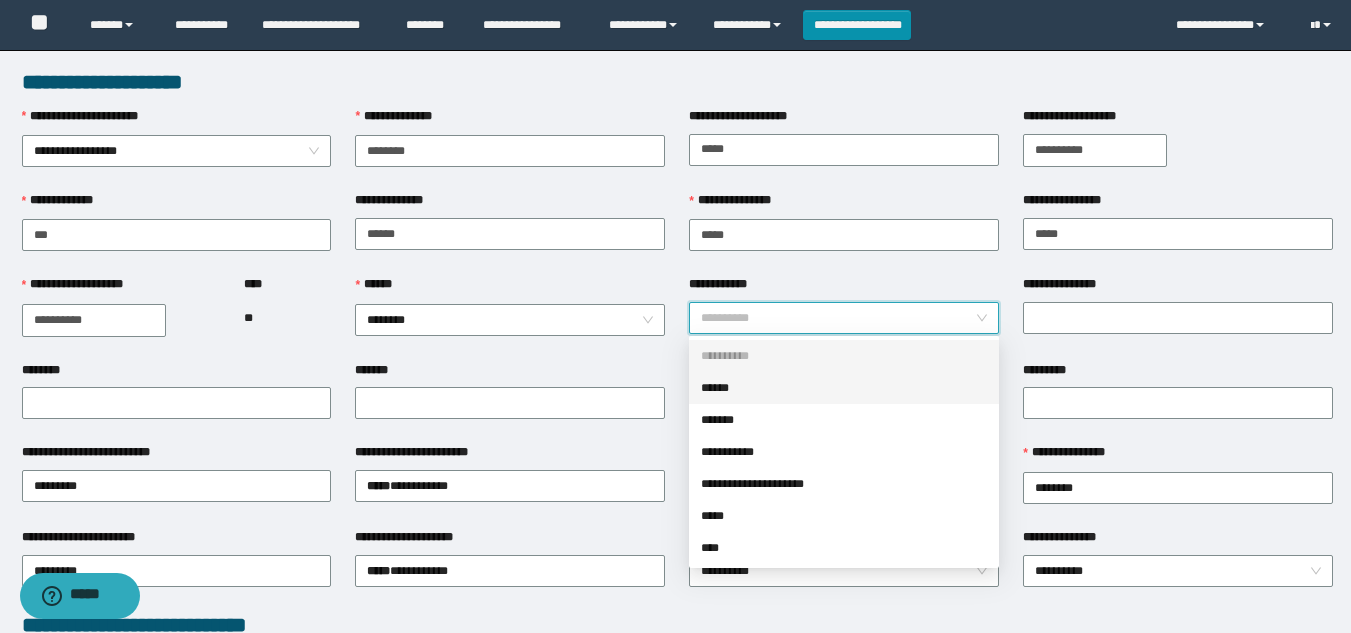 click on "******" at bounding box center (844, 388) 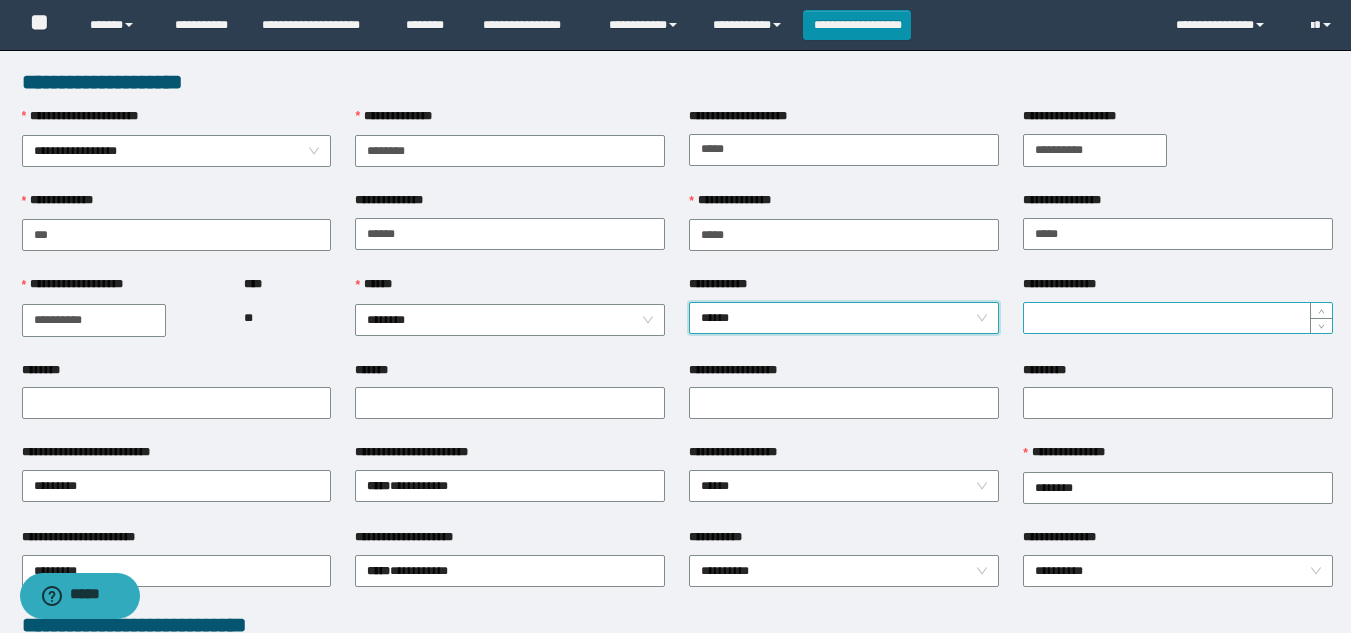 click on "**********" at bounding box center (1178, 318) 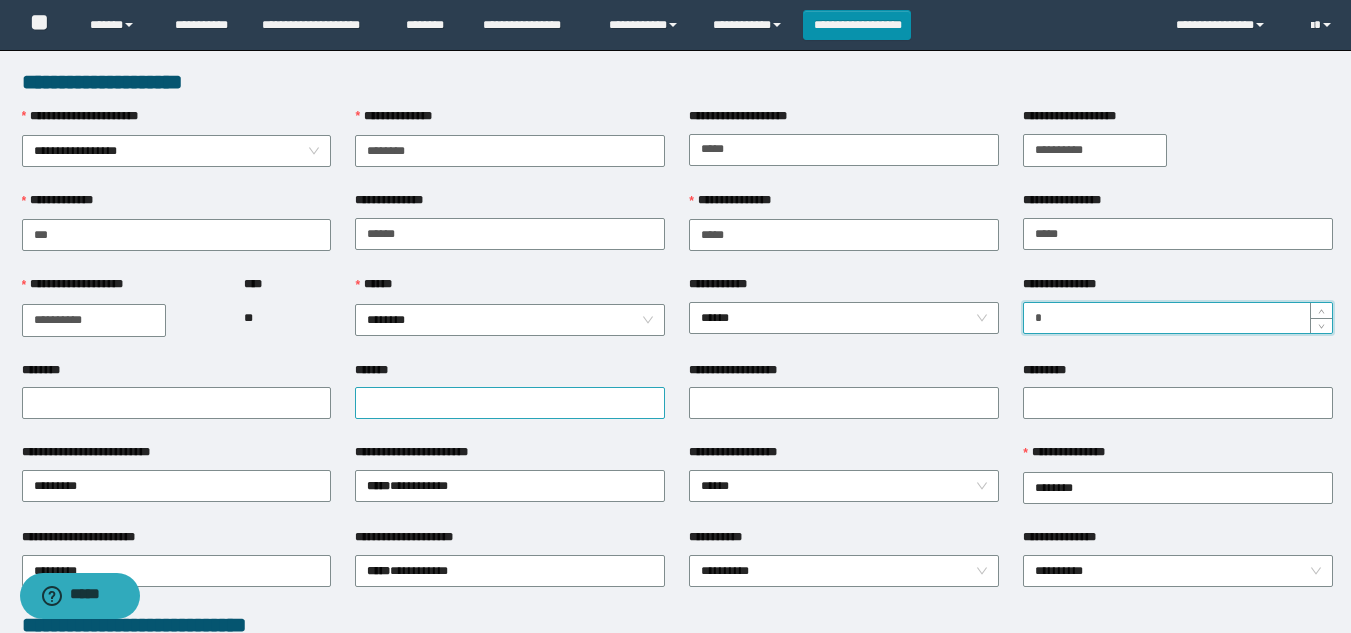 type on "*" 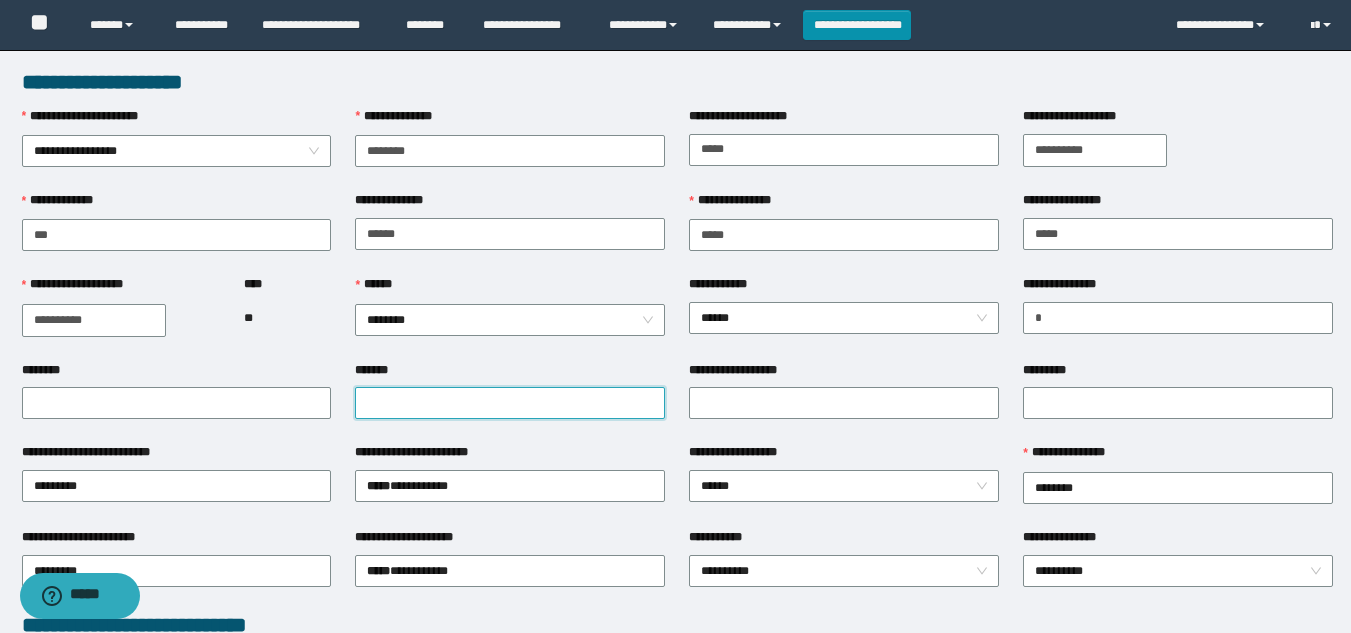 click on "*******" at bounding box center [510, 403] 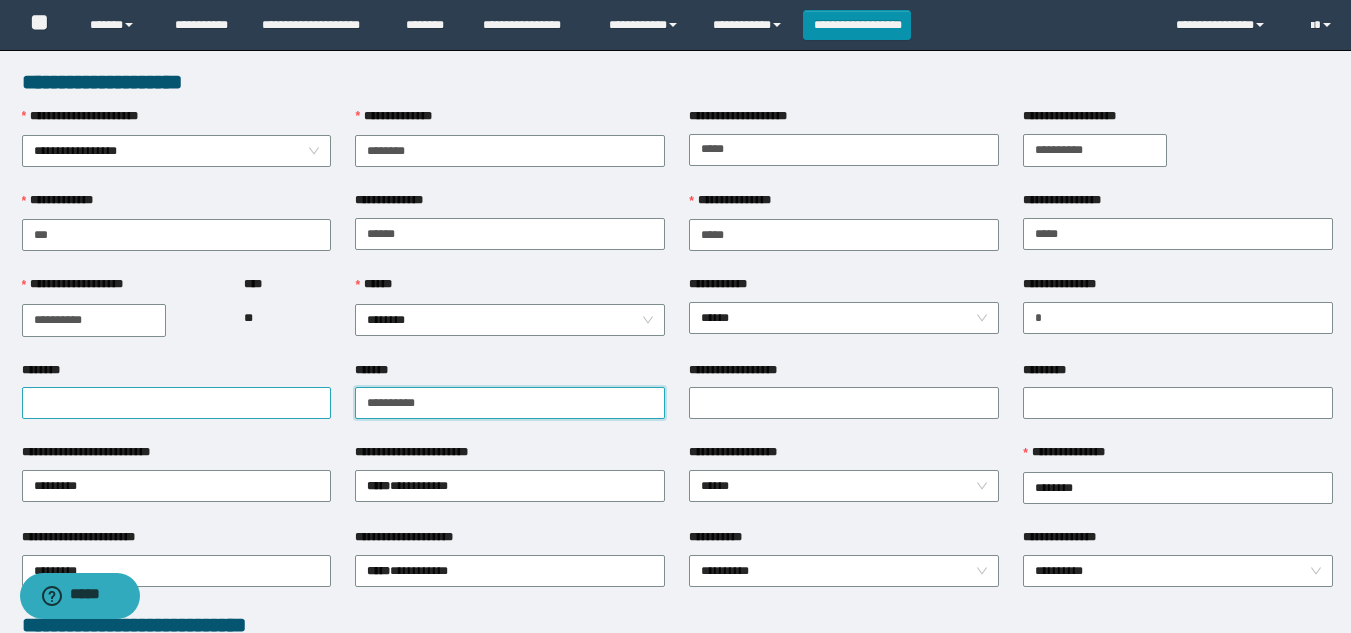 drag, startPoint x: 442, startPoint y: 395, endPoint x: 149, endPoint y: 414, distance: 293.6154 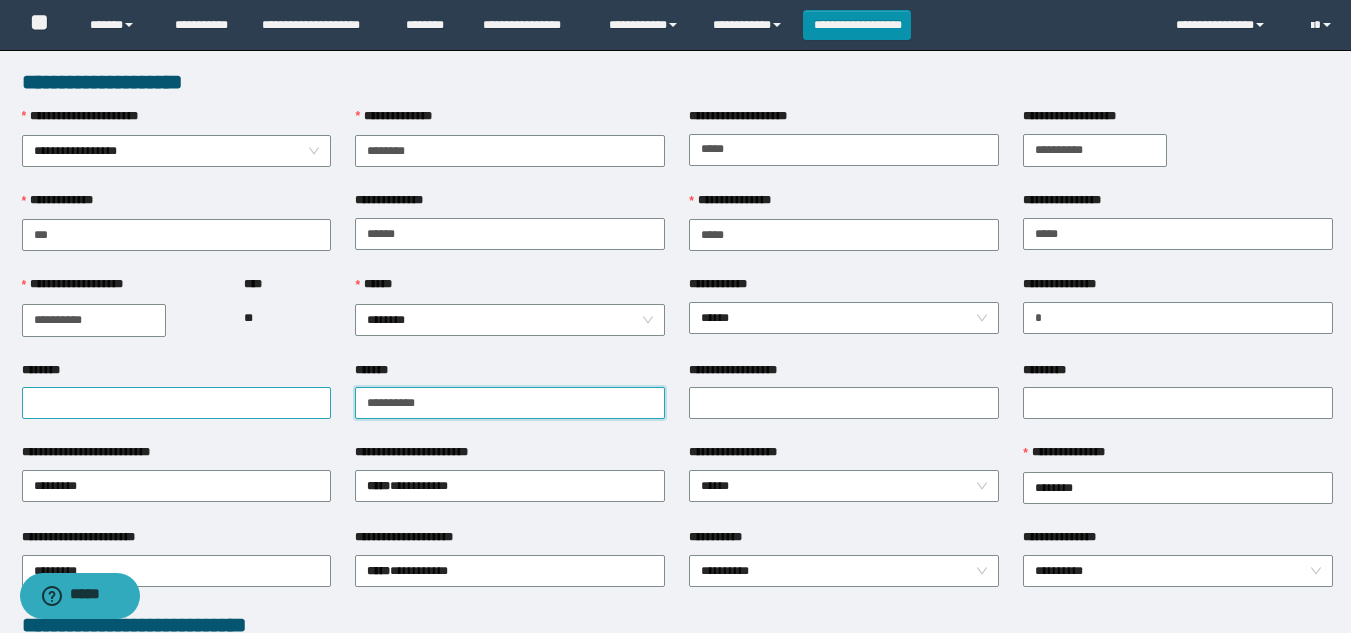 click on "**********" at bounding box center [677, 402] 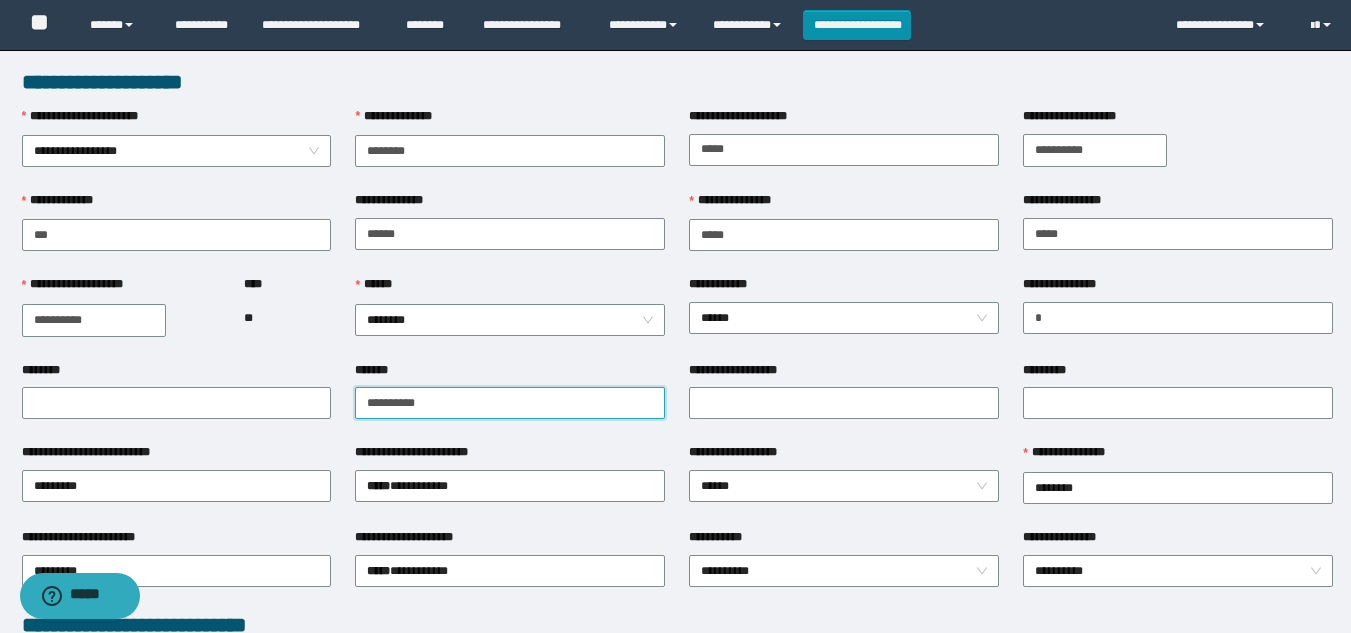 type on "**********" 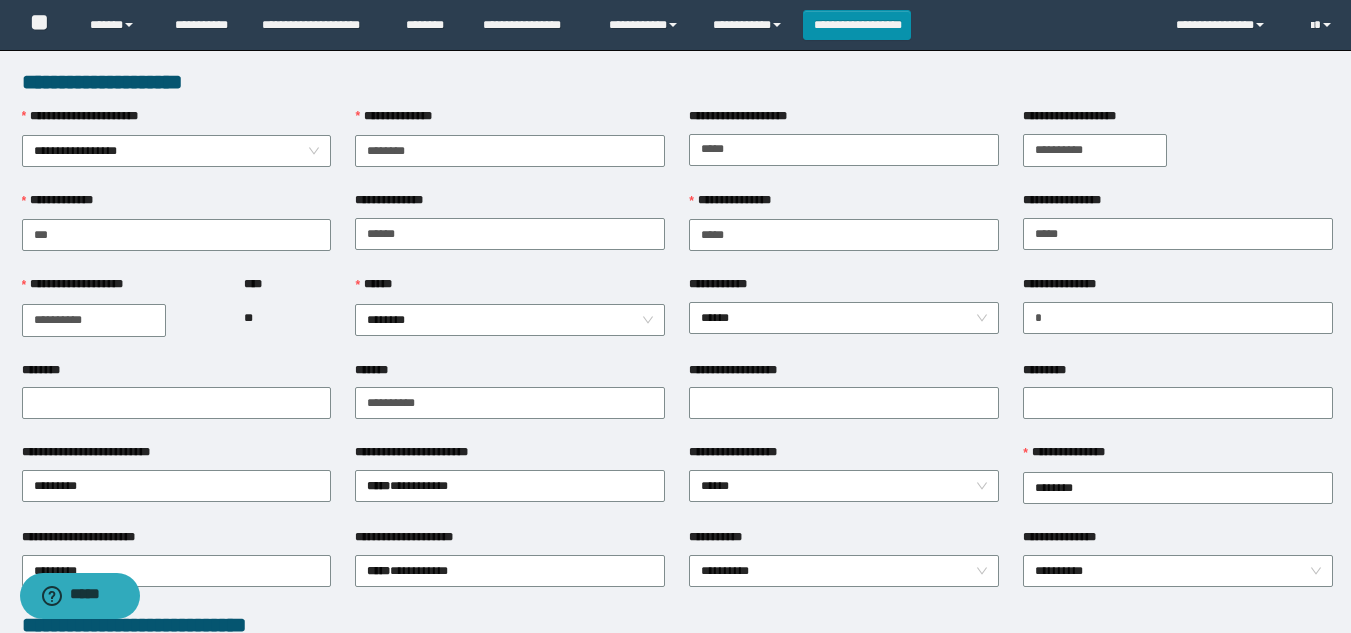 click on "********" at bounding box center [177, 402] 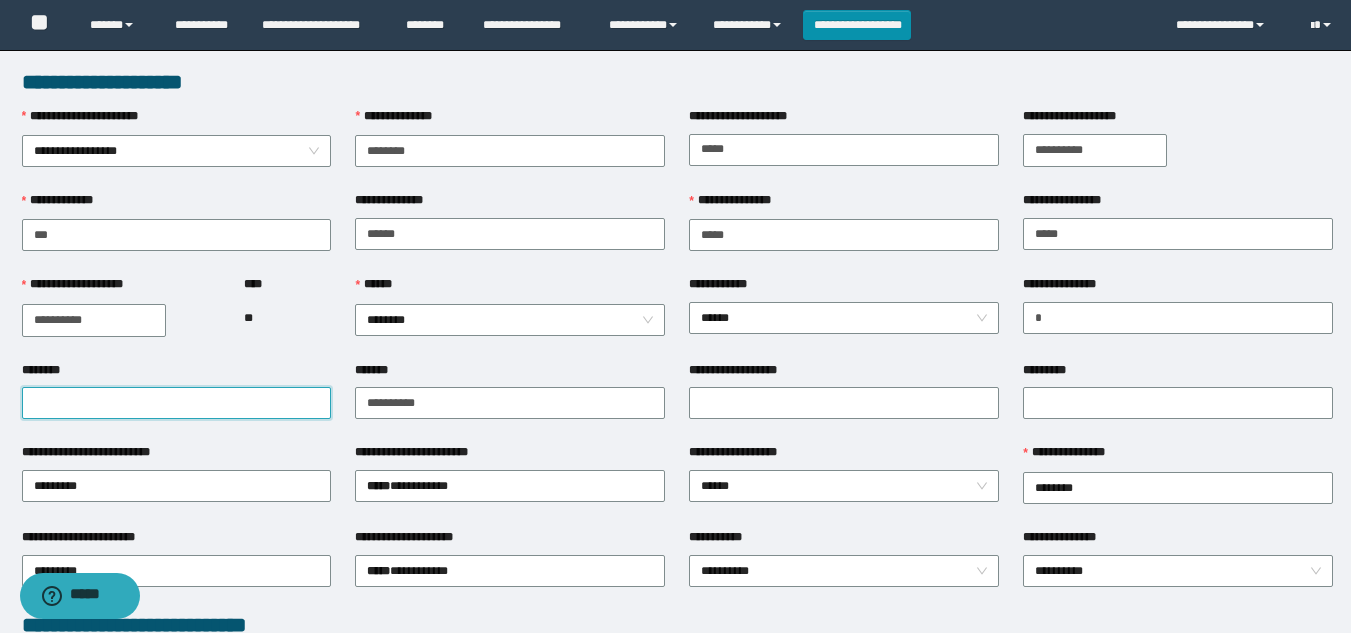 click on "********" at bounding box center [177, 403] 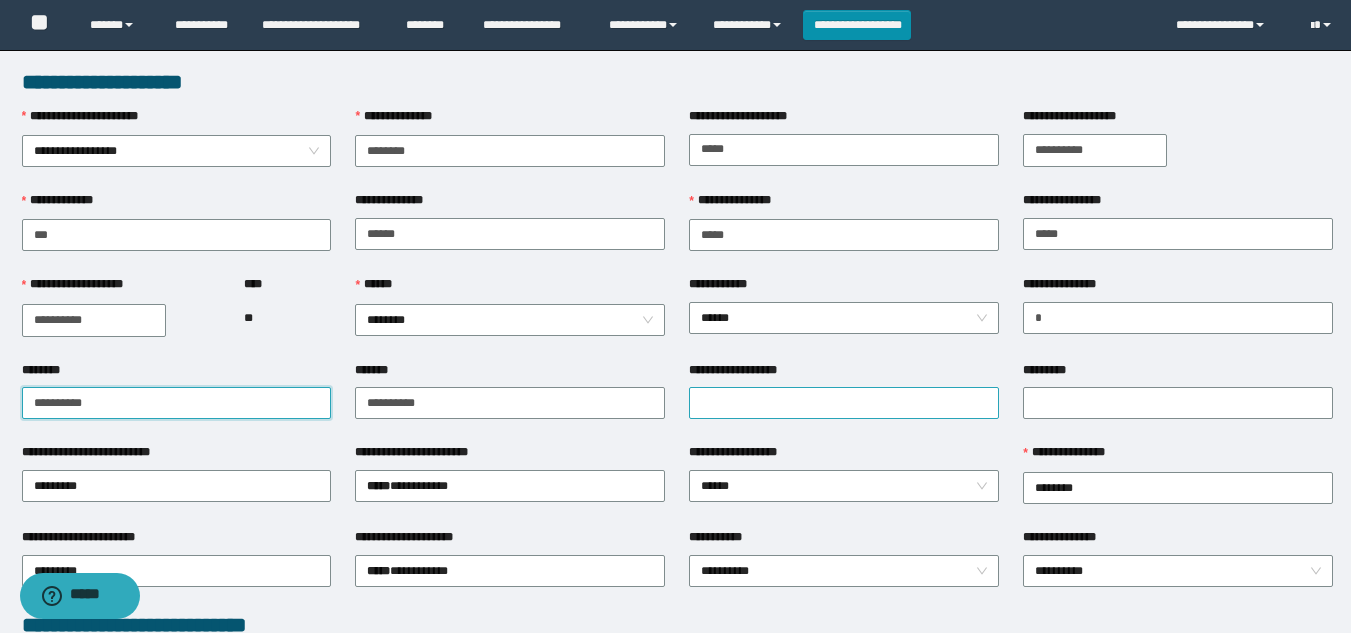 type on "**********" 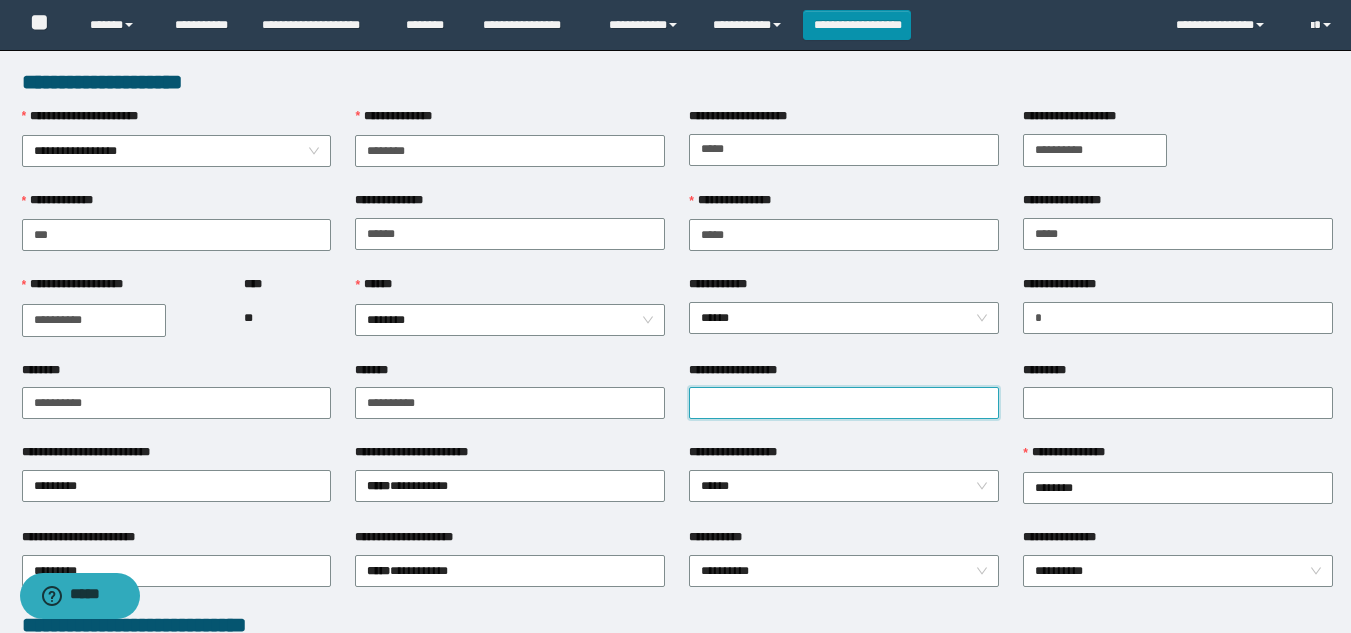 click on "**********" at bounding box center (844, 403) 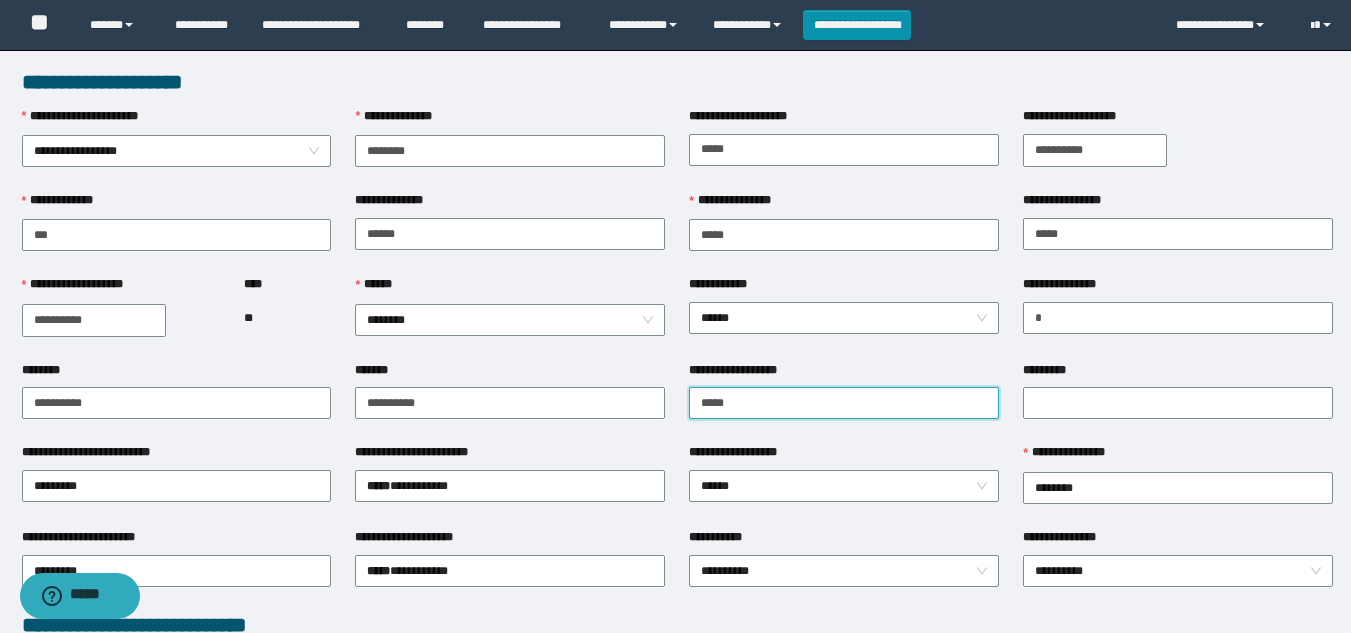 type on "**********" 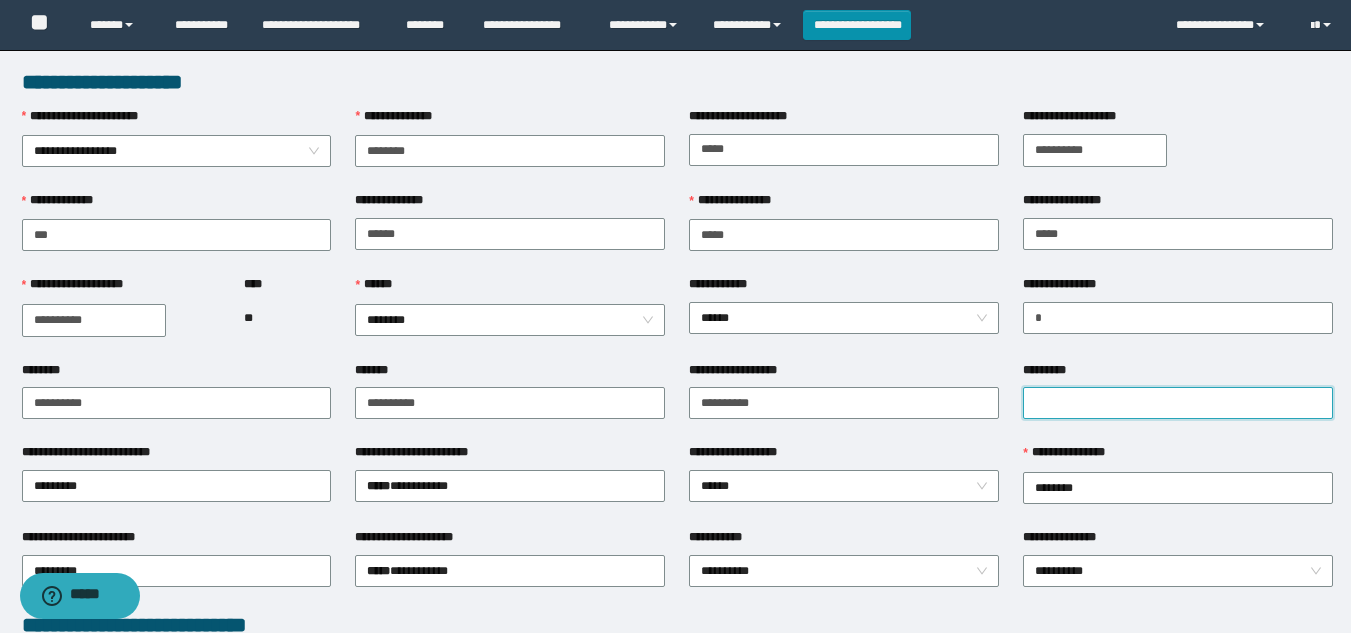 click on "*********" at bounding box center (1178, 403) 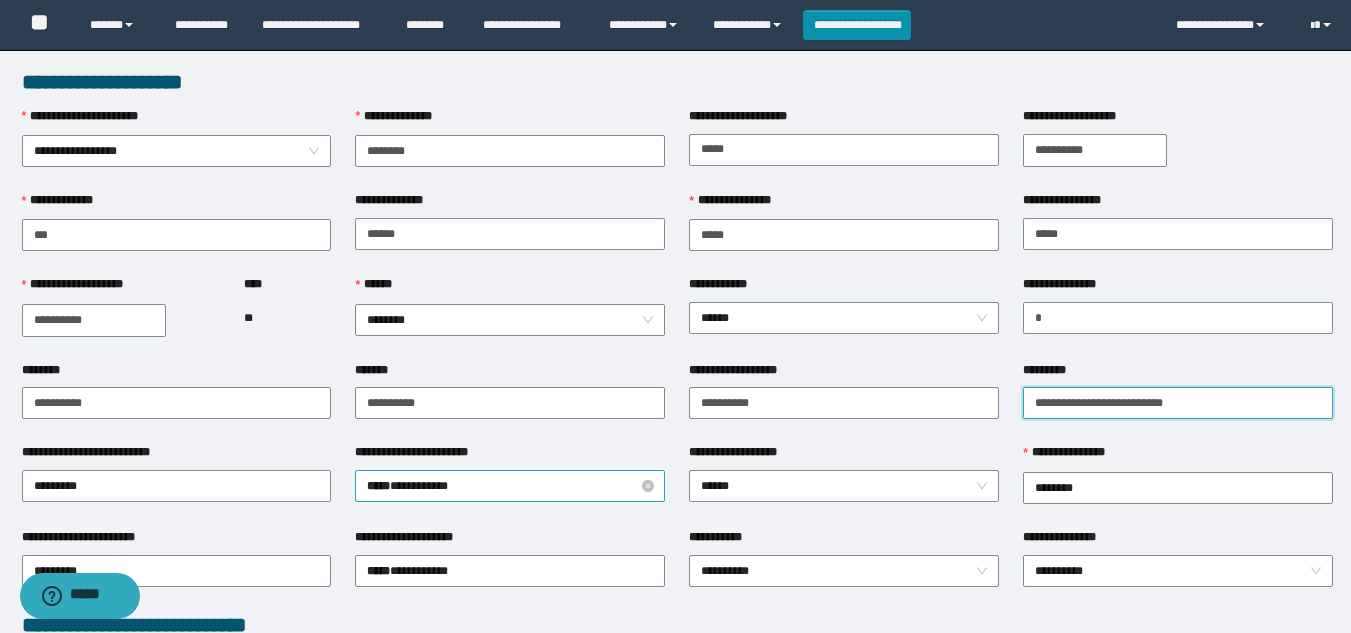 click on "***** * ********" at bounding box center [510, 486] 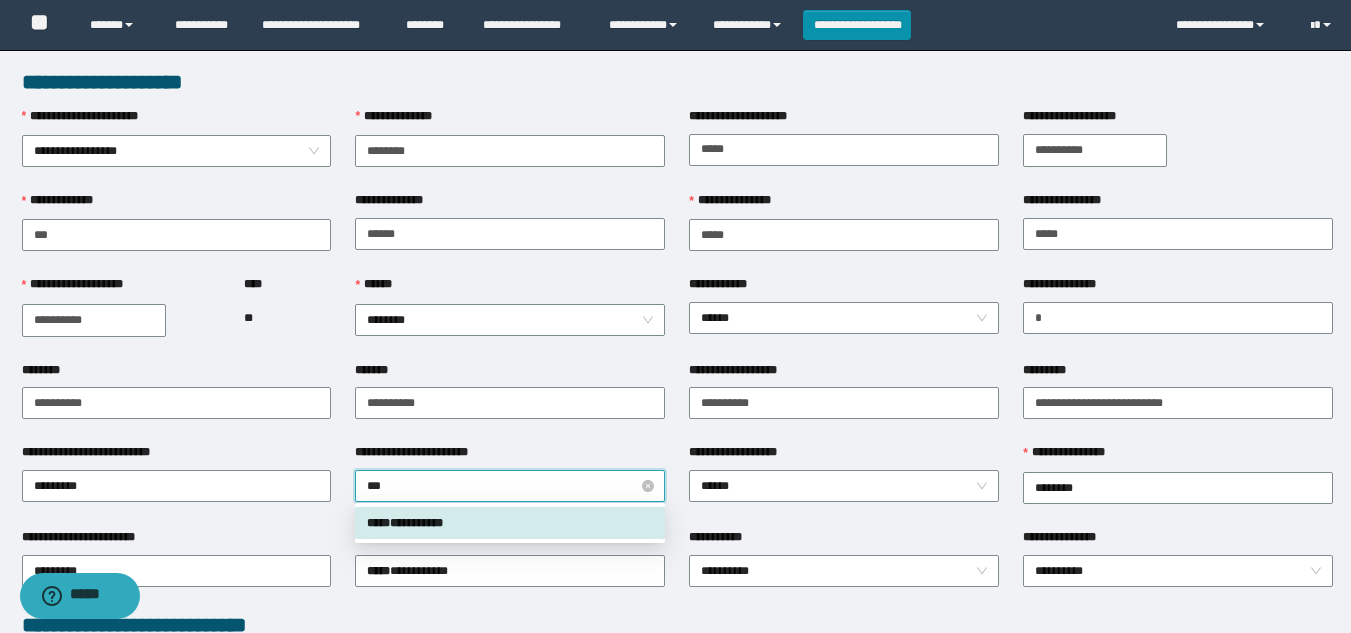 type on "****" 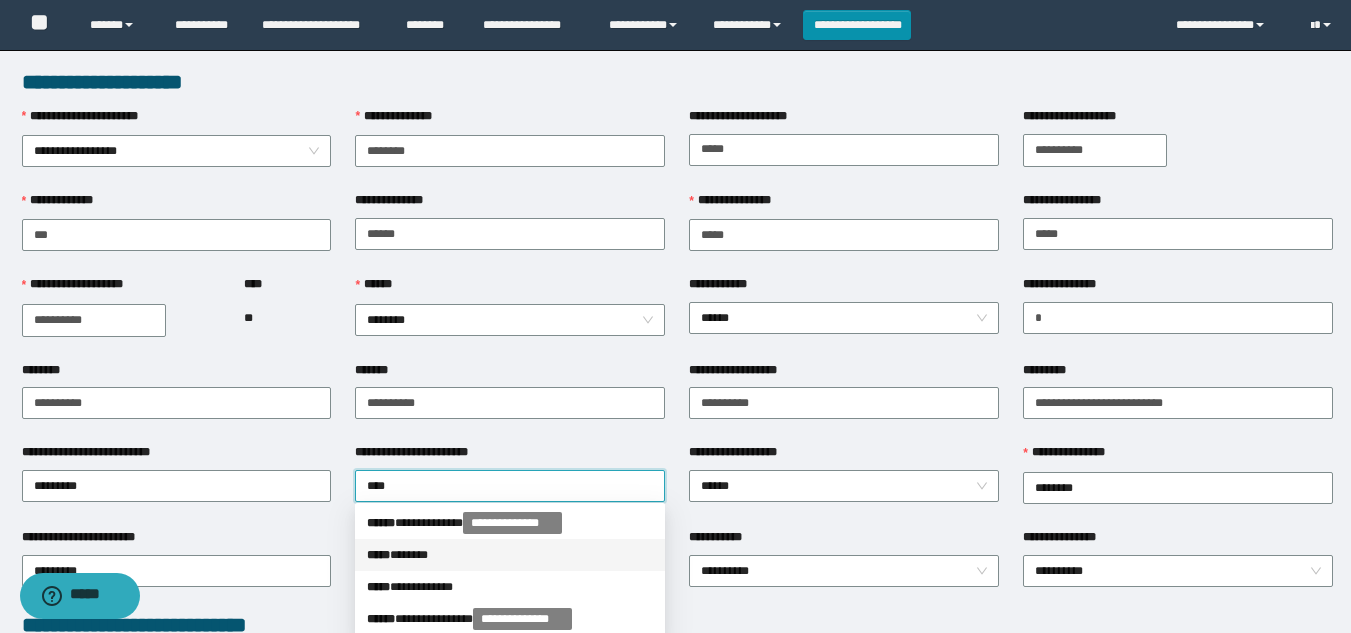click on "***** * *****" at bounding box center (510, 555) 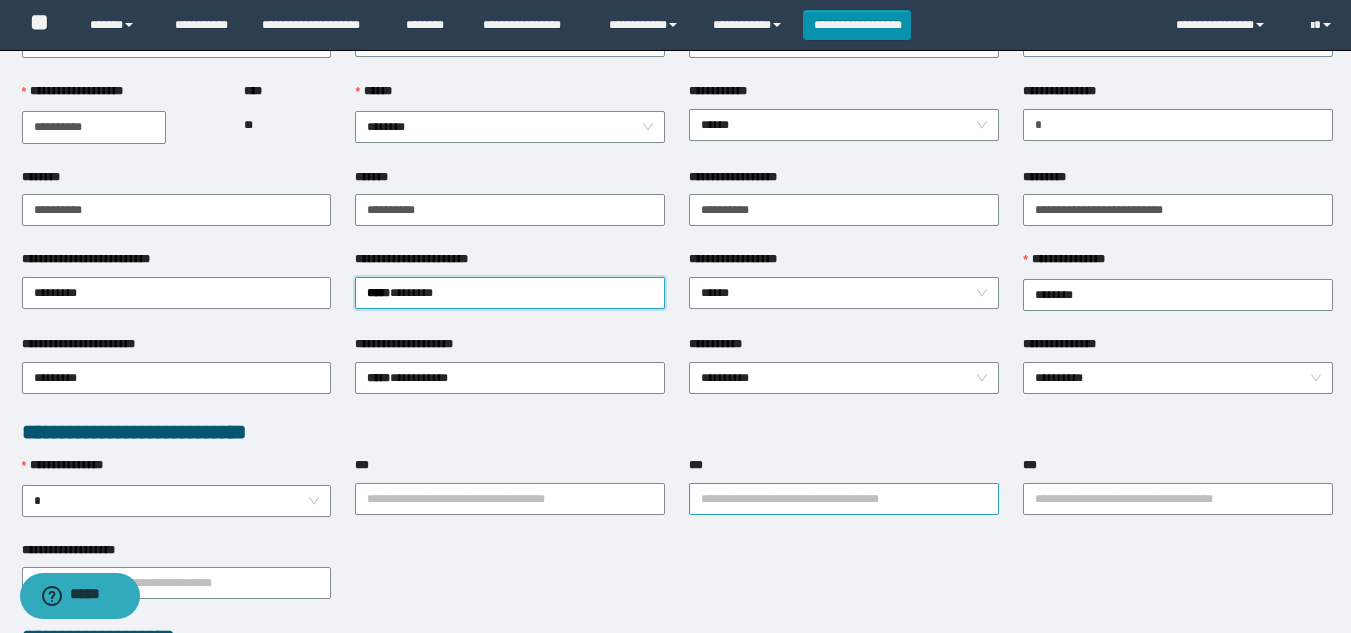 scroll, scrollTop: 200, scrollLeft: 0, axis: vertical 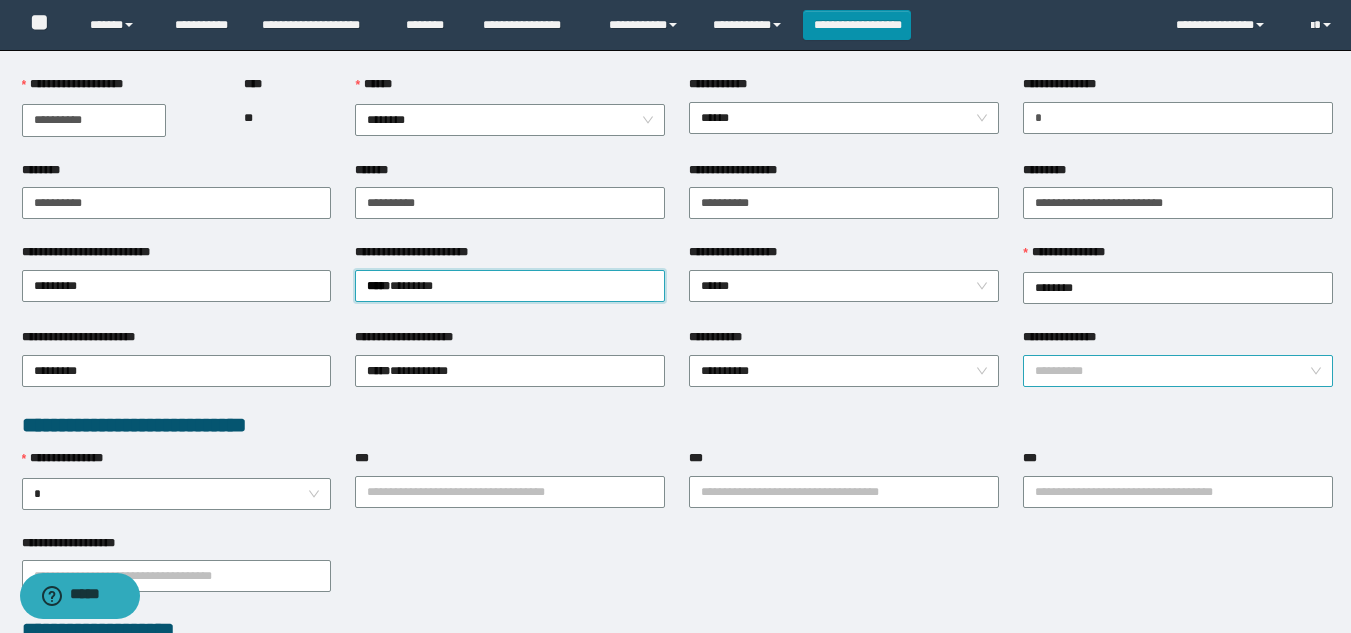 click on "**********" at bounding box center (1178, 371) 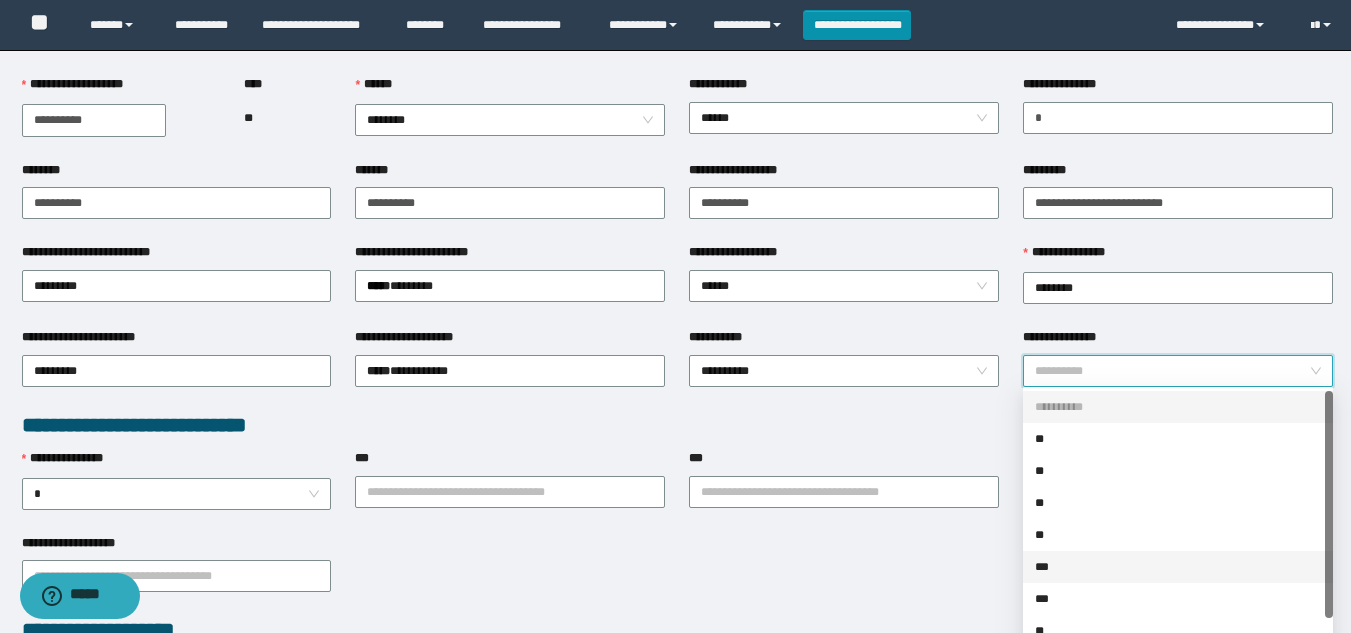 scroll, scrollTop: 32, scrollLeft: 0, axis: vertical 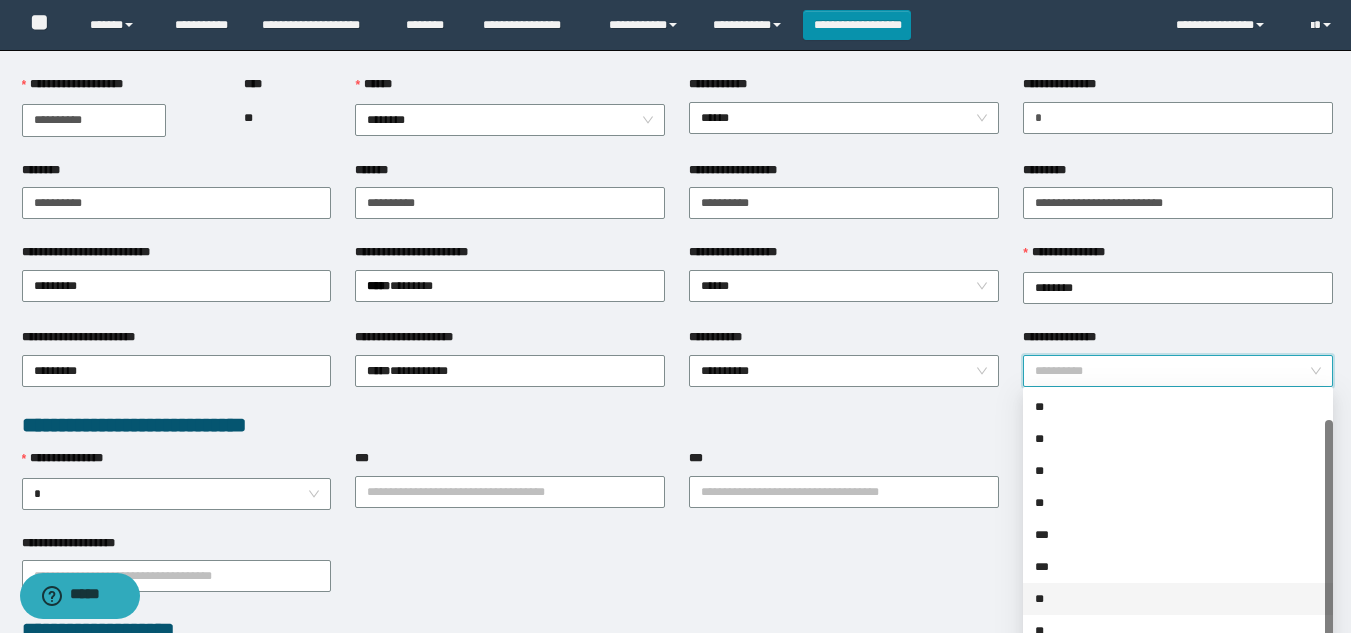 click on "**" at bounding box center [1178, 599] 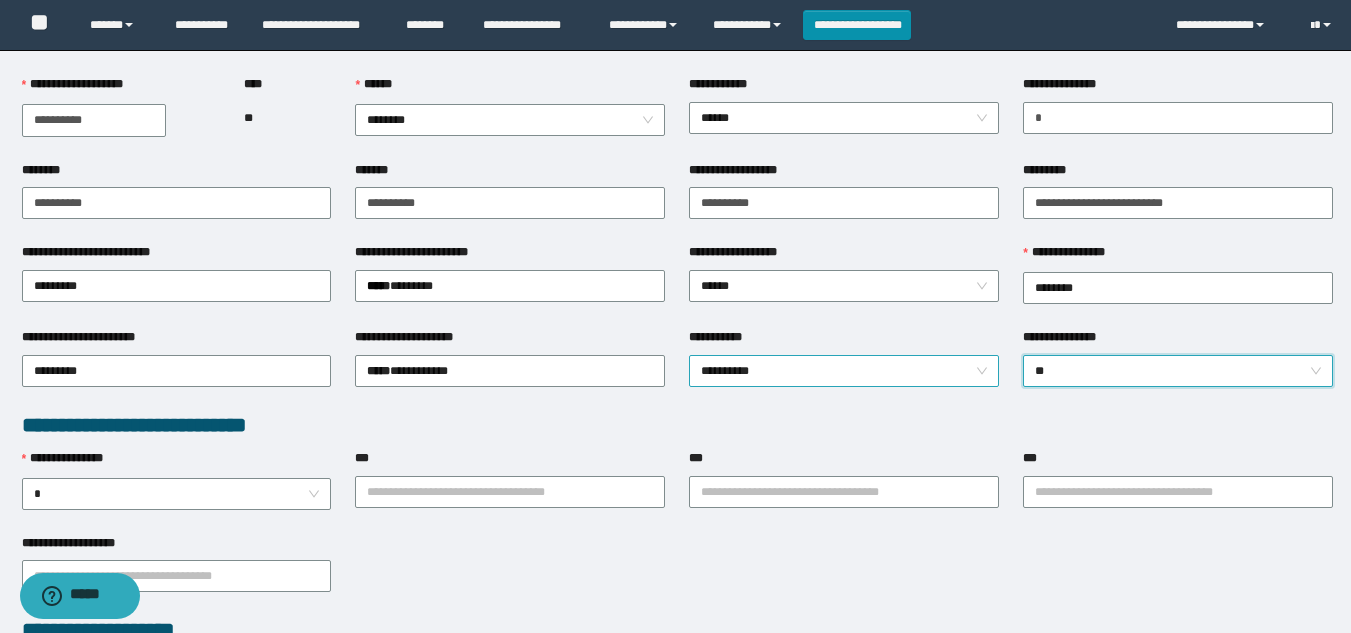 click on "**********" at bounding box center (844, 371) 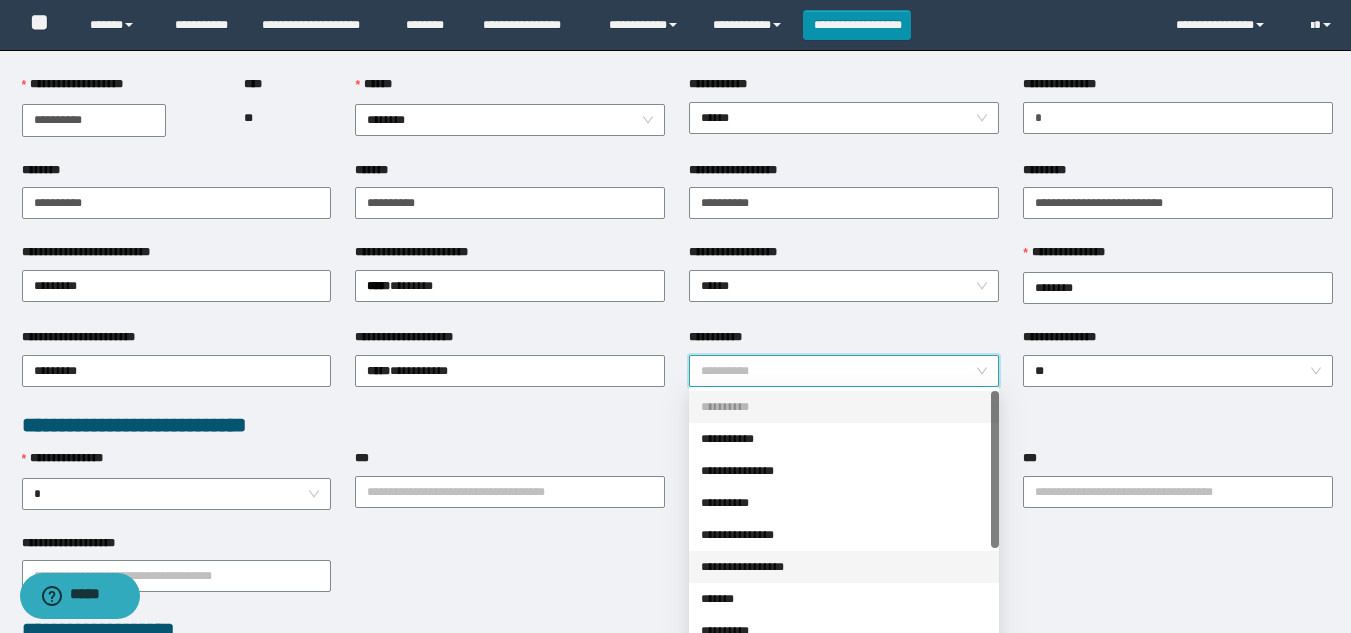 click on "**********" at bounding box center (844, 567) 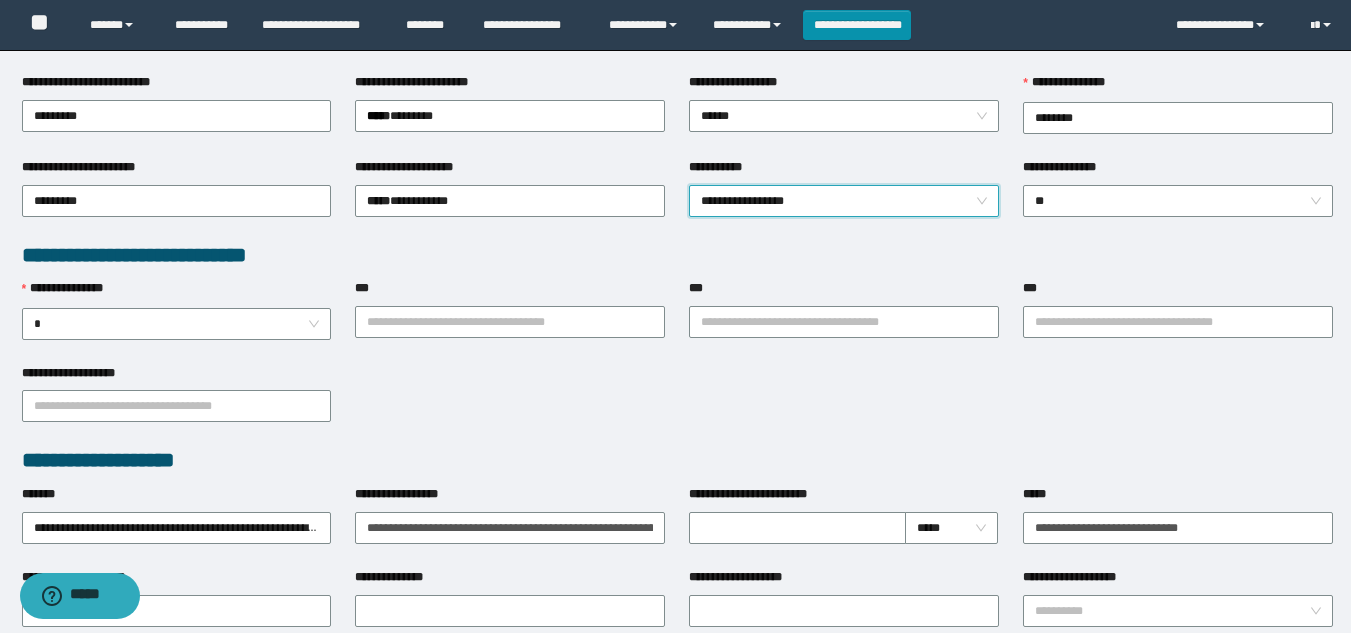 scroll, scrollTop: 400, scrollLeft: 0, axis: vertical 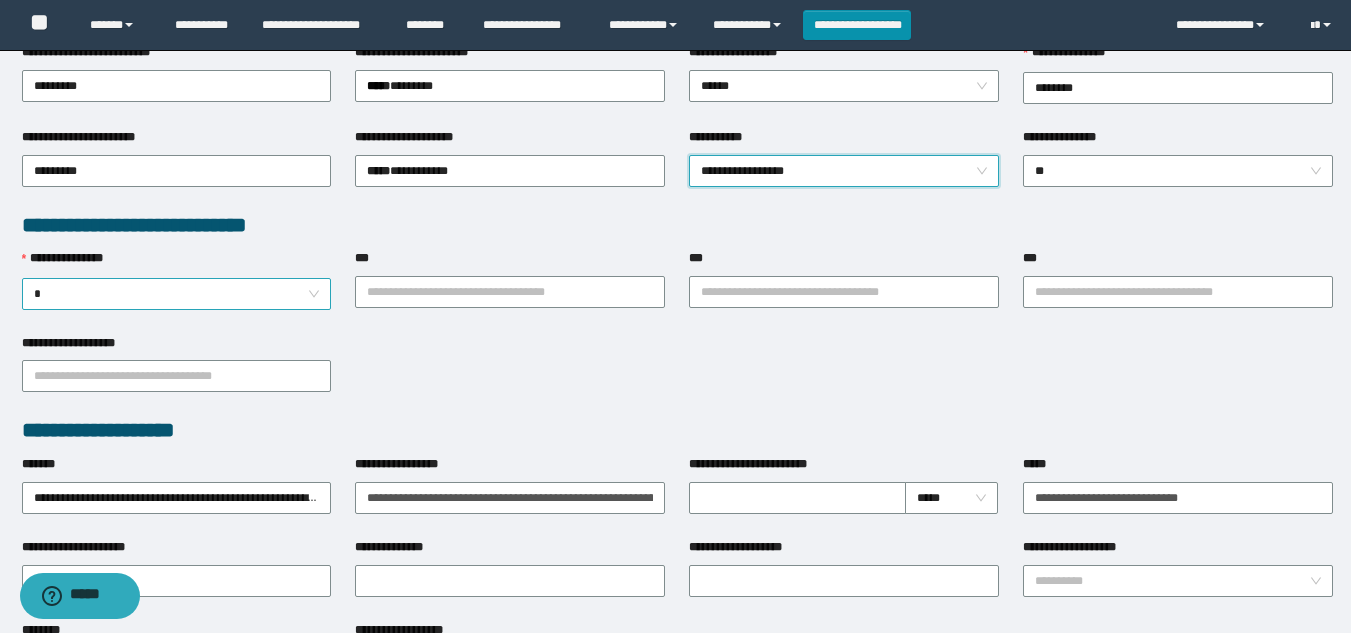 click on "*" at bounding box center (177, 294) 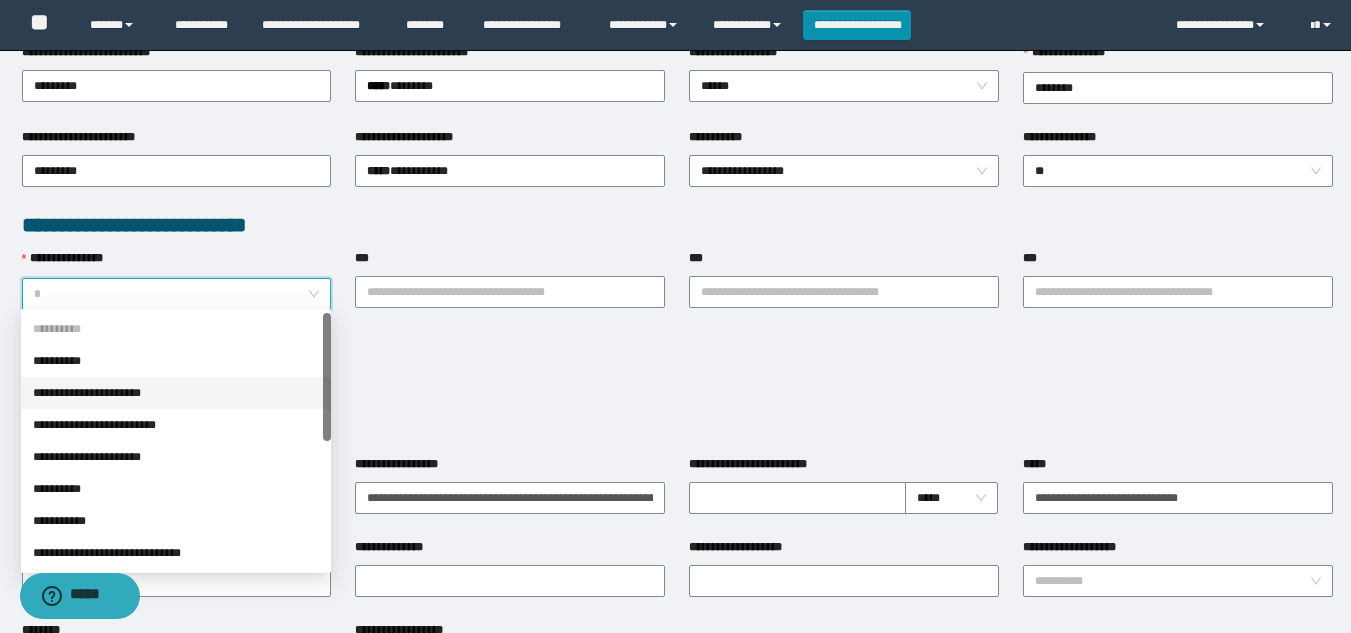 click on "**********" at bounding box center [176, 393] 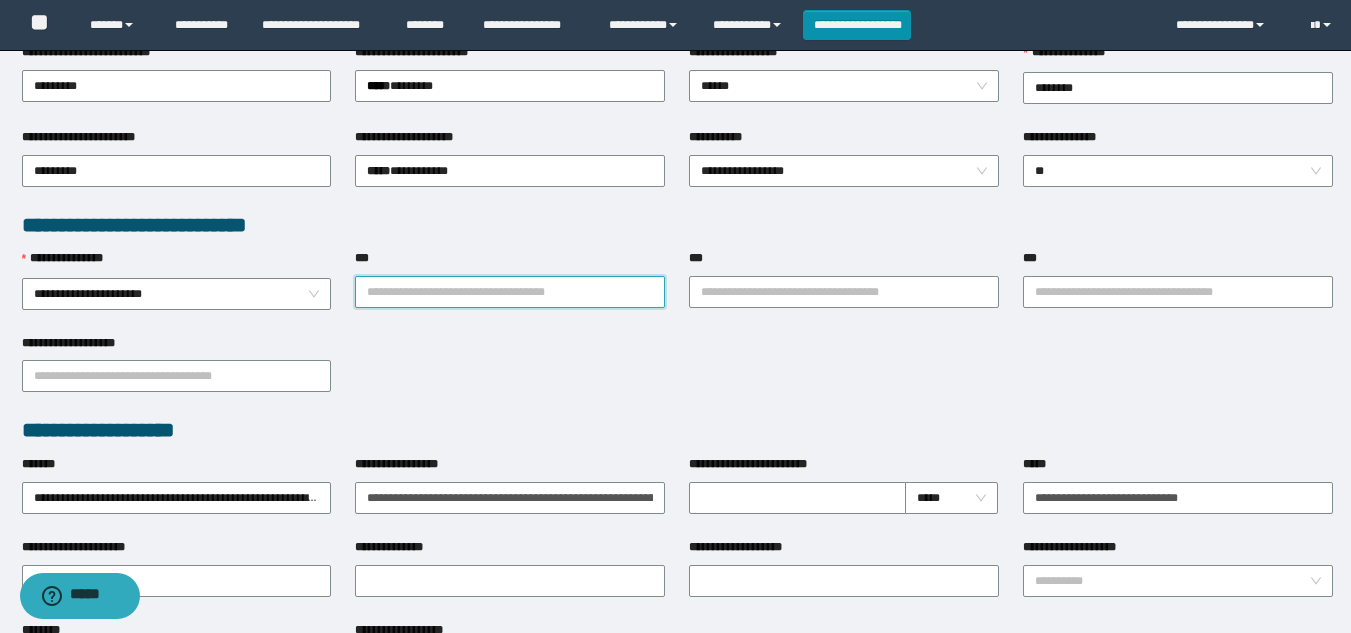 click on "***" at bounding box center (510, 292) 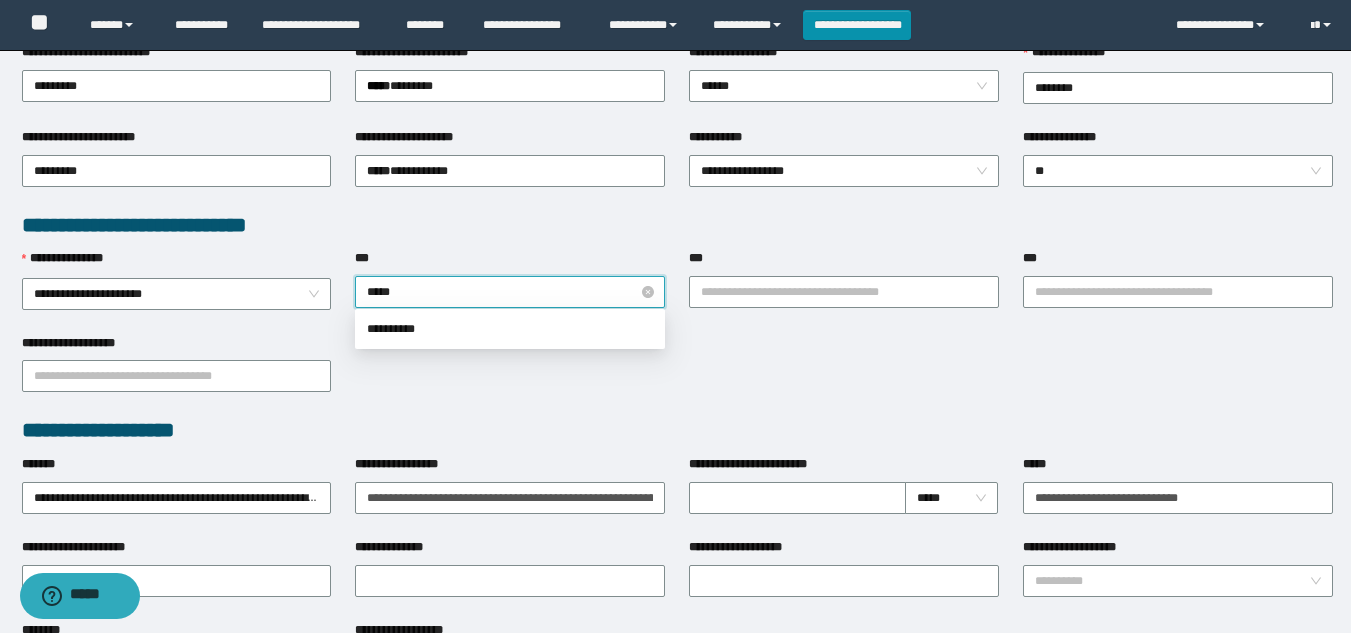 type on "******" 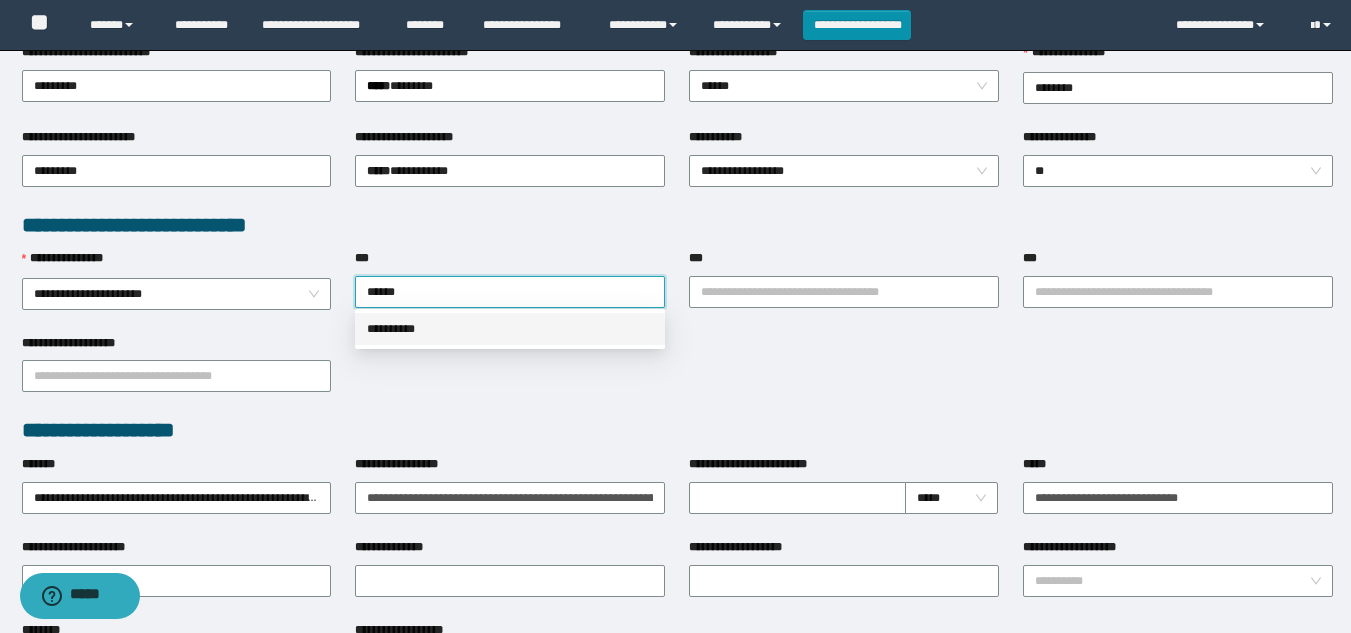click on "**********" at bounding box center (510, 329) 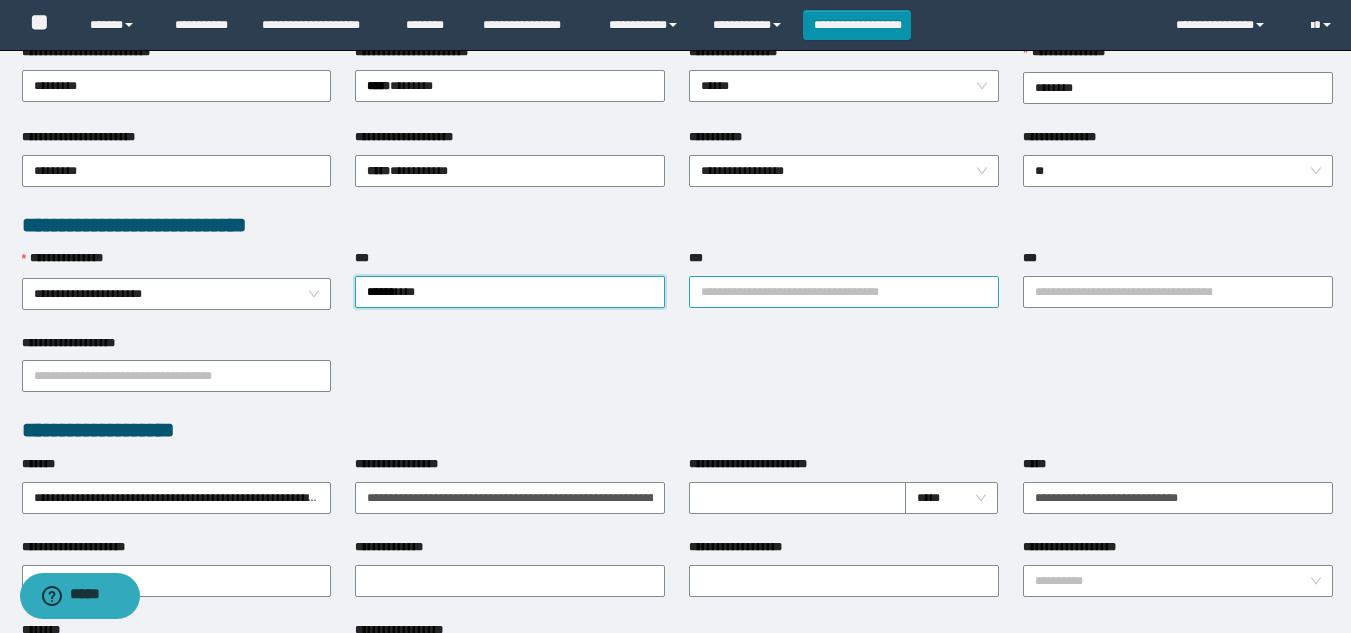 click on "***" at bounding box center (844, 292) 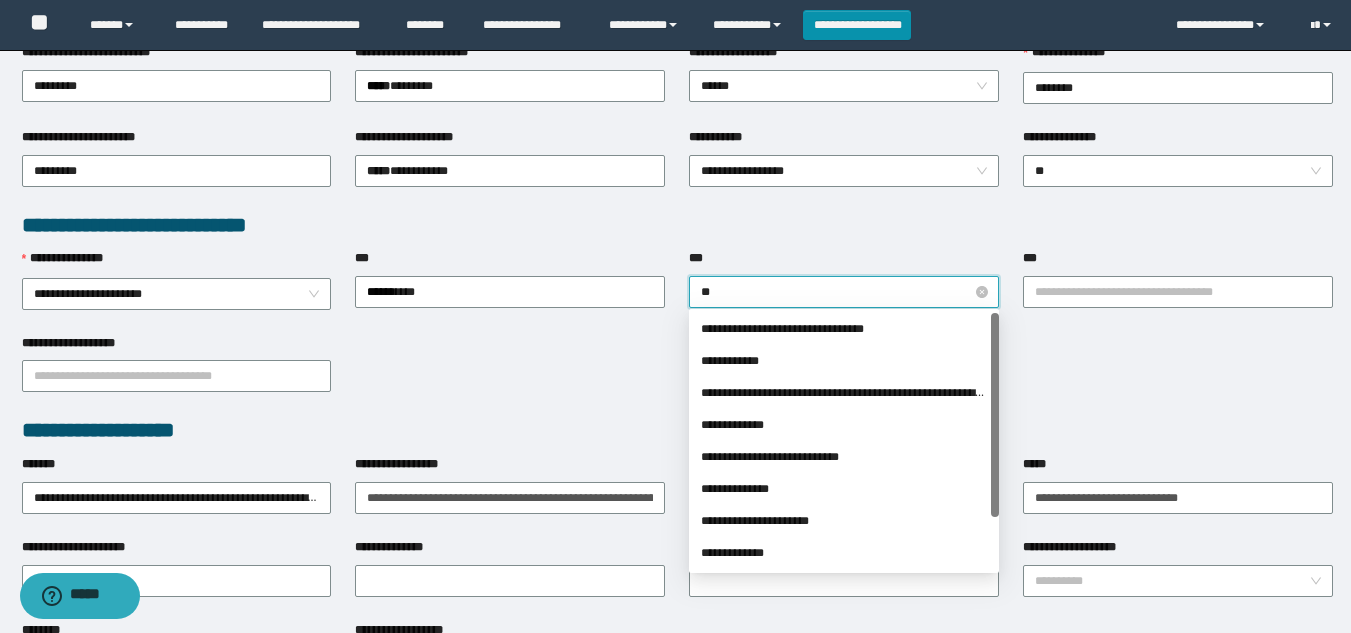 type on "***" 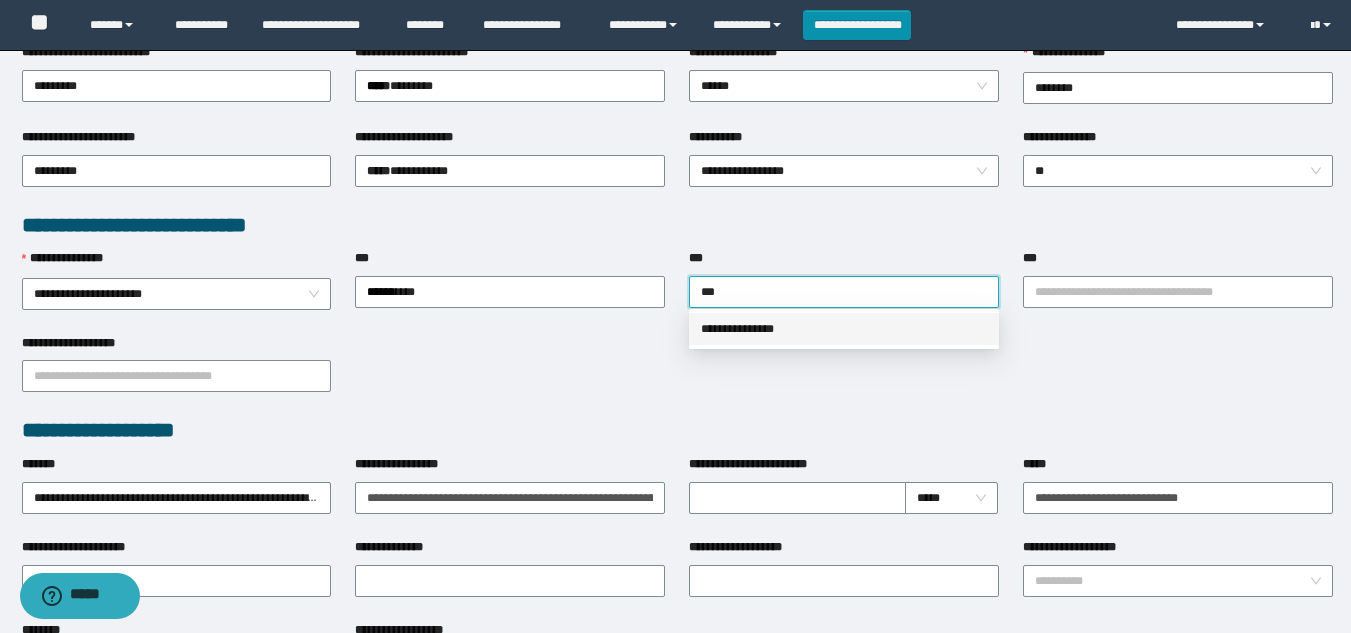click on "**********" at bounding box center (844, 329) 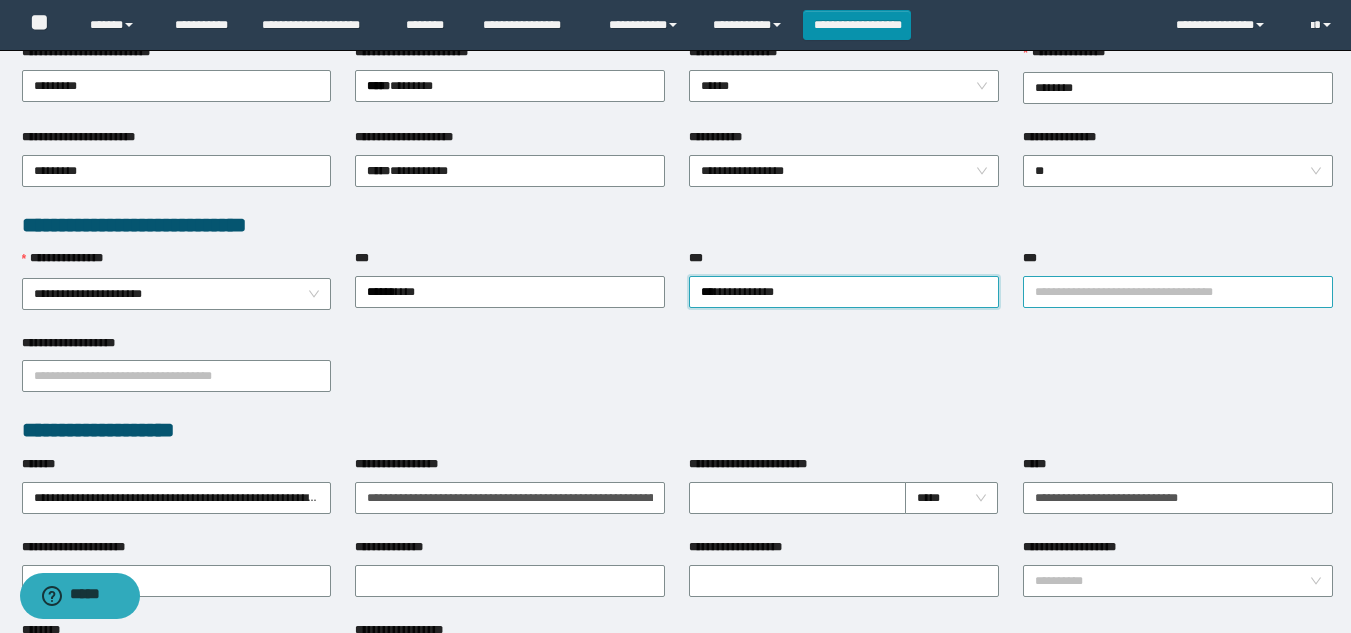 click on "***" at bounding box center [1178, 292] 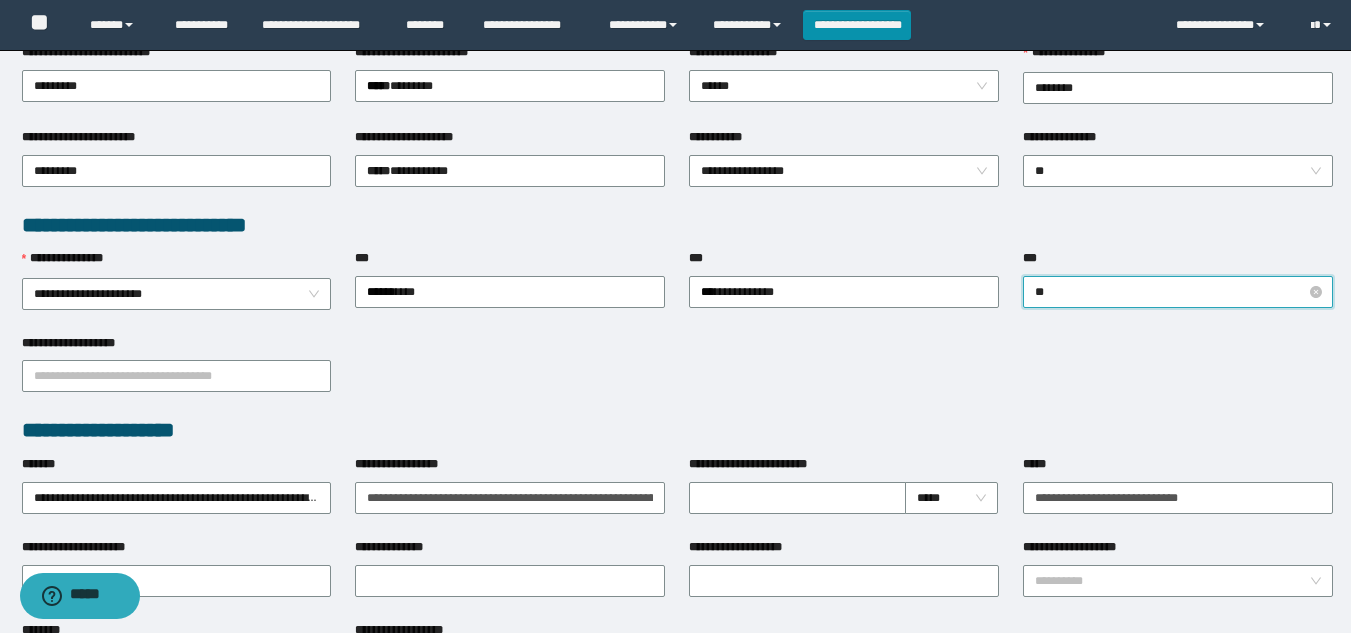 type on "***" 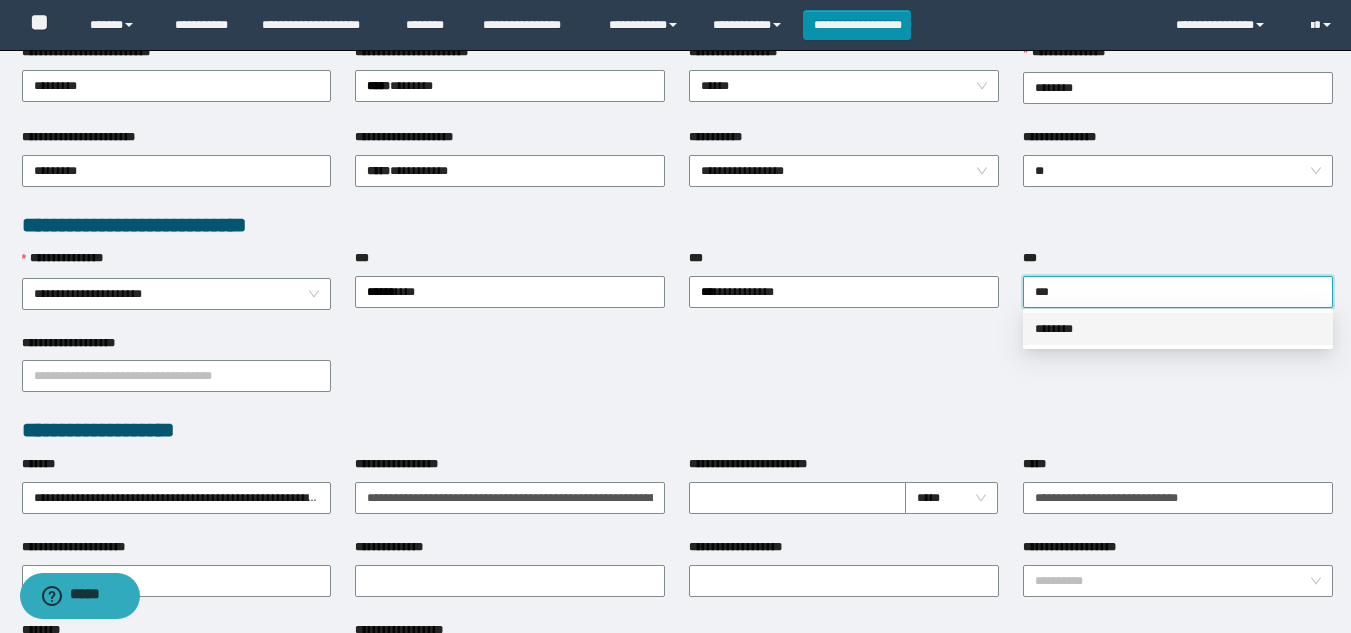 click on "********" at bounding box center (1178, 329) 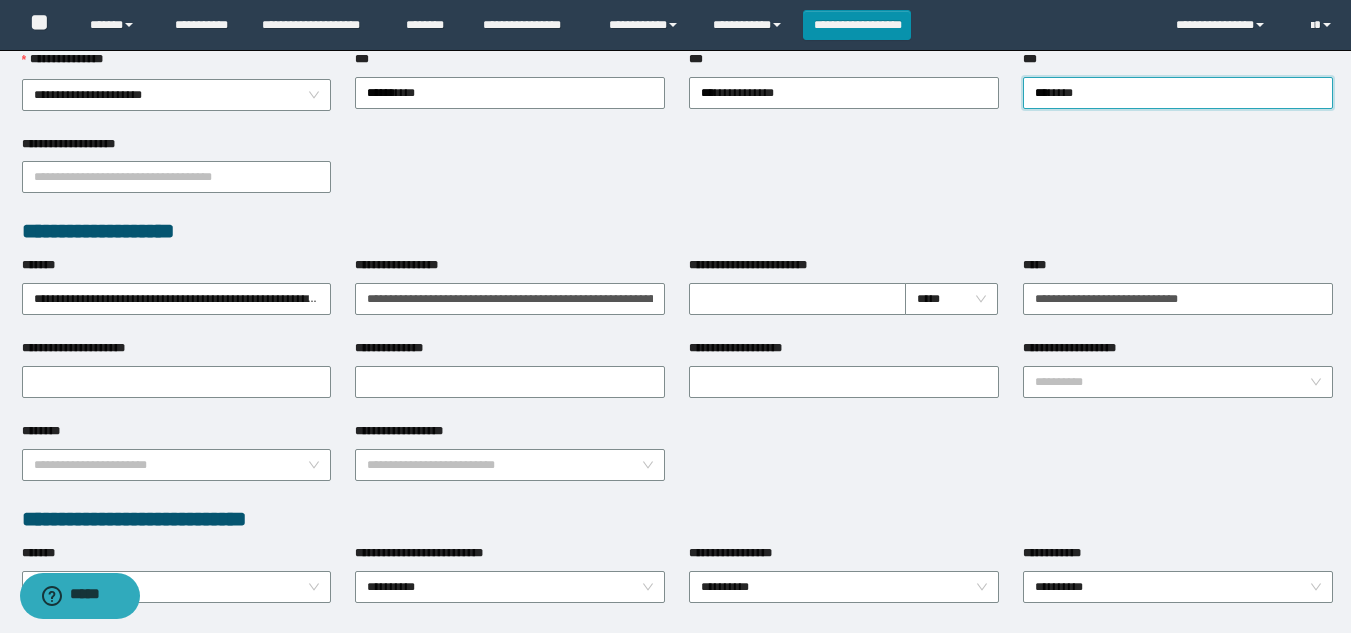 scroll, scrollTop: 600, scrollLeft: 0, axis: vertical 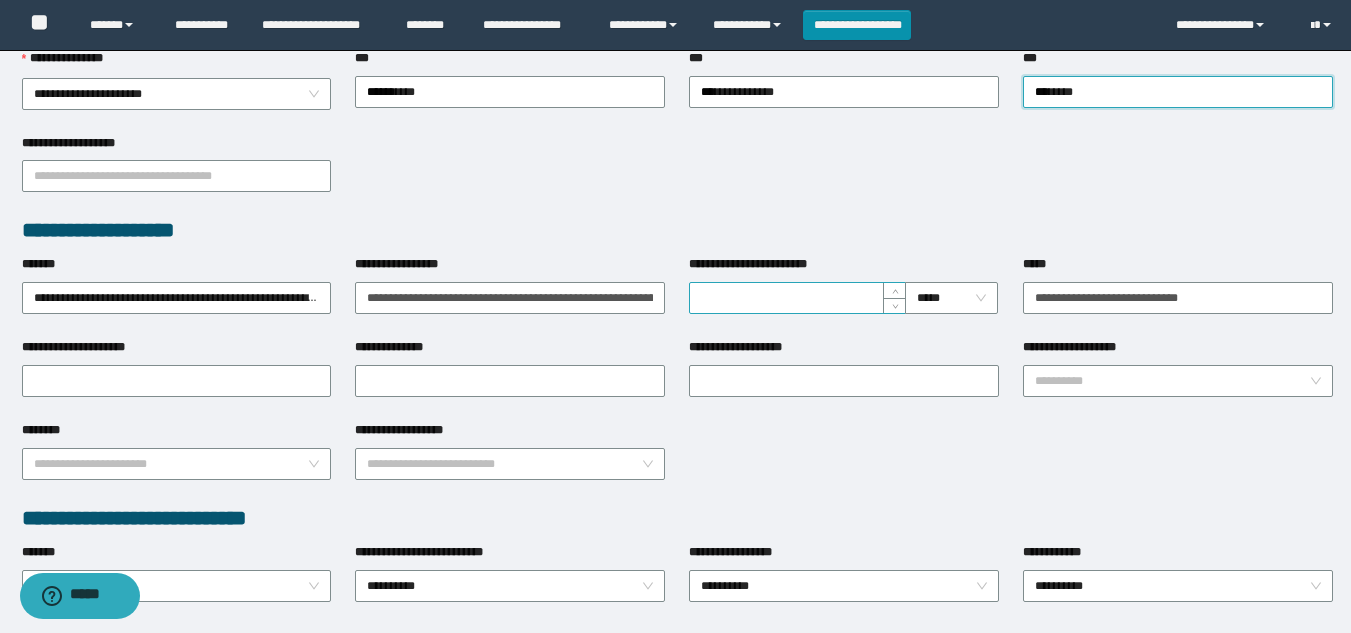 click on "**********" at bounding box center (797, 298) 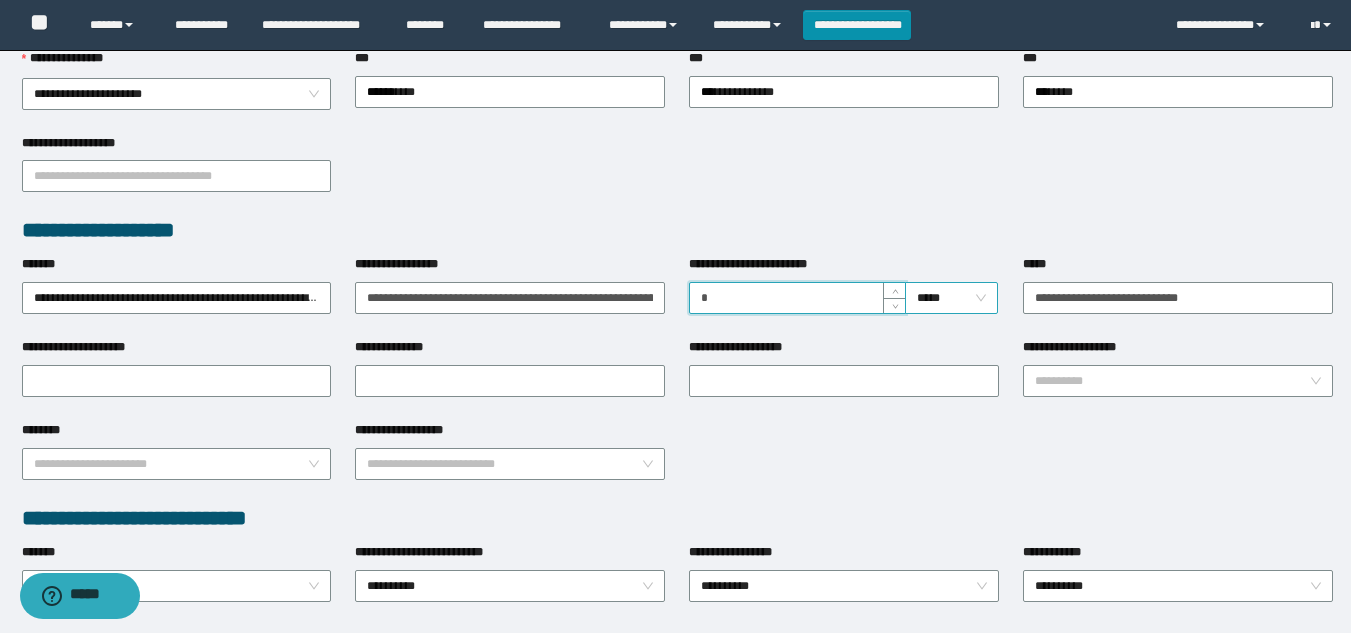 click on "*****" at bounding box center (951, 298) 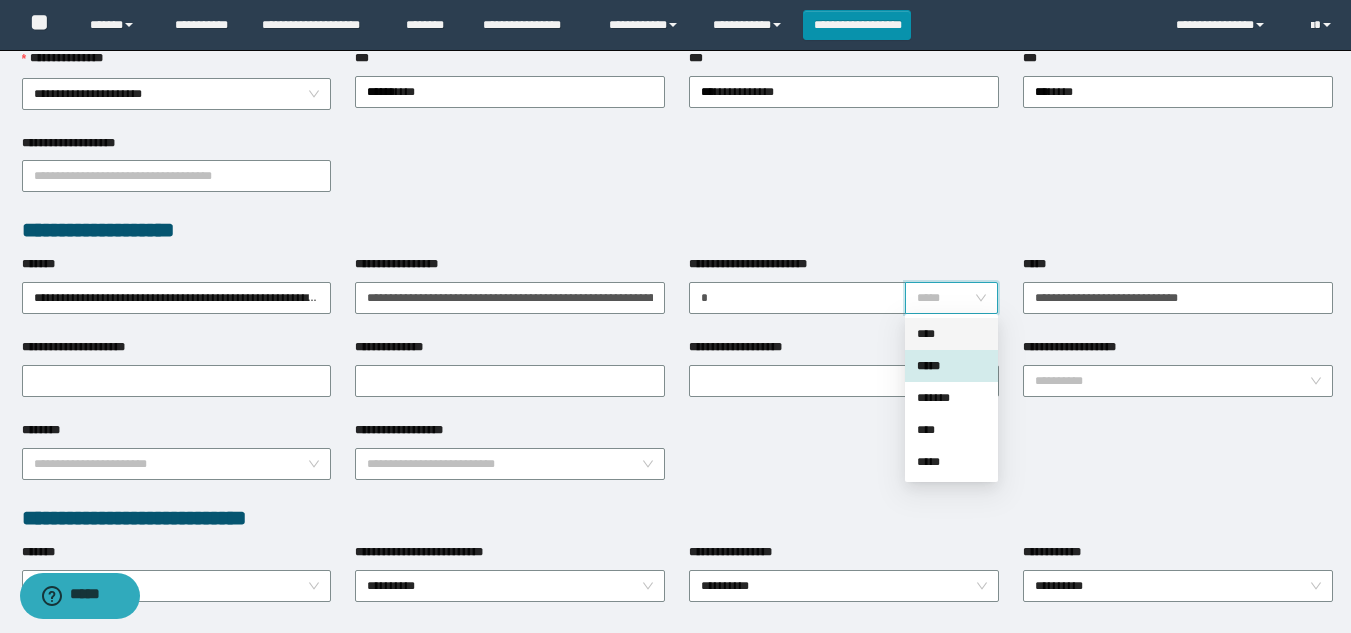 click on "****" at bounding box center [951, 334] 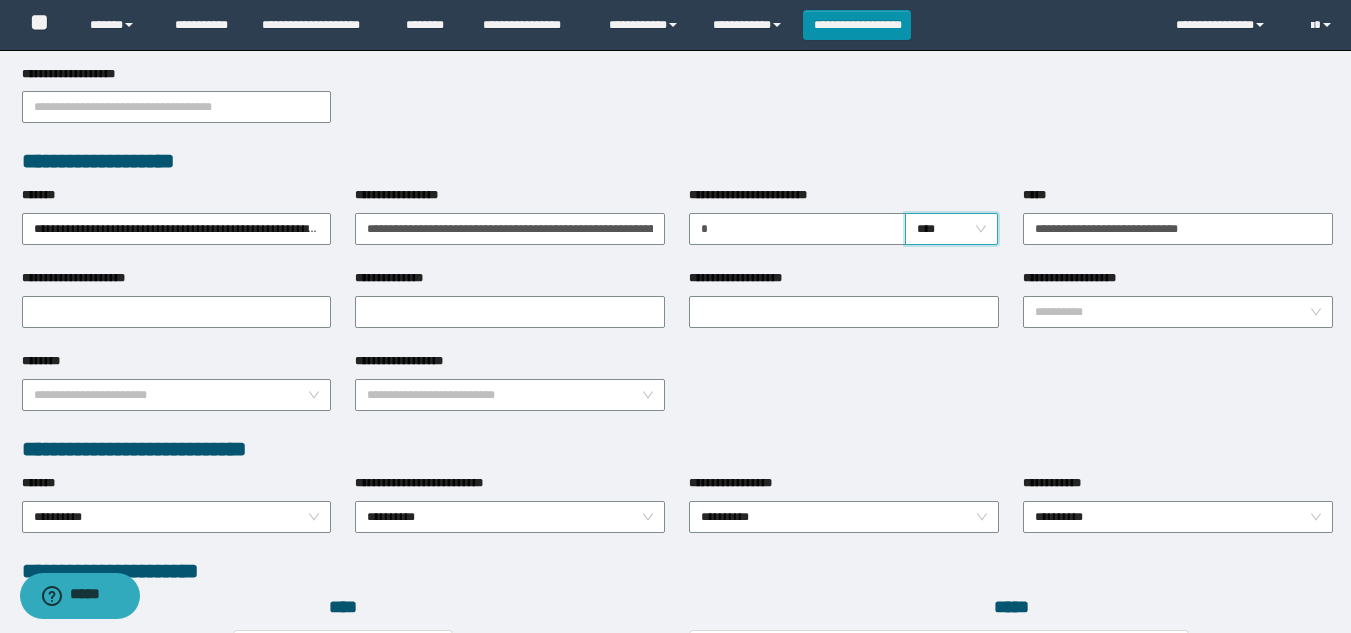scroll, scrollTop: 900, scrollLeft: 0, axis: vertical 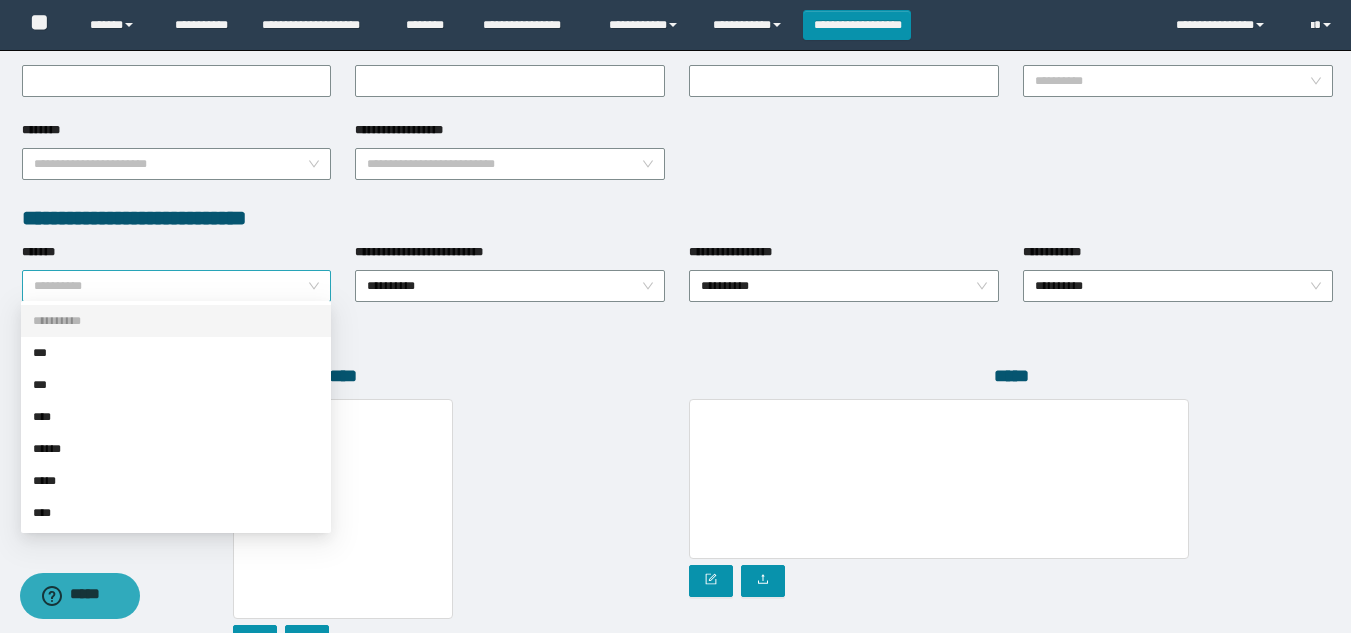 click on "**********" at bounding box center [177, 286] 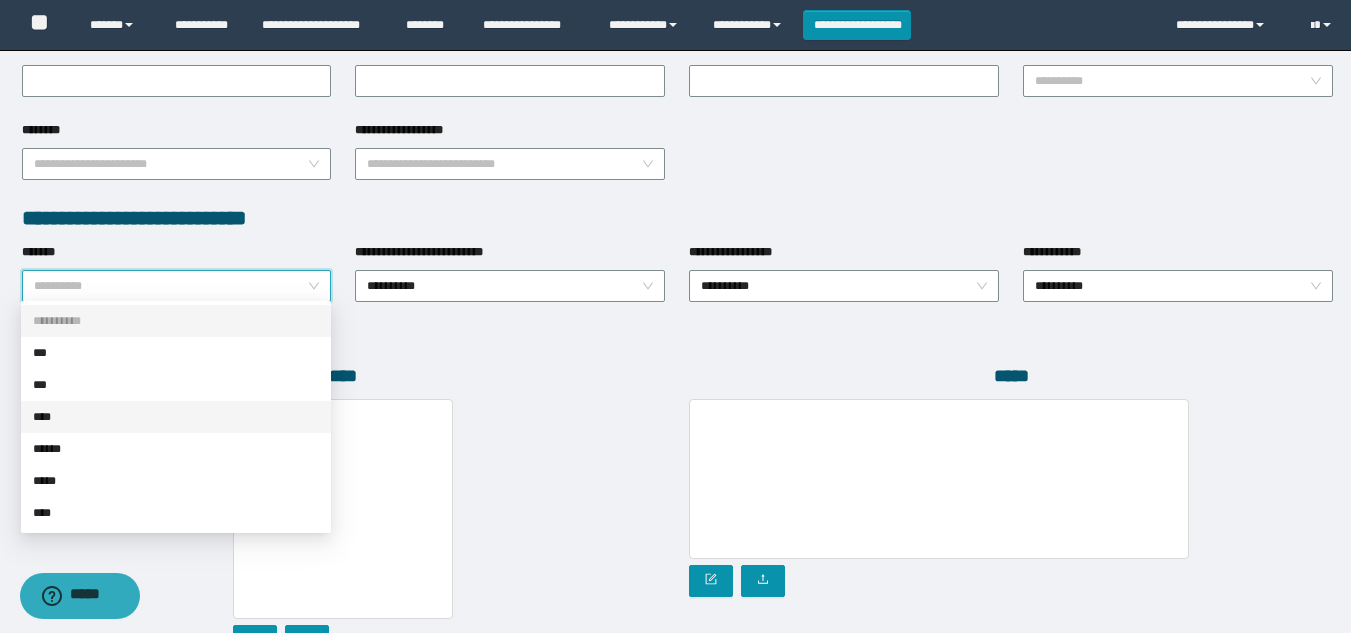 click on "****" at bounding box center (176, 417) 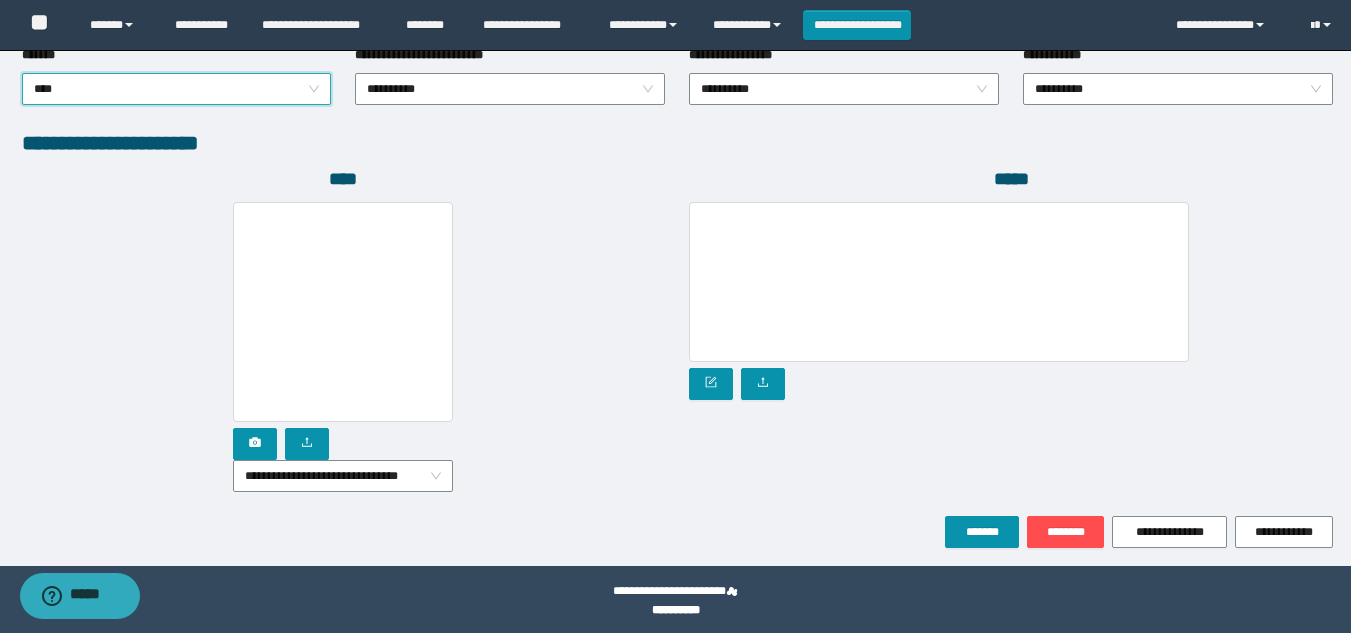 scroll, scrollTop: 1104, scrollLeft: 0, axis: vertical 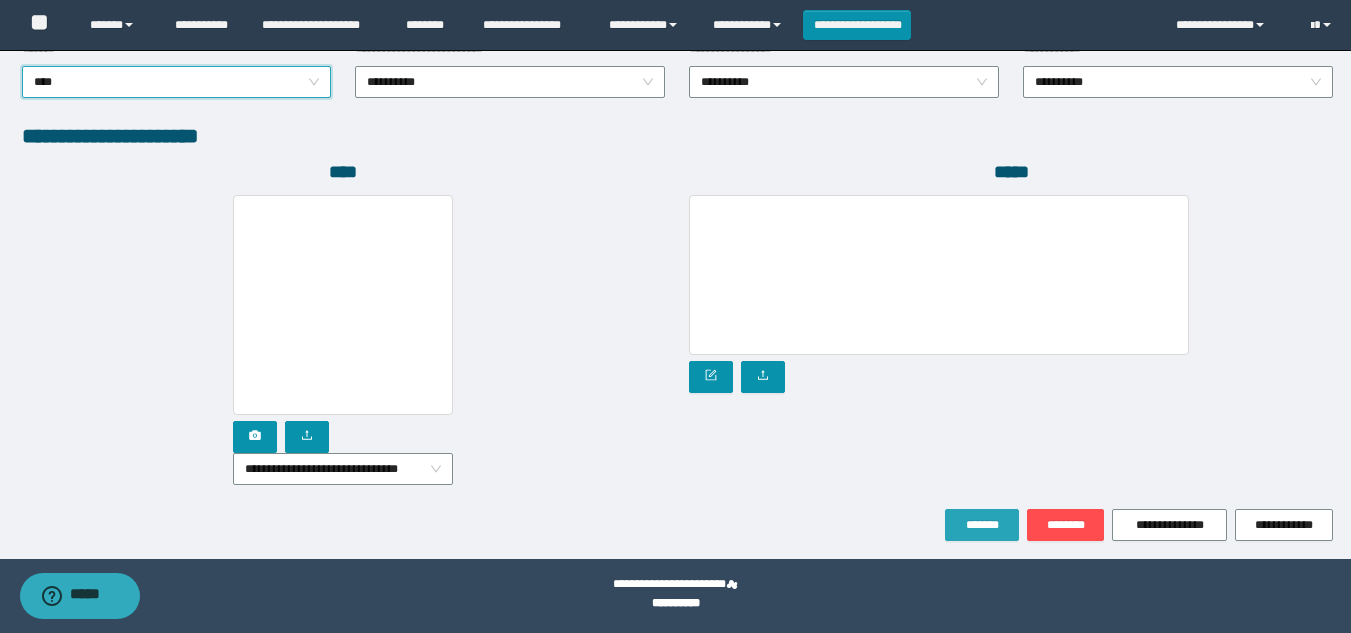 click on "*******" at bounding box center [982, 525] 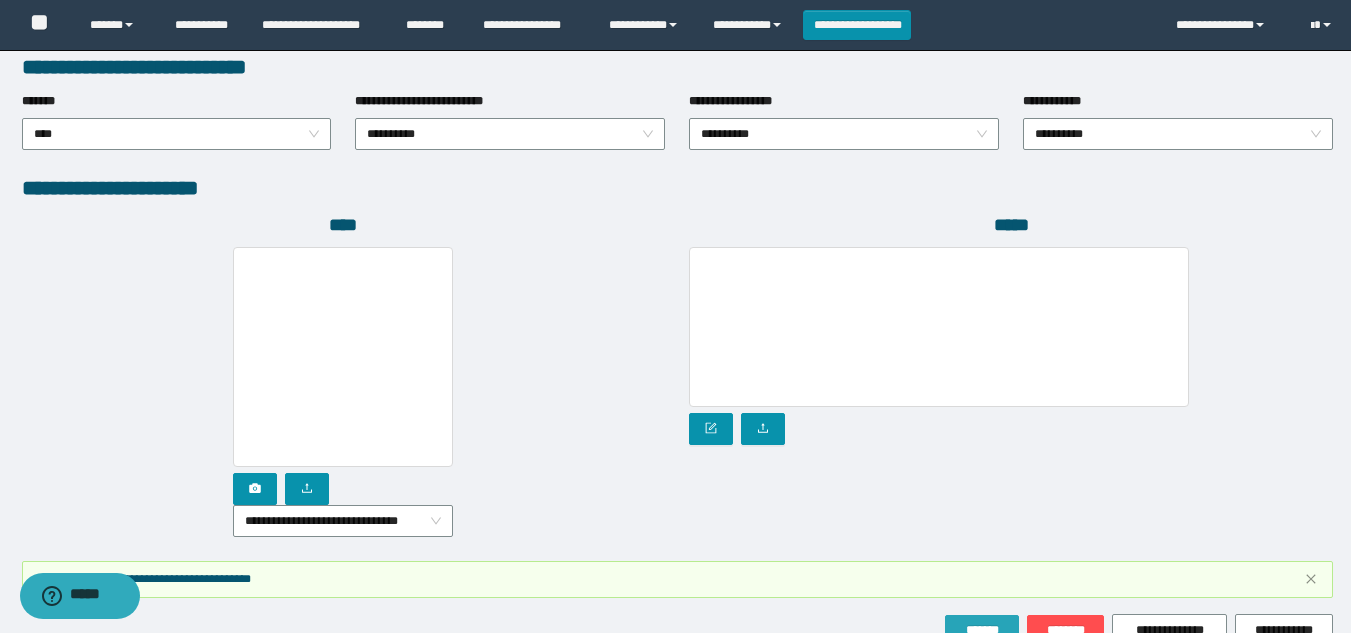 scroll, scrollTop: 1157, scrollLeft: 0, axis: vertical 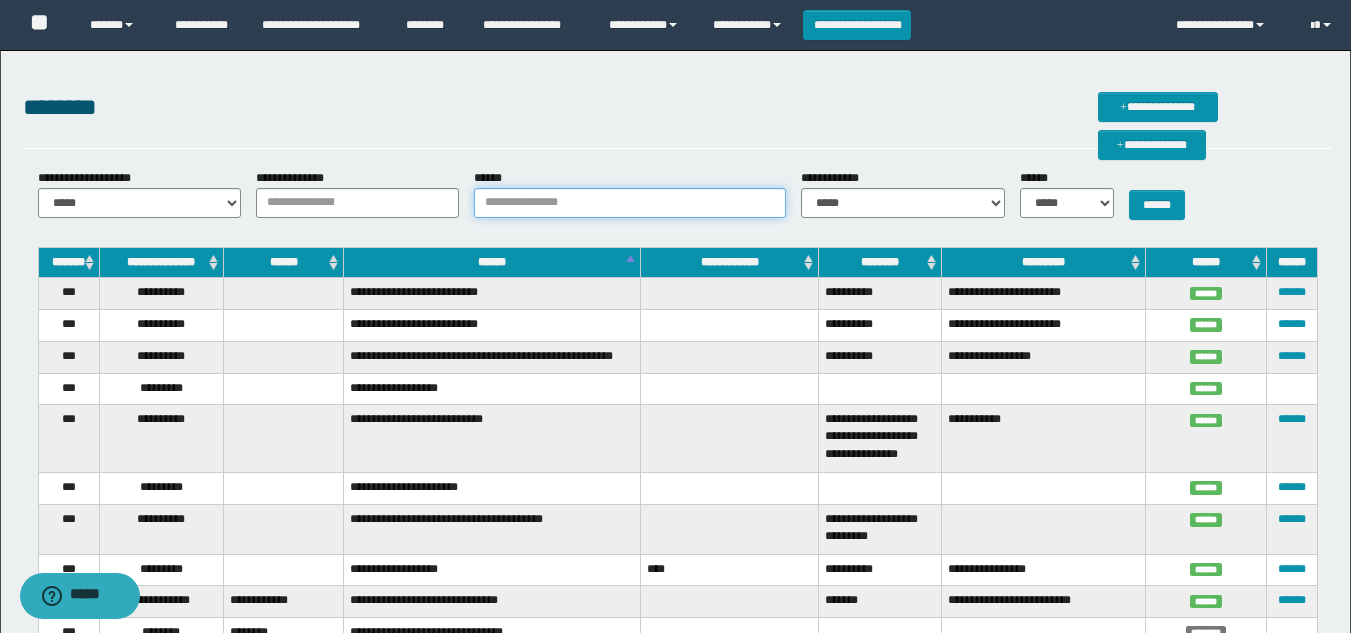 click on "******" at bounding box center (630, 203) 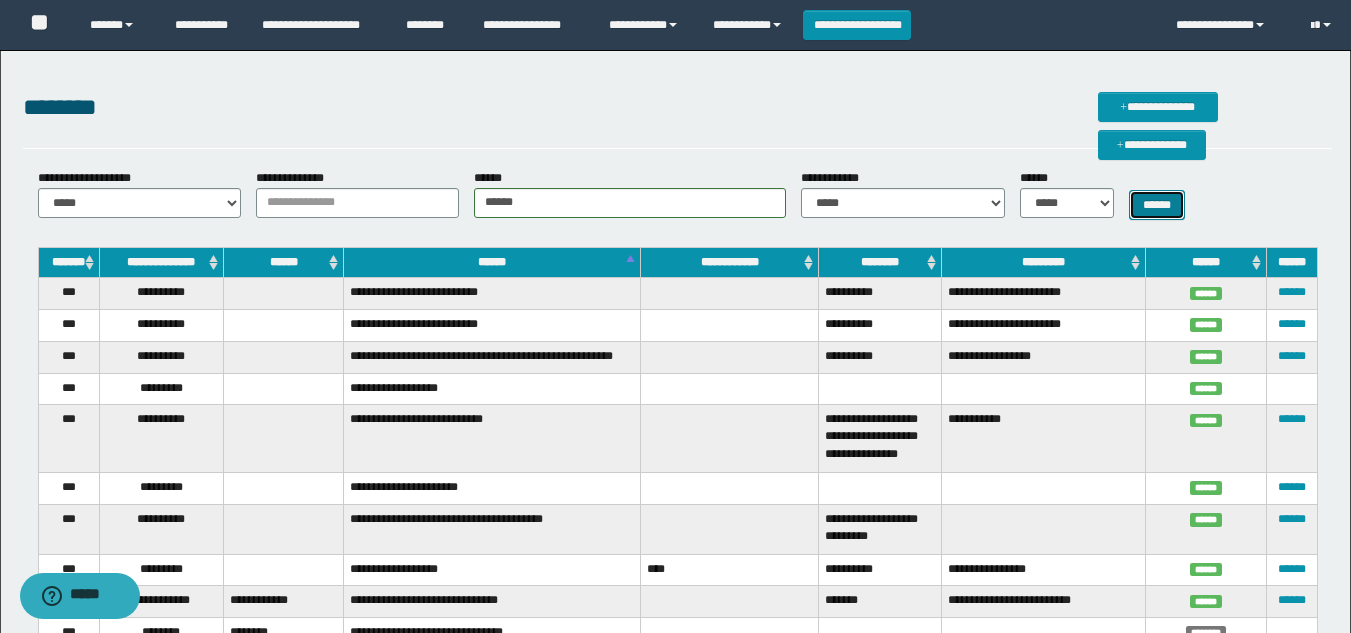 click on "******" at bounding box center (1157, 205) 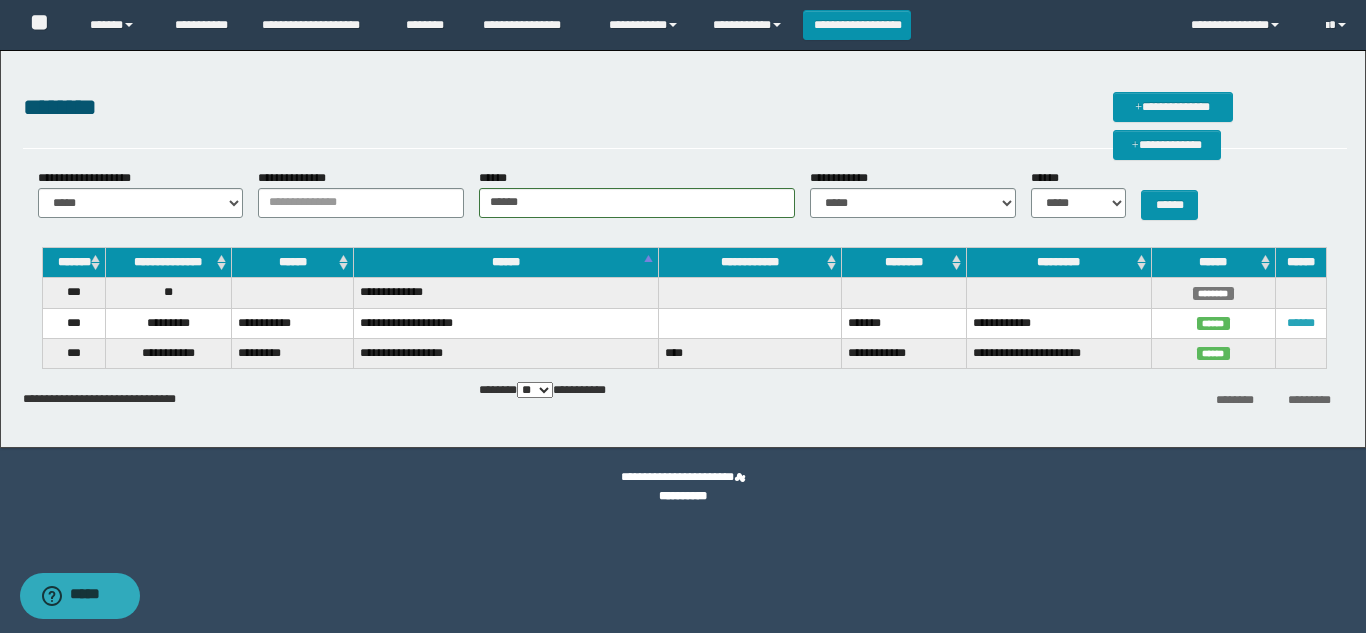 click on "******" at bounding box center (1301, 323) 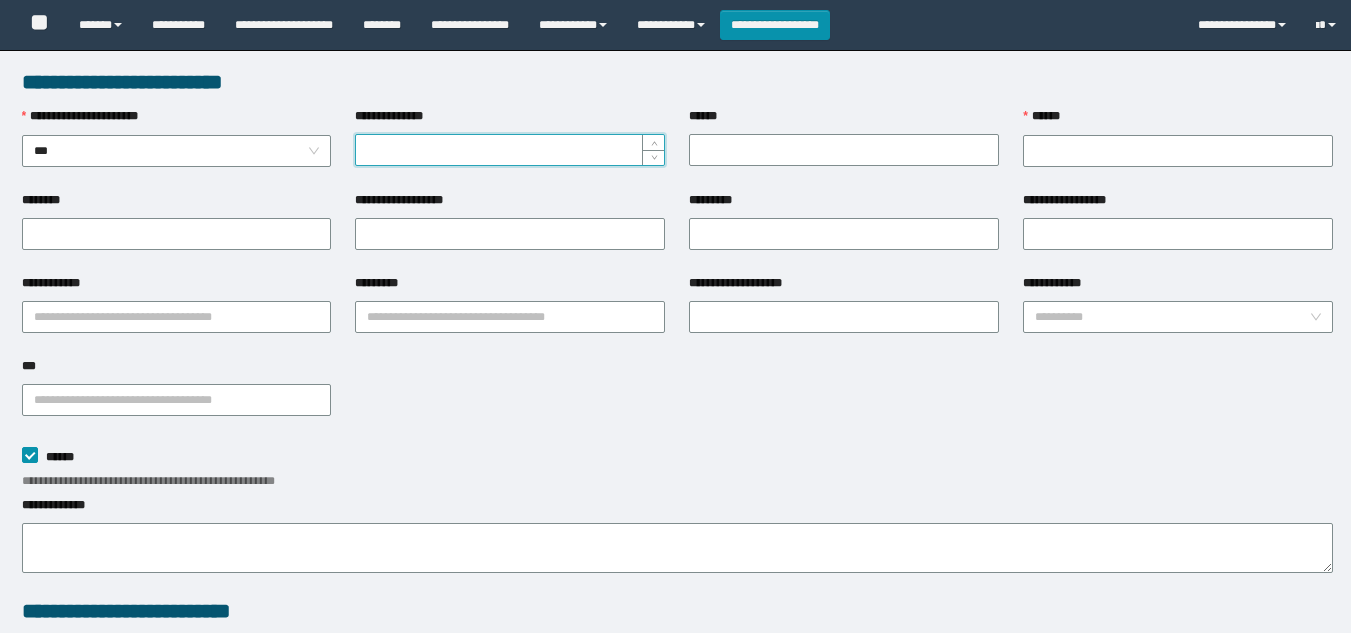 scroll, scrollTop: 0, scrollLeft: 0, axis: both 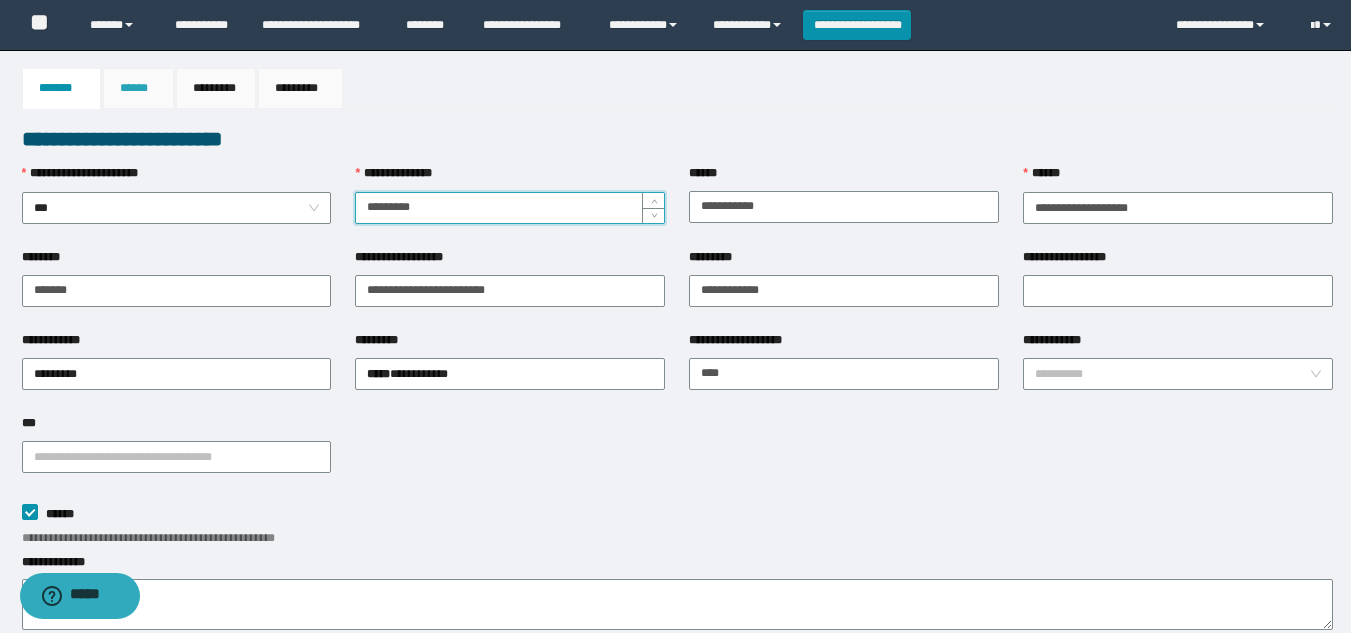 click on "******" at bounding box center [138, 88] 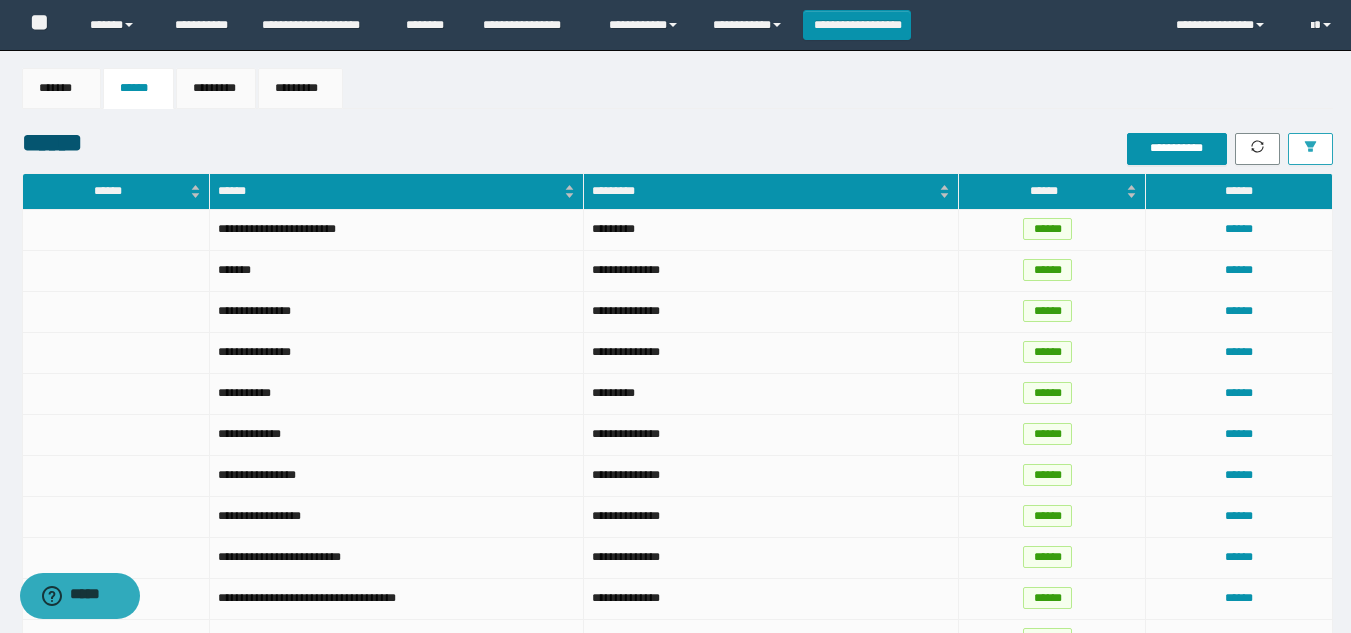 click 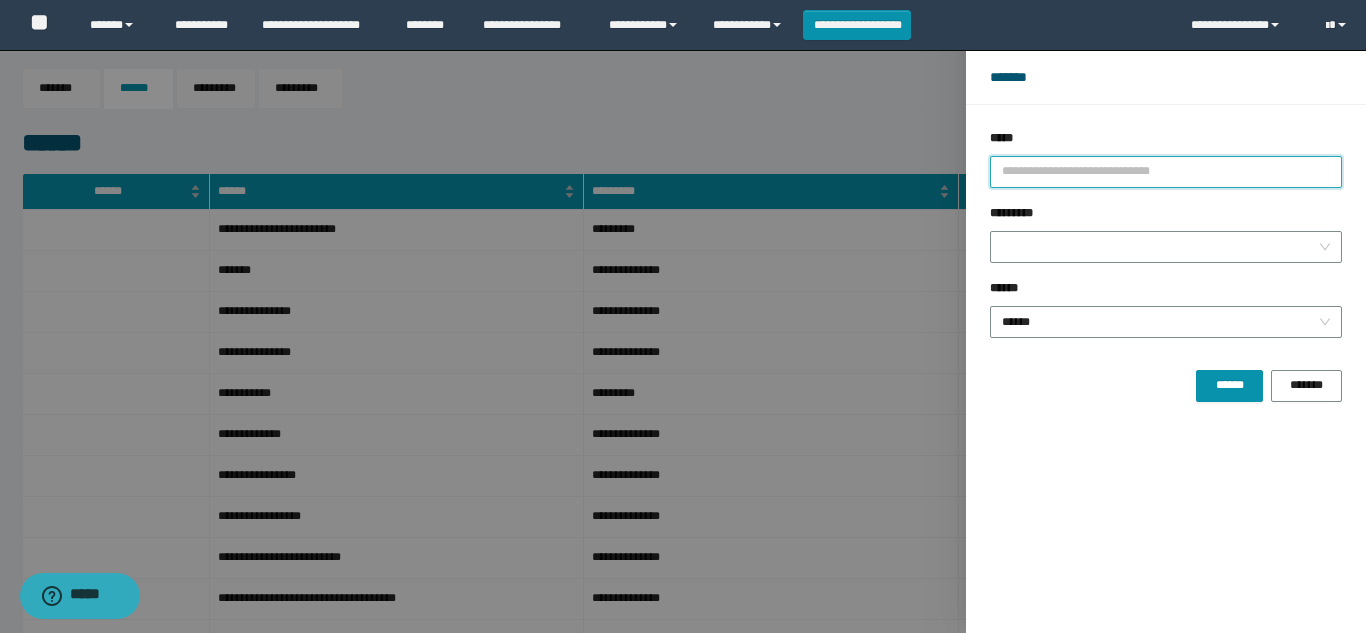 click on "*****" at bounding box center (1166, 172) 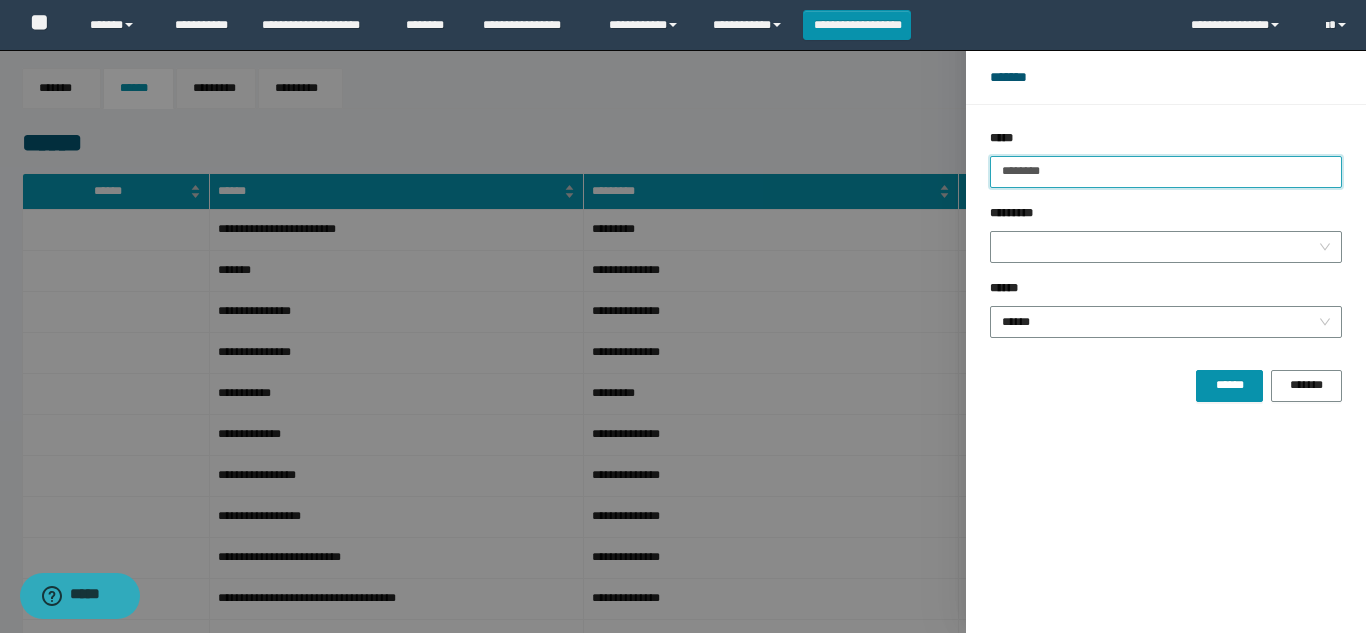type on "********" 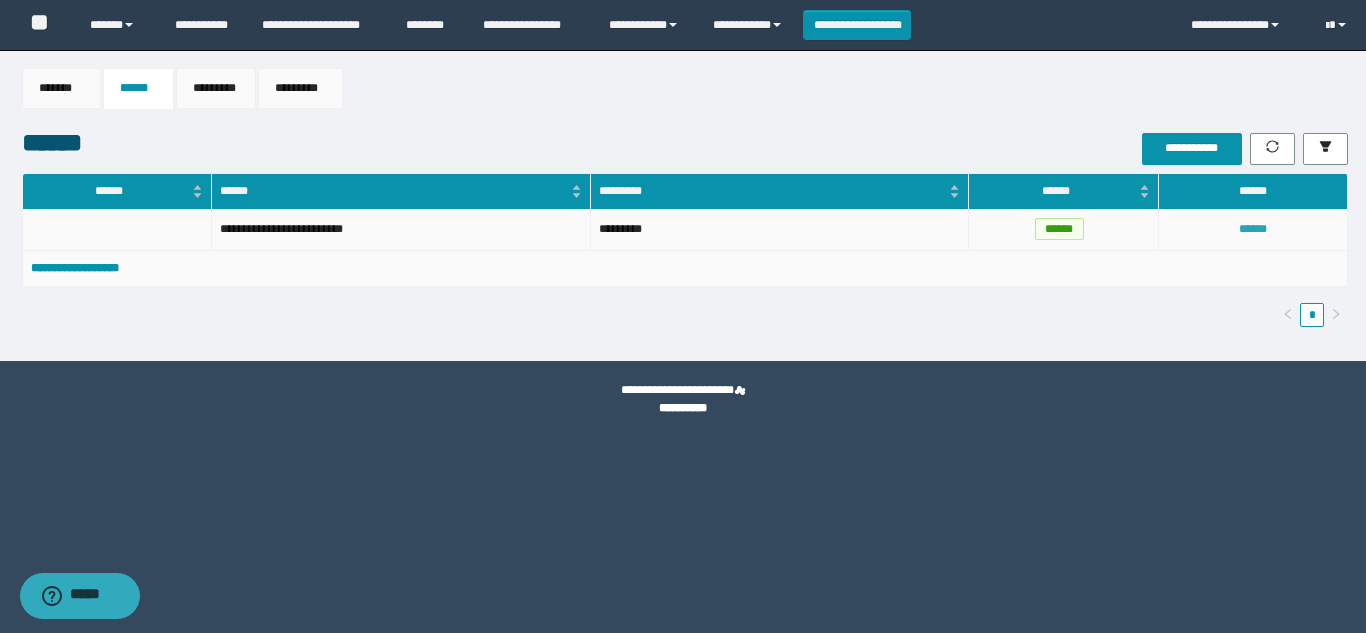 click on "******" at bounding box center (1253, 229) 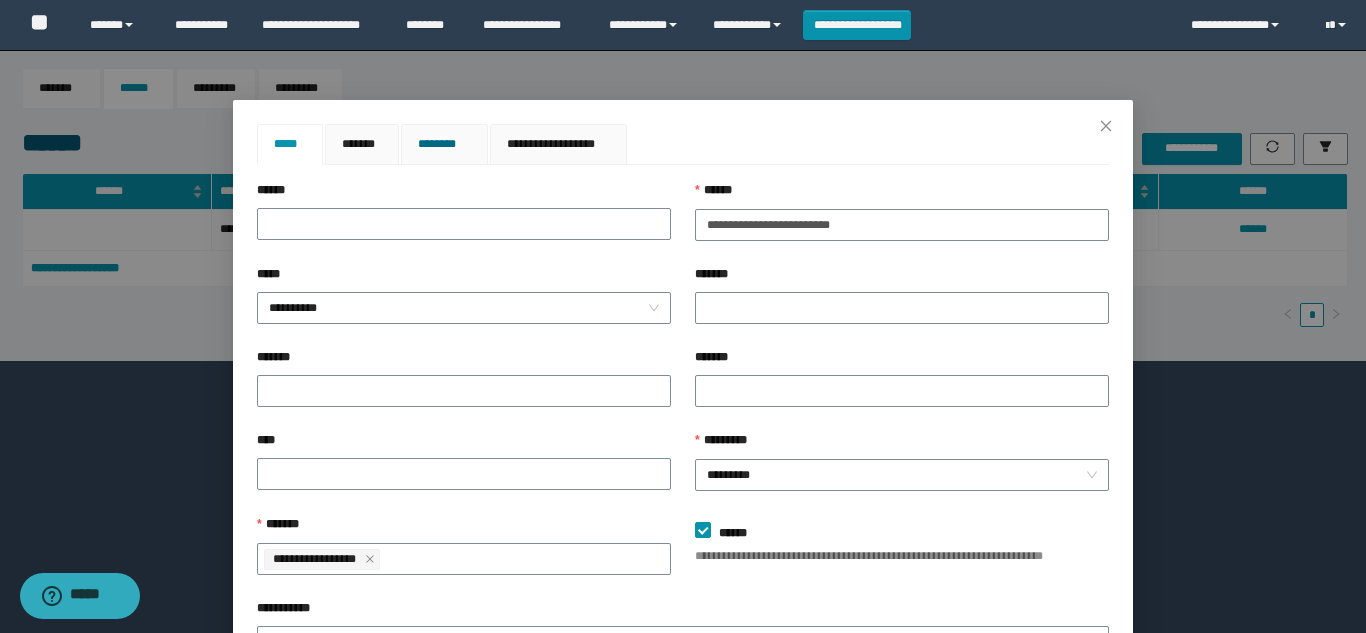 click on "********" at bounding box center (444, 144) 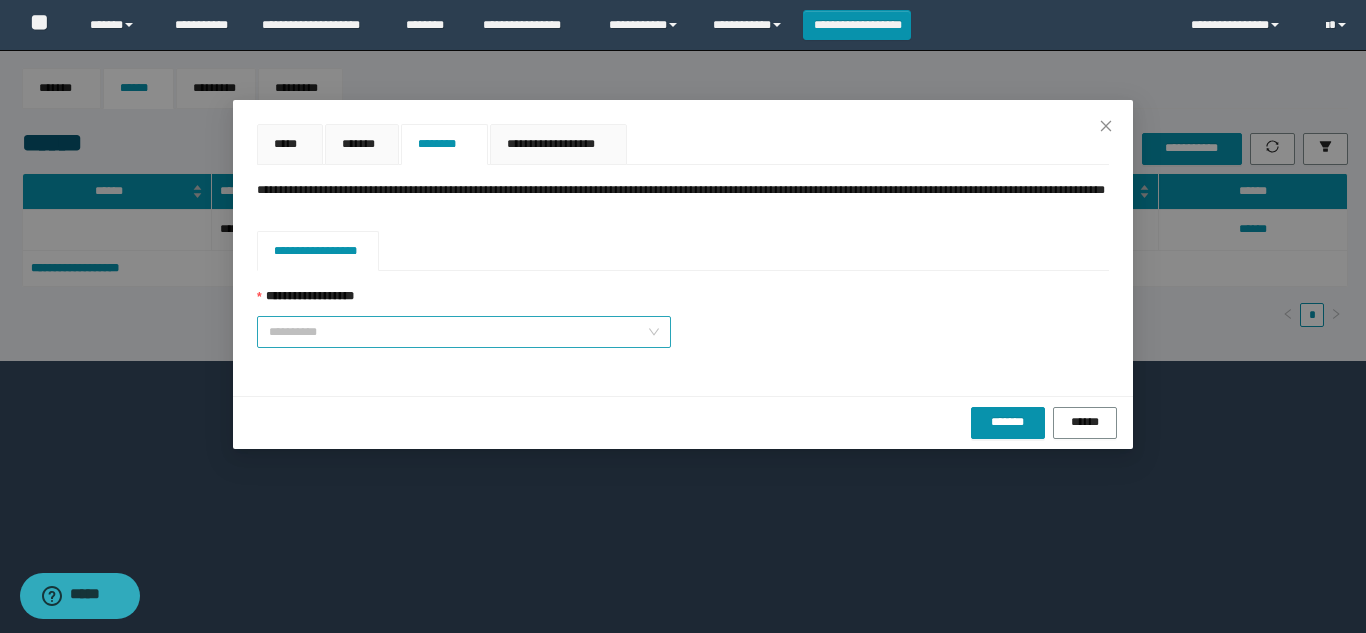 click on "**********" at bounding box center [458, 332] 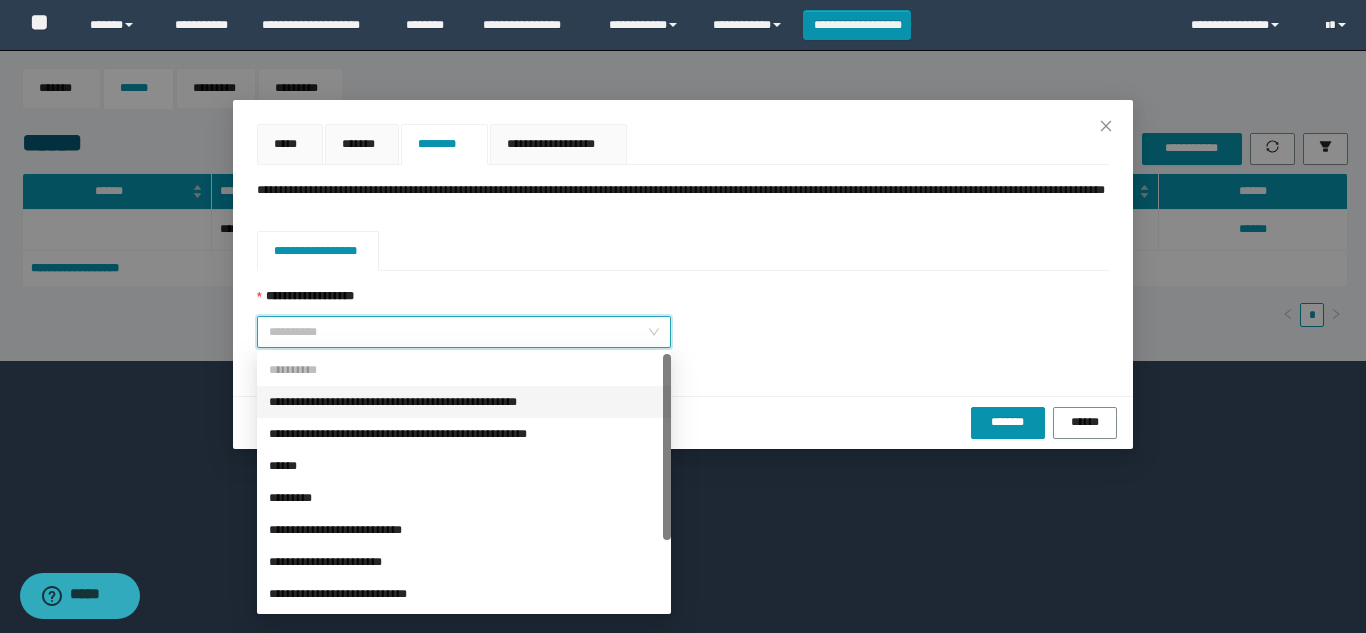 click on "********" at bounding box center [444, 144] 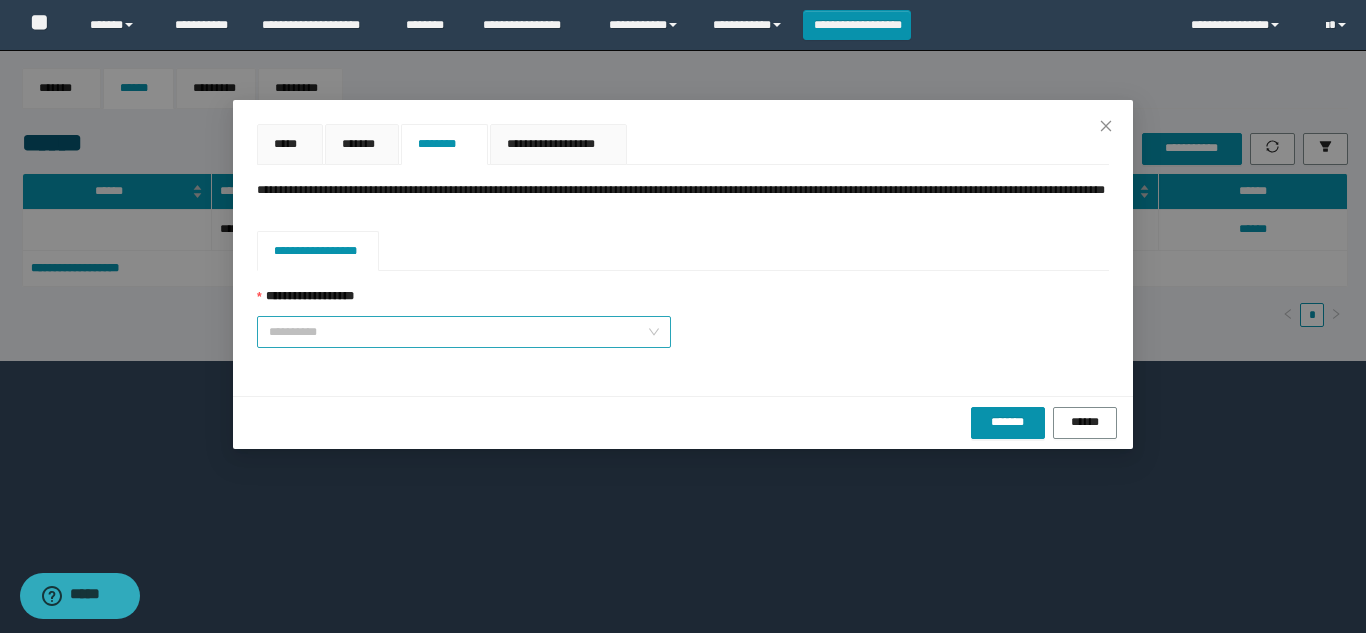 click on "**********" at bounding box center [458, 332] 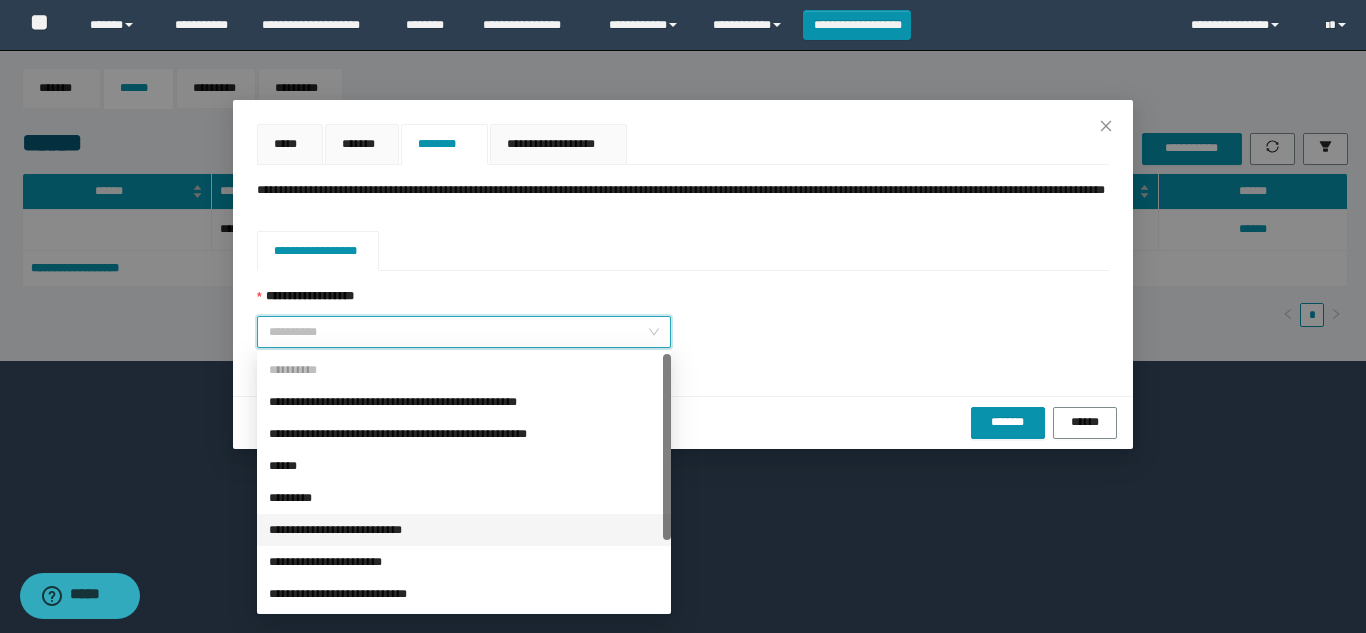 scroll, scrollTop: 96, scrollLeft: 0, axis: vertical 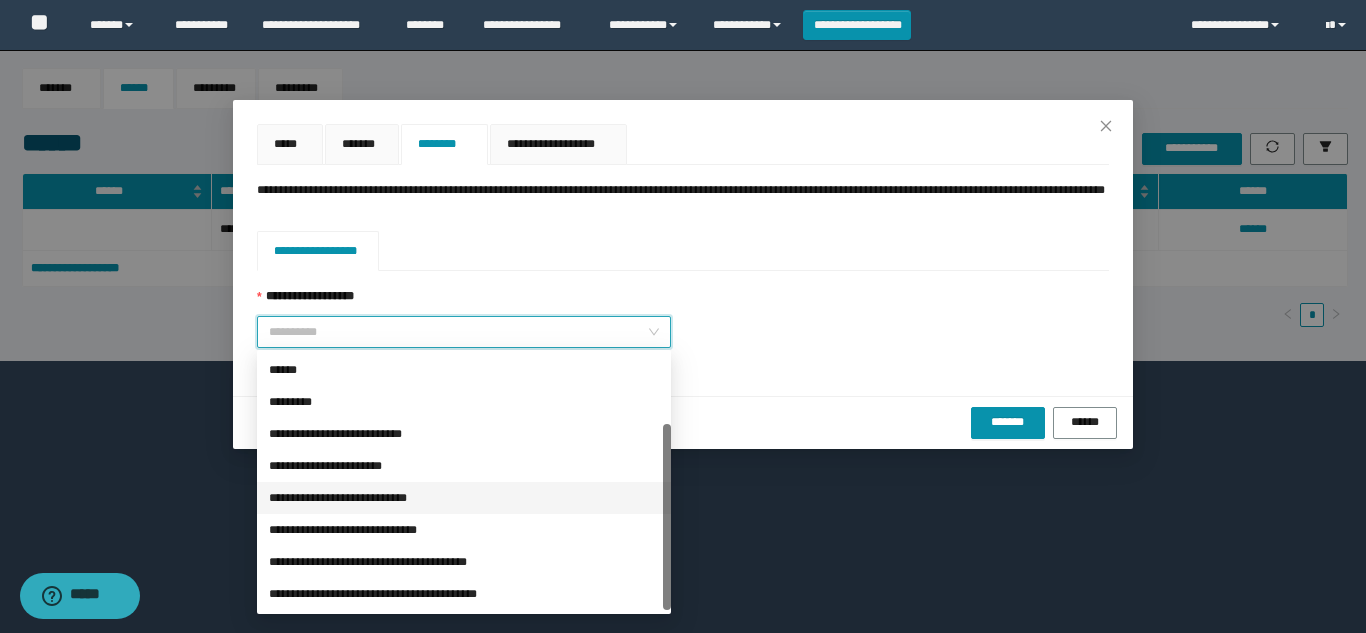 click on "**********" at bounding box center (464, 498) 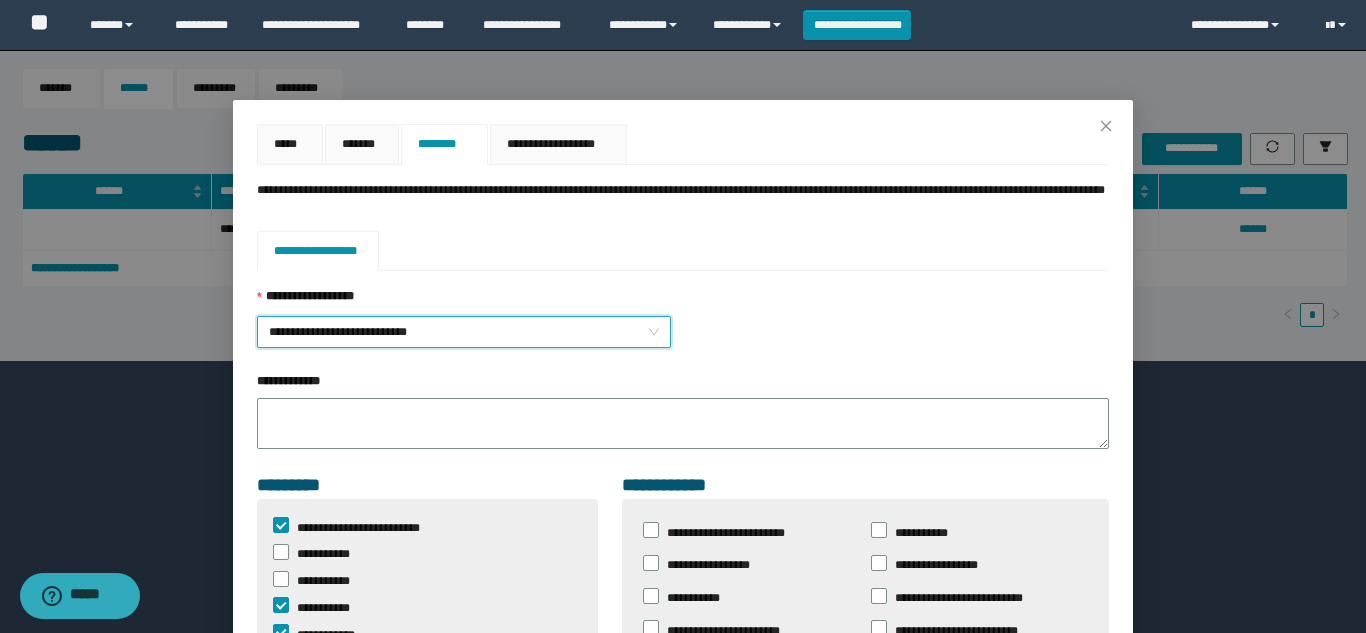 type on "**********" 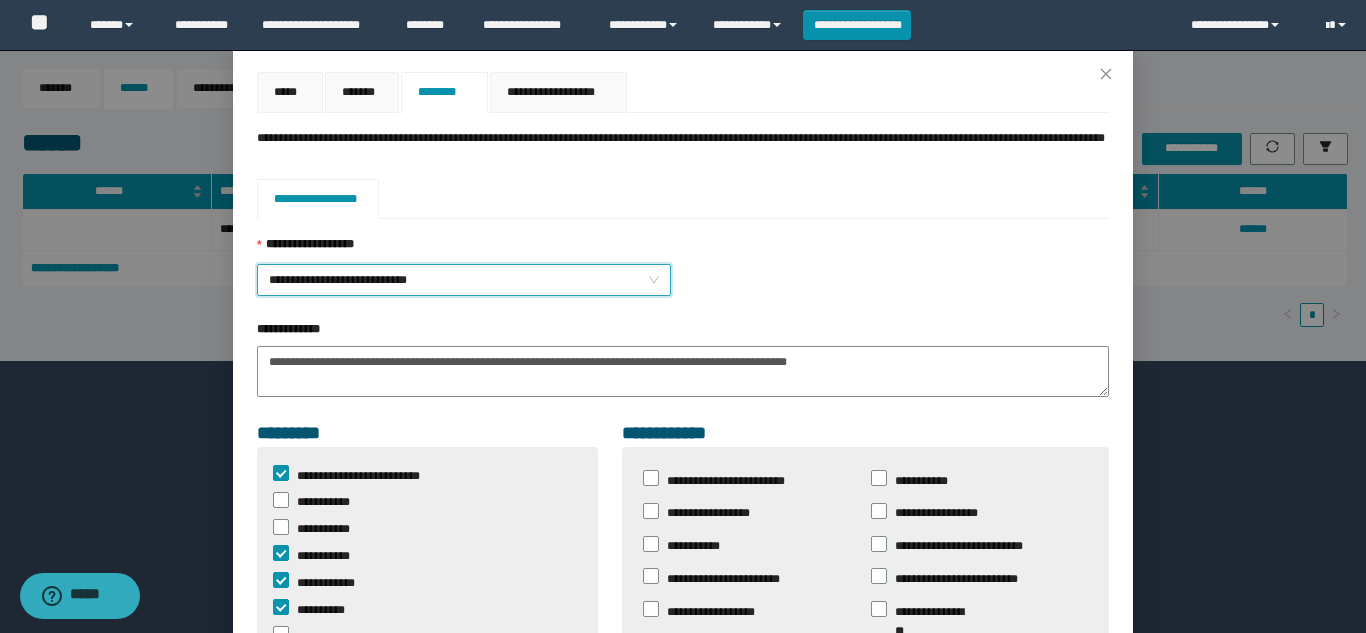 scroll, scrollTop: 100, scrollLeft: 0, axis: vertical 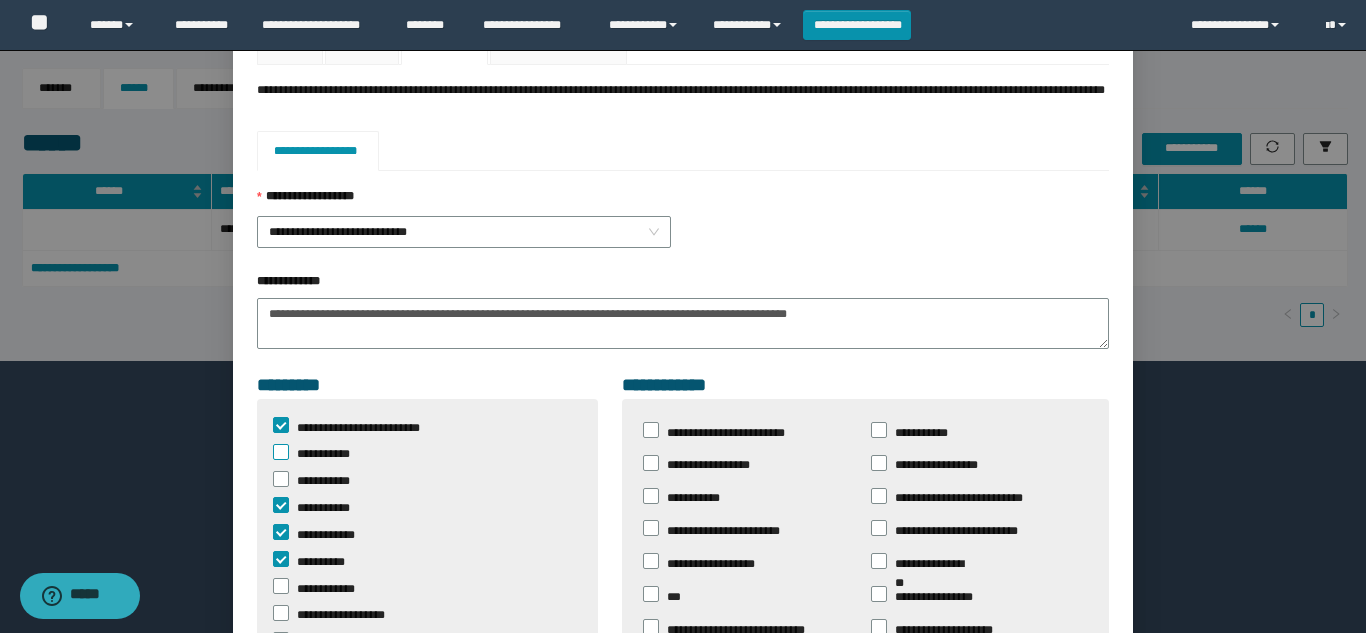 click at bounding box center [281, 452] 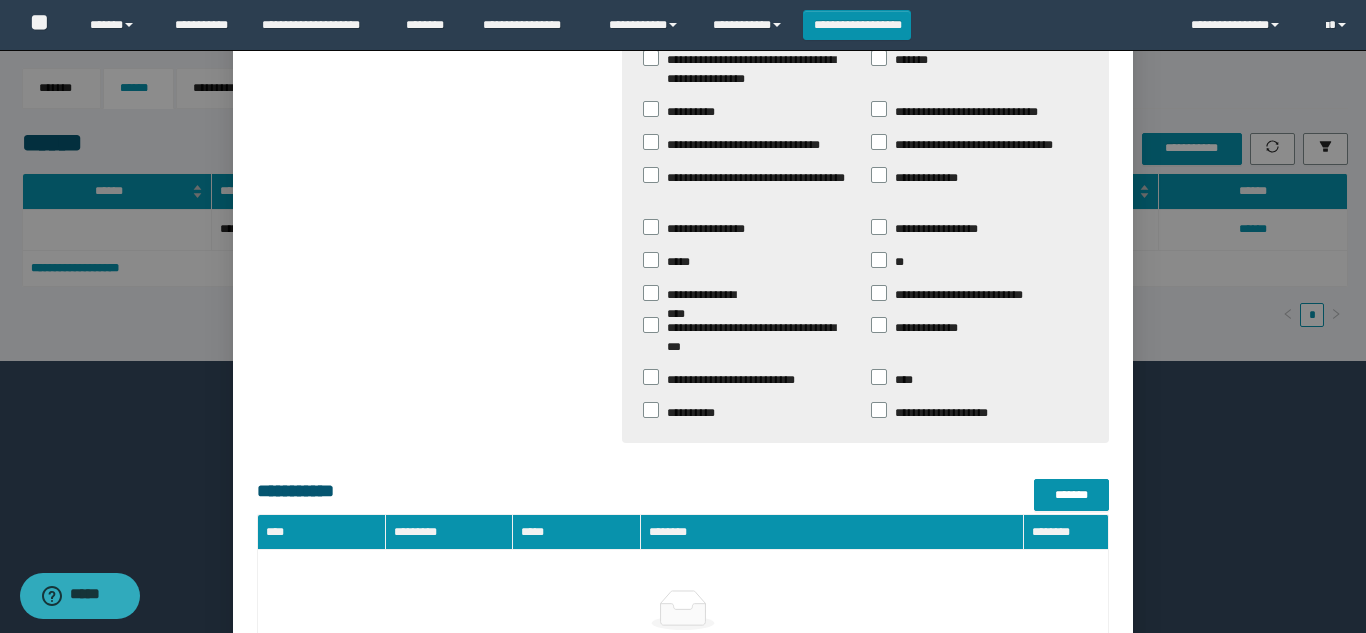 scroll, scrollTop: 1533, scrollLeft: 0, axis: vertical 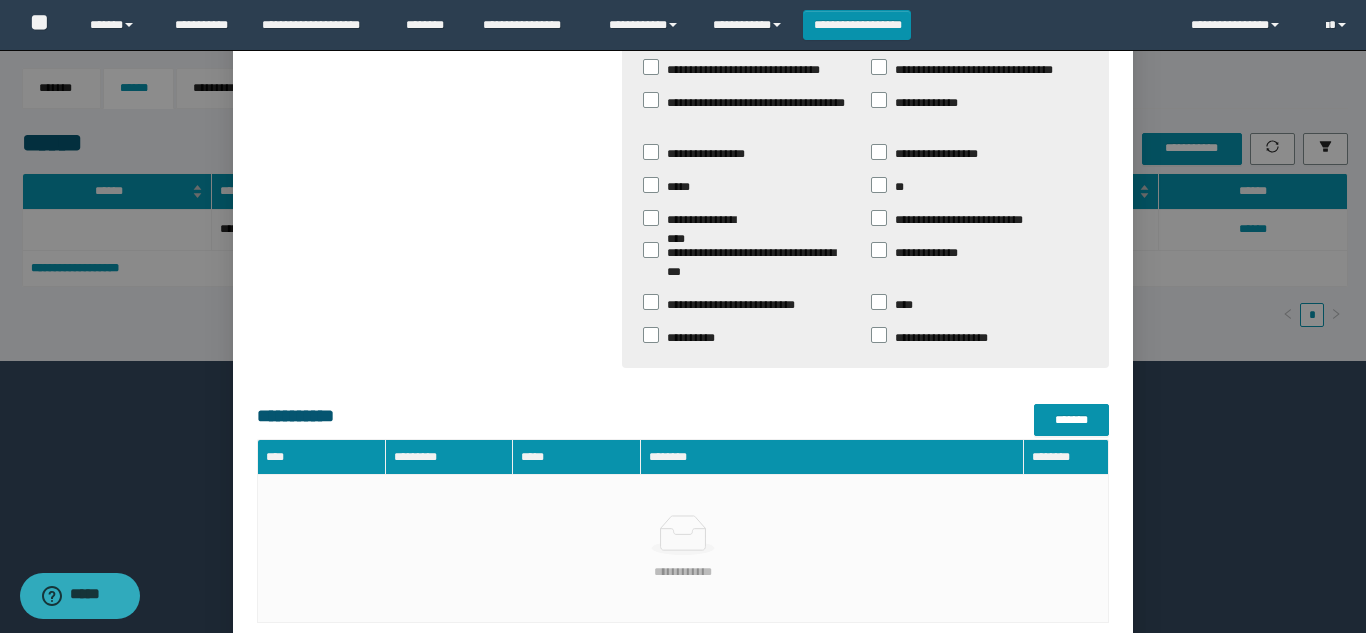click on "*******" at bounding box center [1008, 674] 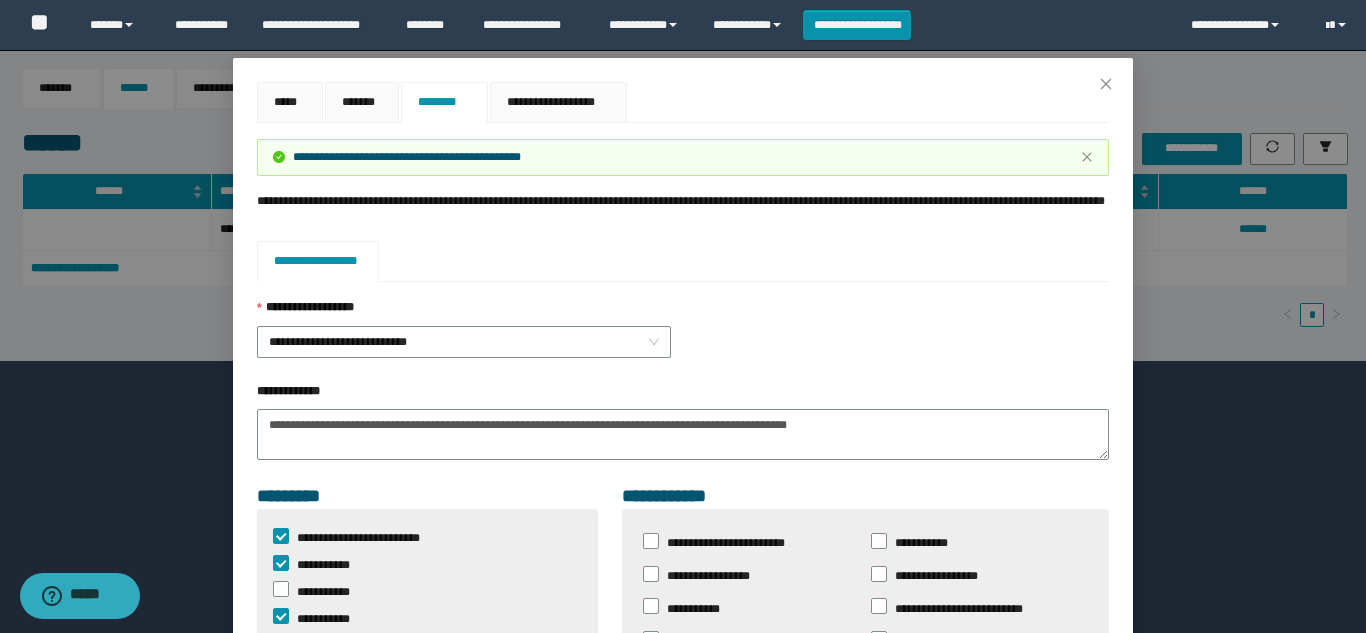 scroll, scrollTop: 0, scrollLeft: 0, axis: both 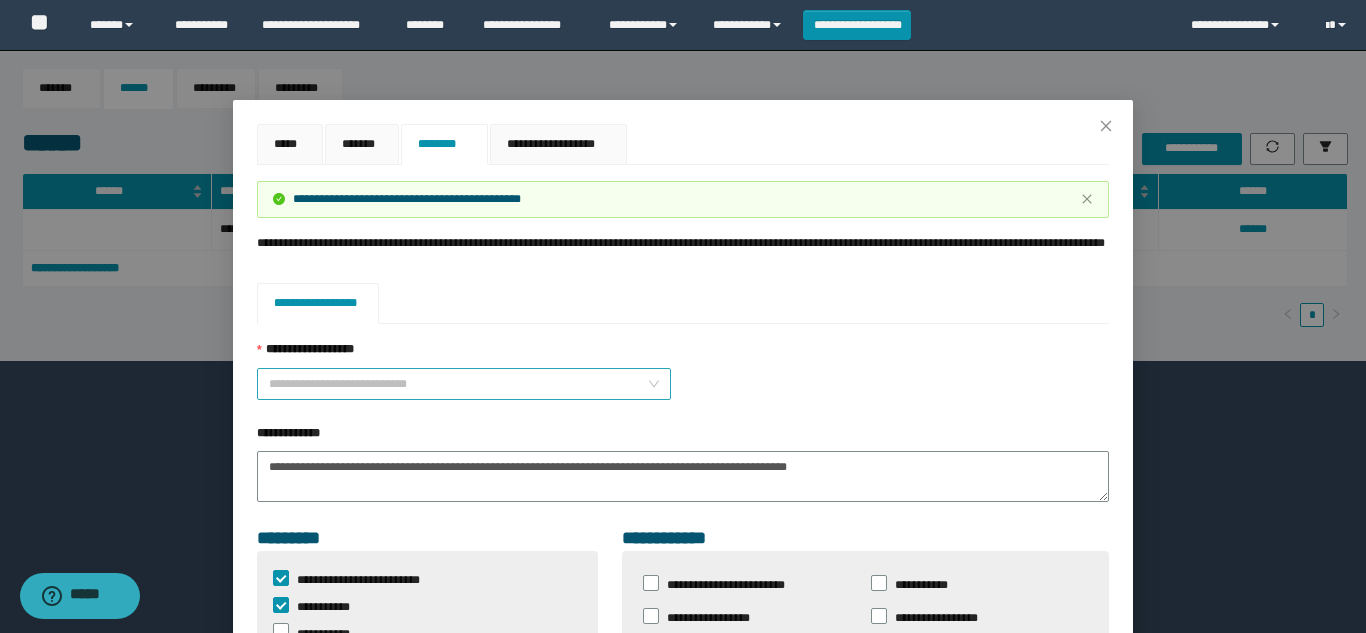 click on "**********" at bounding box center [464, 384] 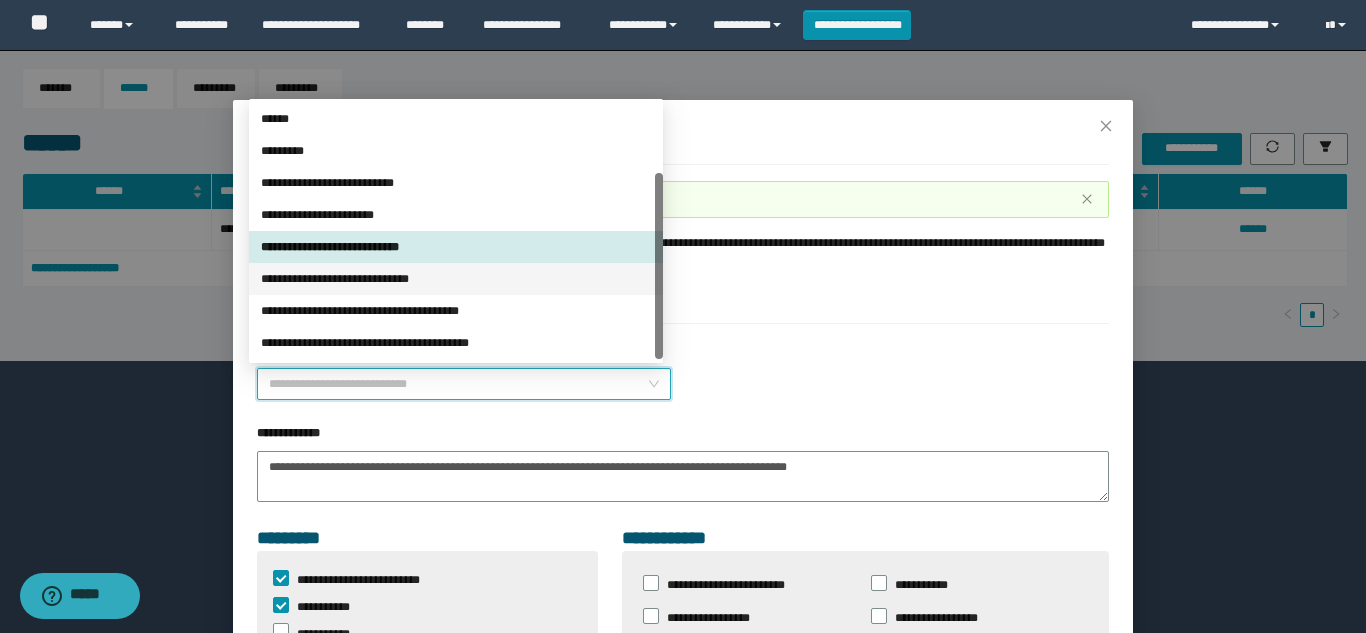 click on "**********" at bounding box center [456, 279] 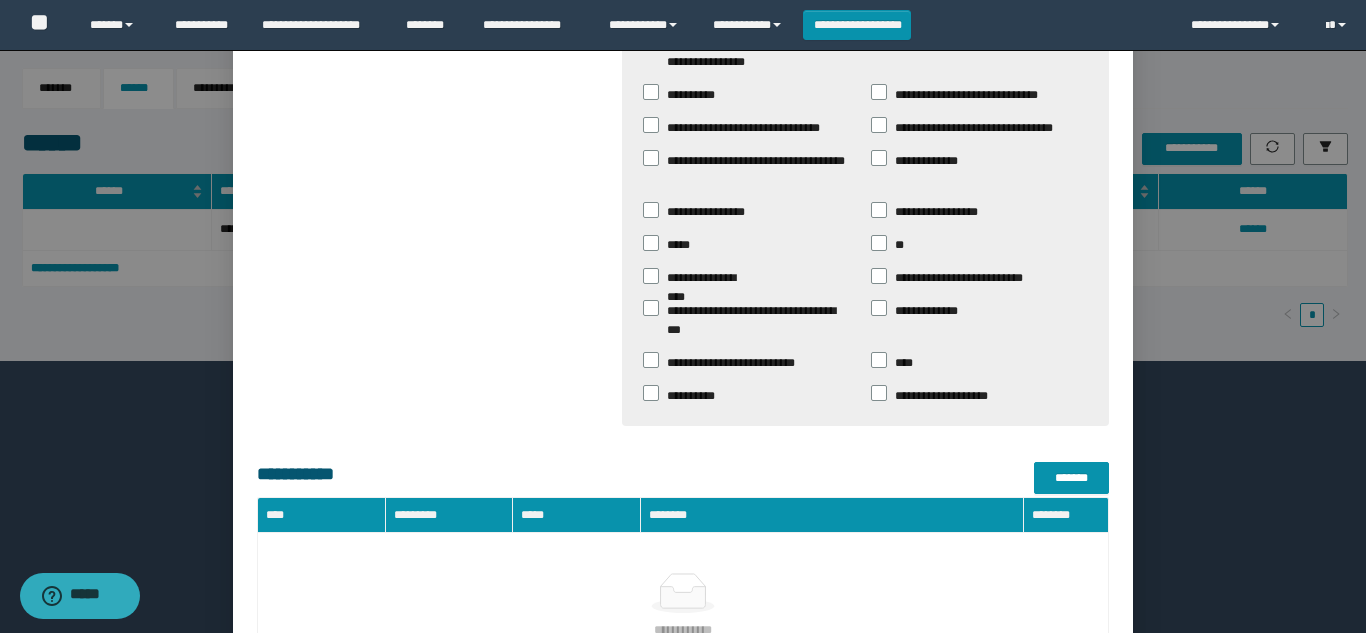 scroll, scrollTop: 1533, scrollLeft: 0, axis: vertical 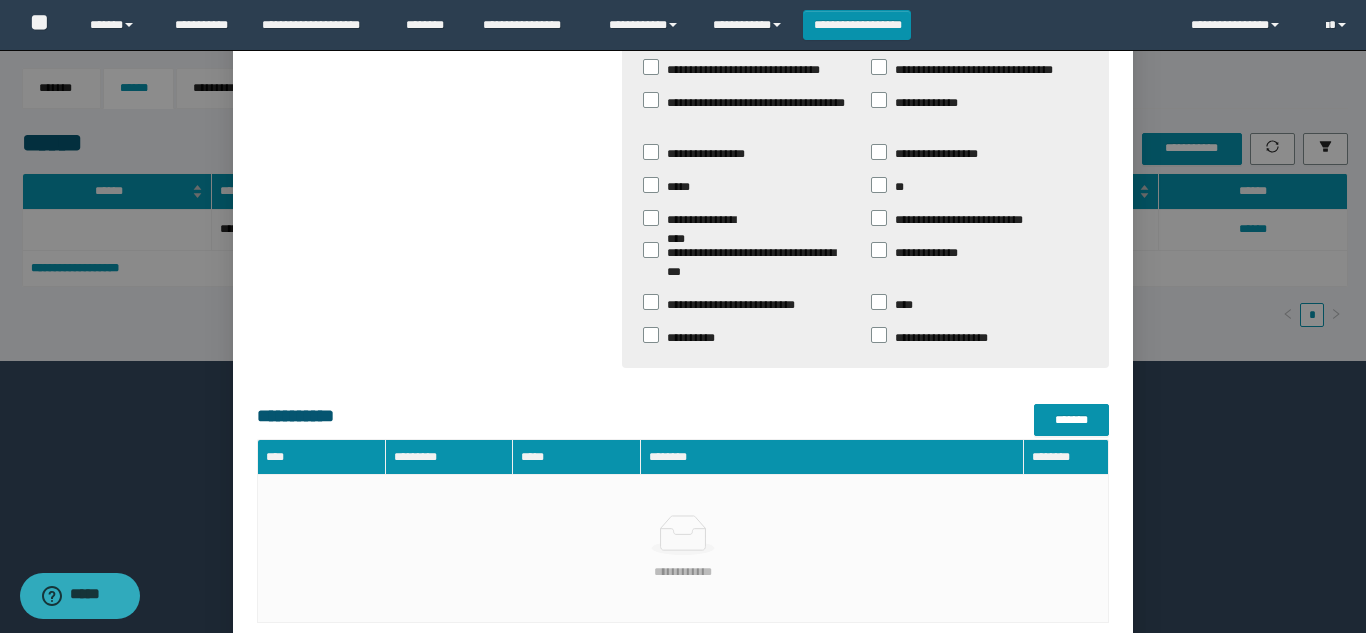 click on "*******" at bounding box center (1008, 674) 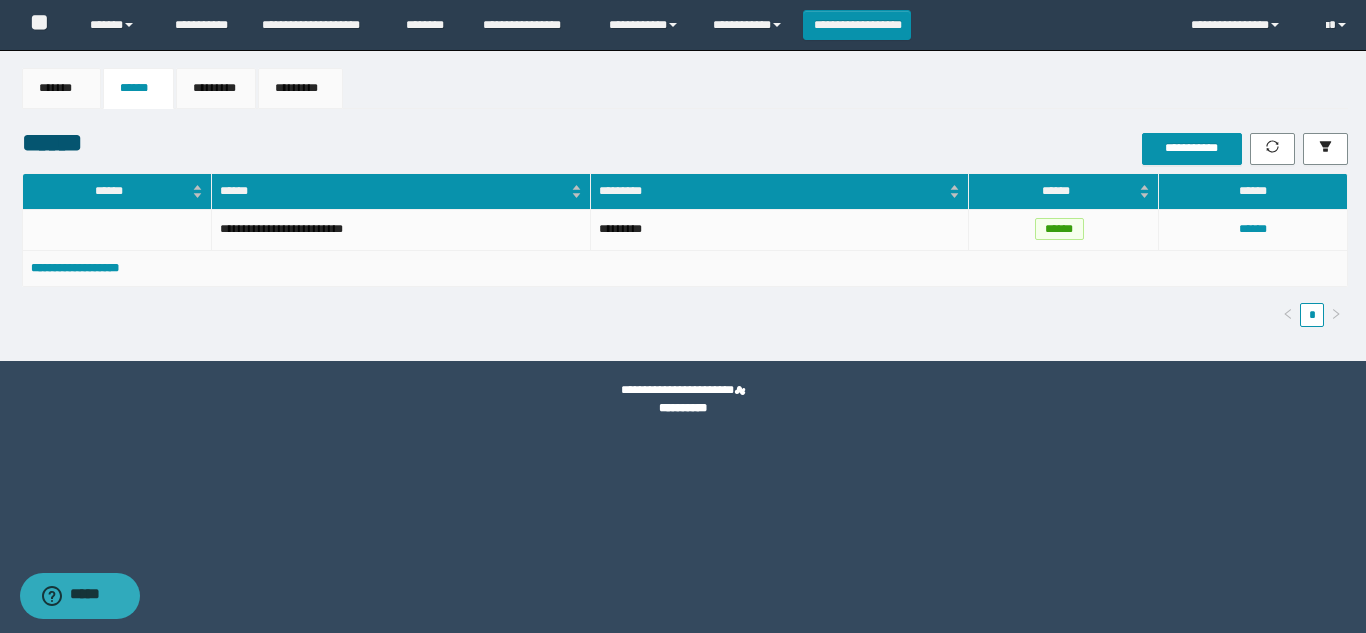 scroll, scrollTop: 1538, scrollLeft: 0, axis: vertical 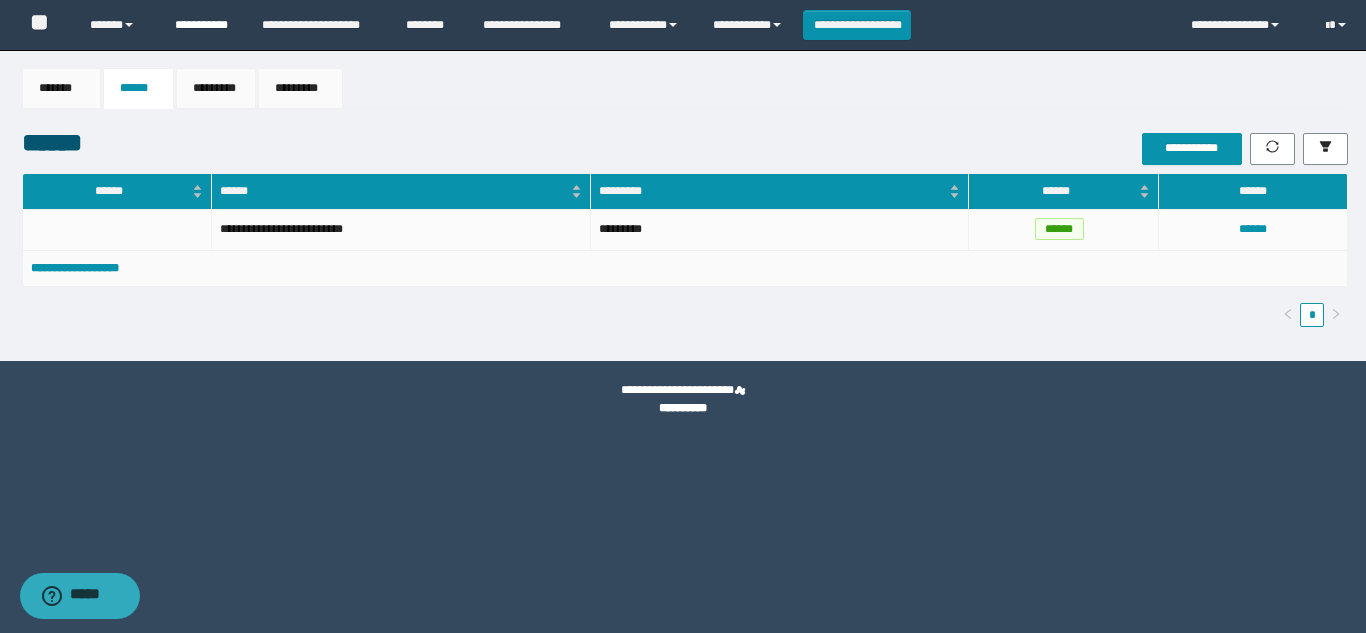 click on "**********" at bounding box center (203, 25) 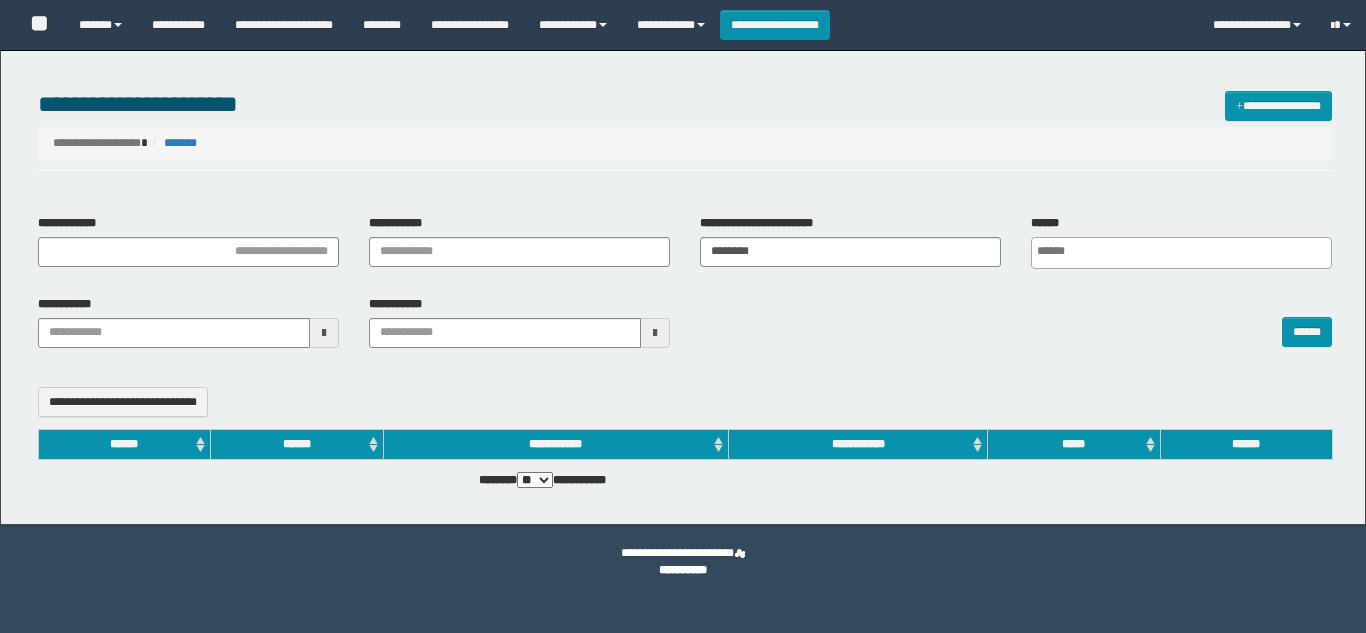 select 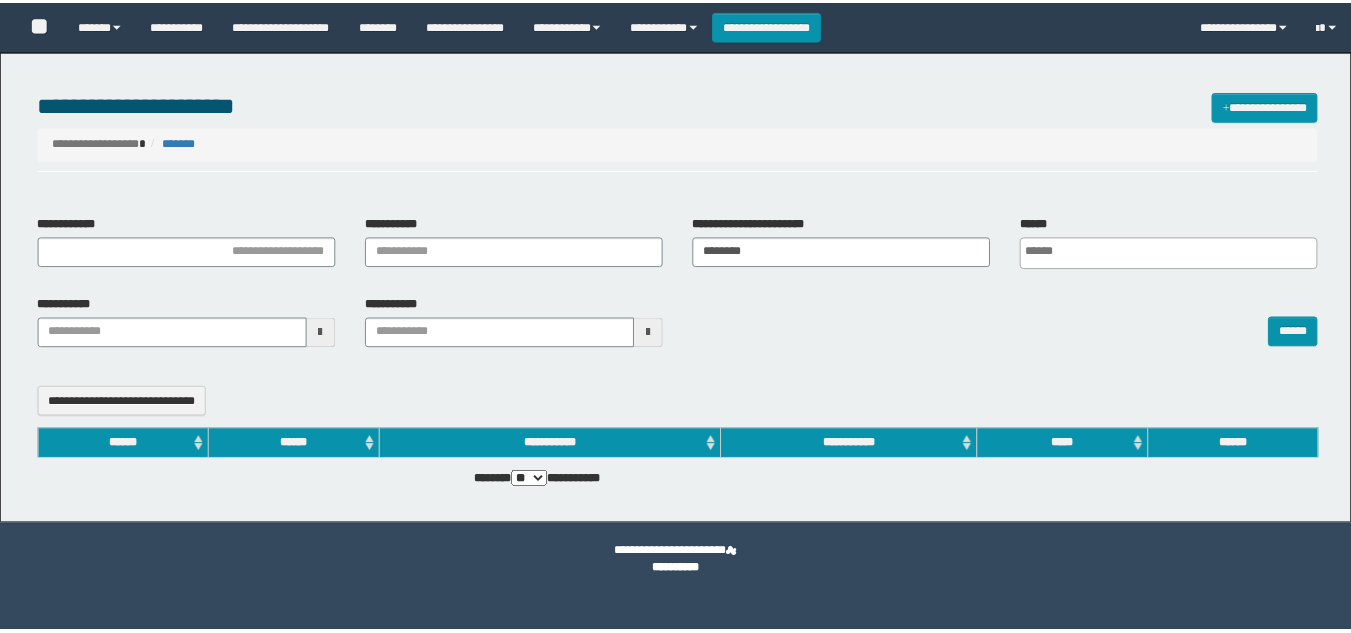 scroll, scrollTop: 0, scrollLeft: 0, axis: both 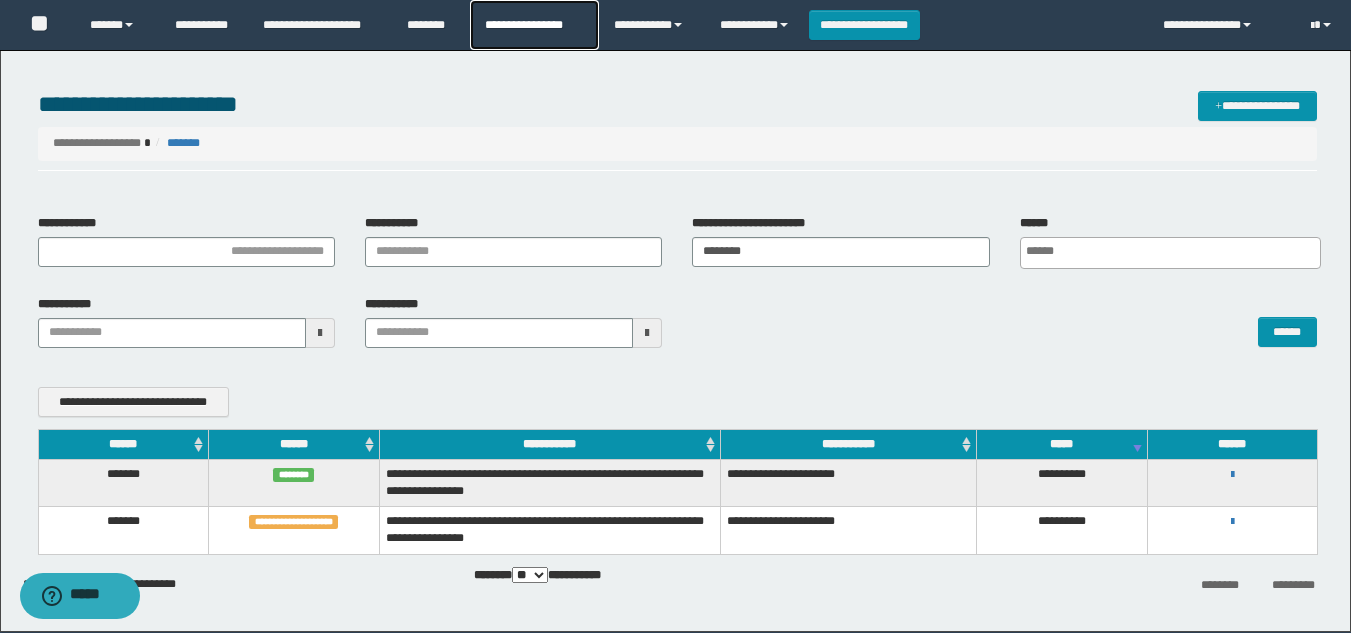 click on "**********" at bounding box center [534, 25] 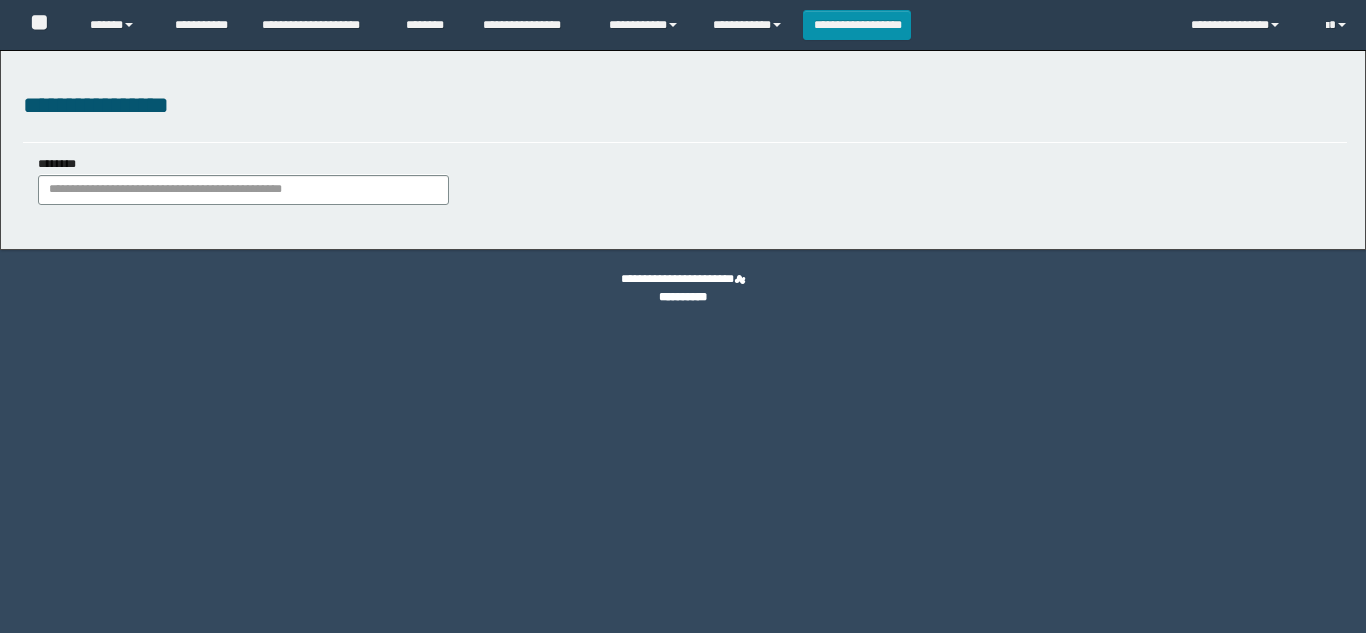 scroll, scrollTop: 0, scrollLeft: 0, axis: both 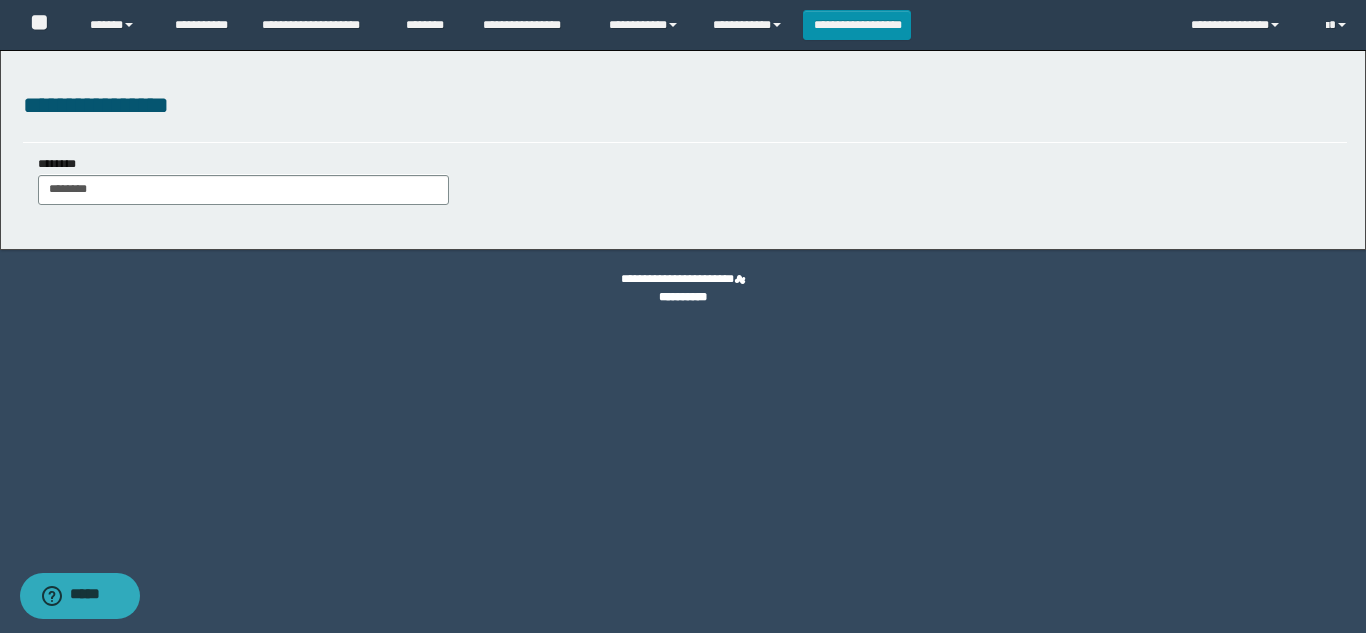 type on "********" 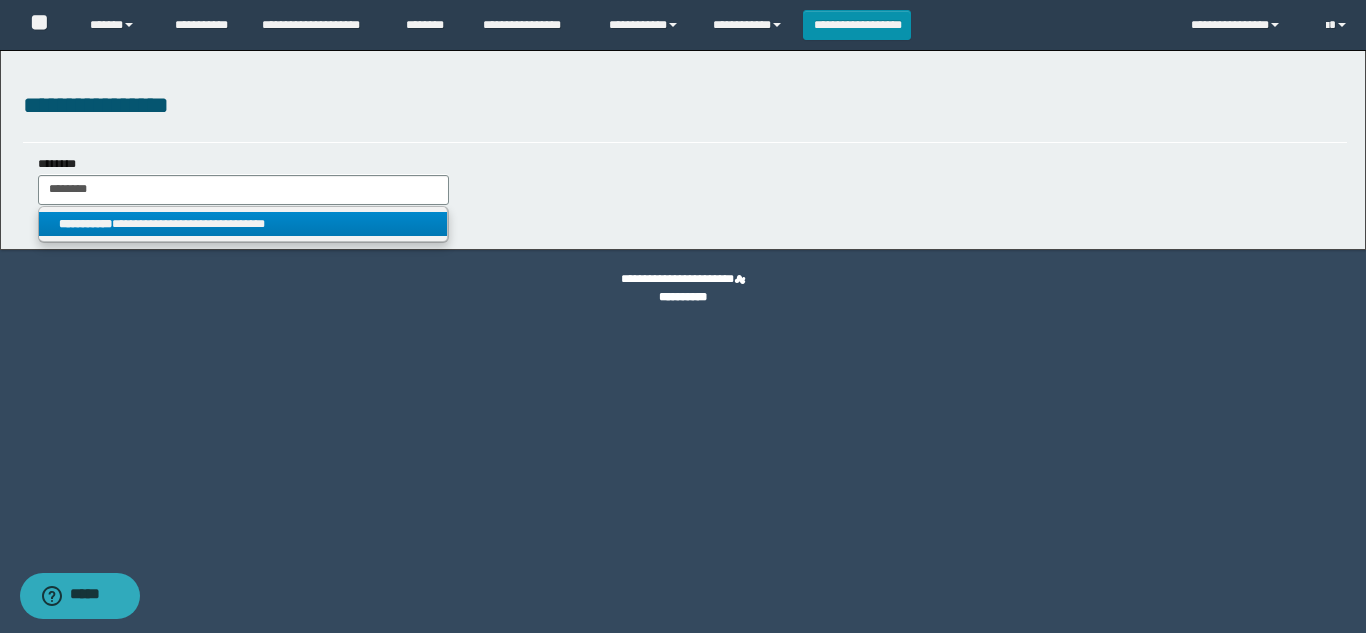 type on "********" 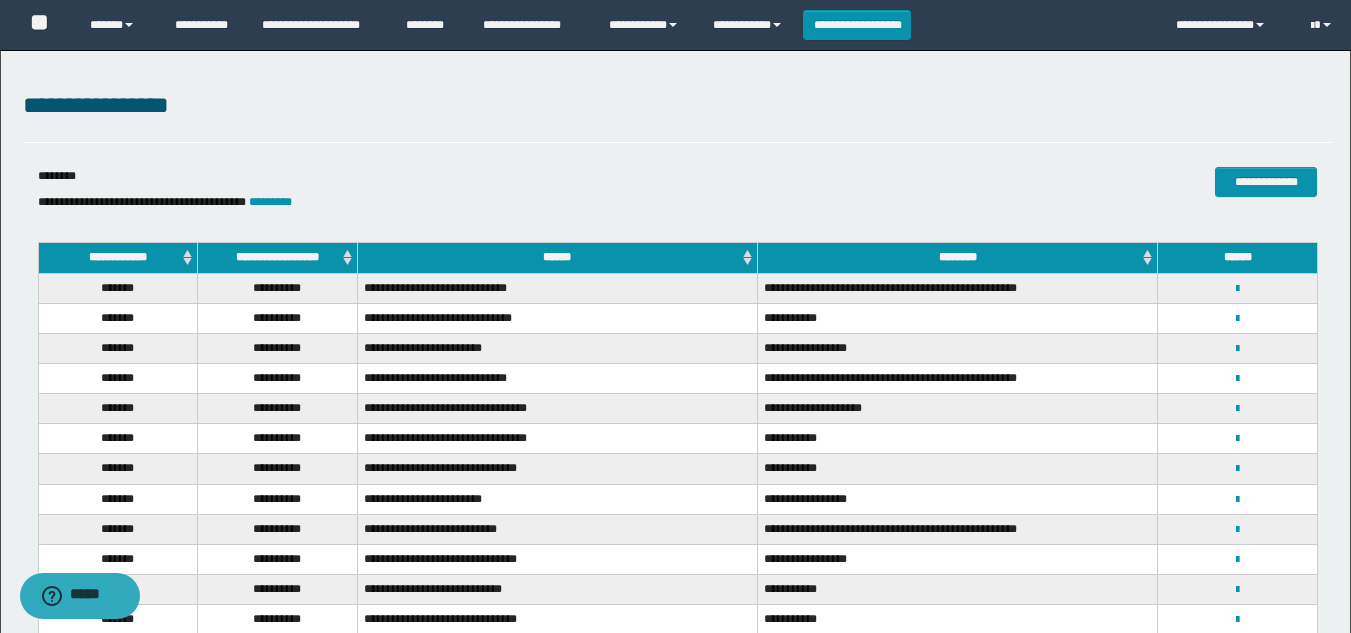 click on "**********" at bounding box center [278, 258] 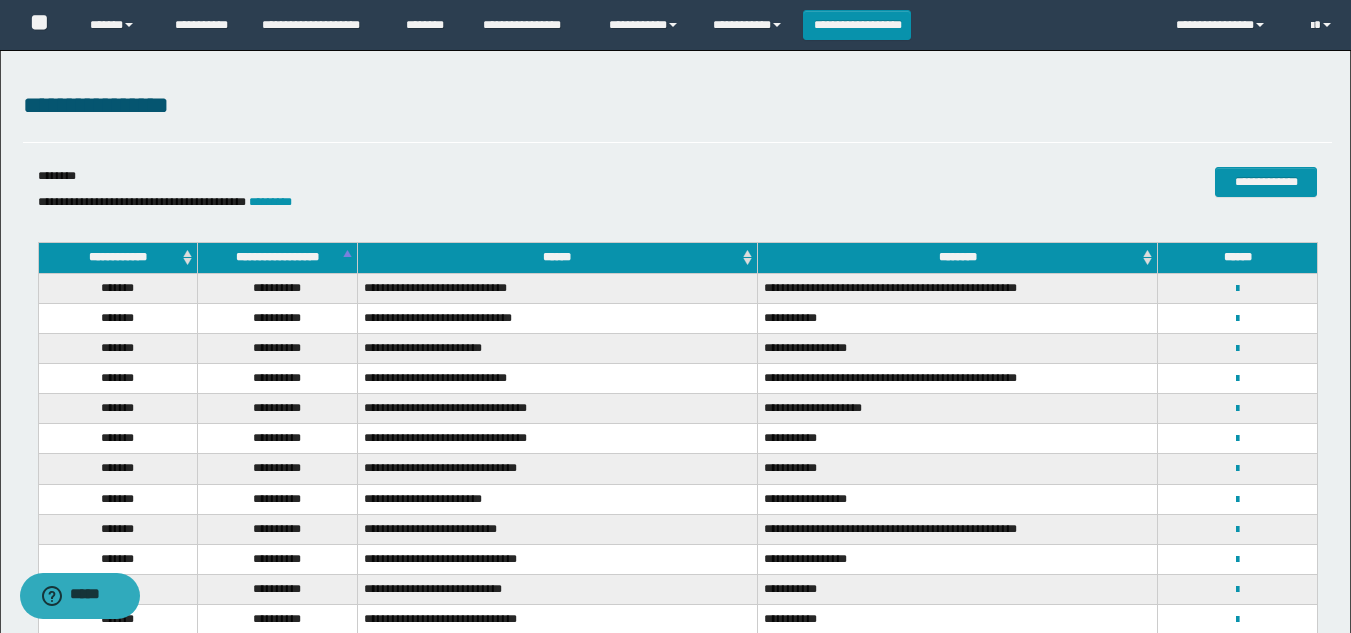 click on "**********" at bounding box center (278, 258) 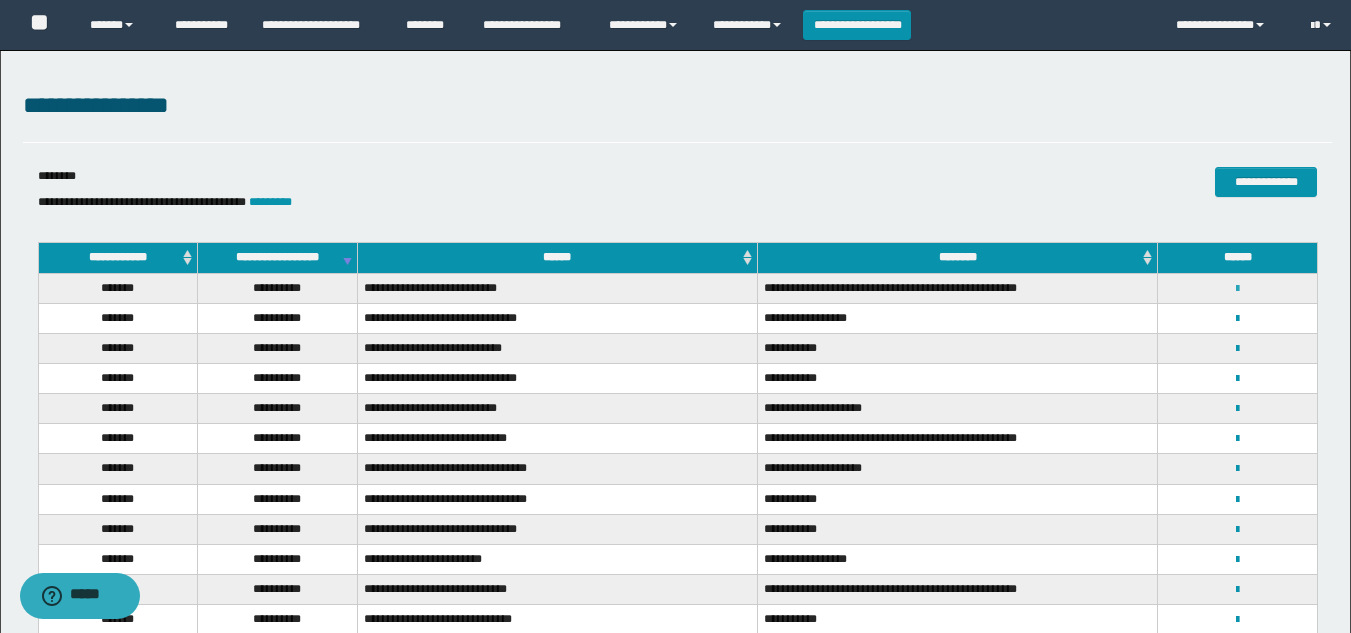 click at bounding box center [1237, 289] 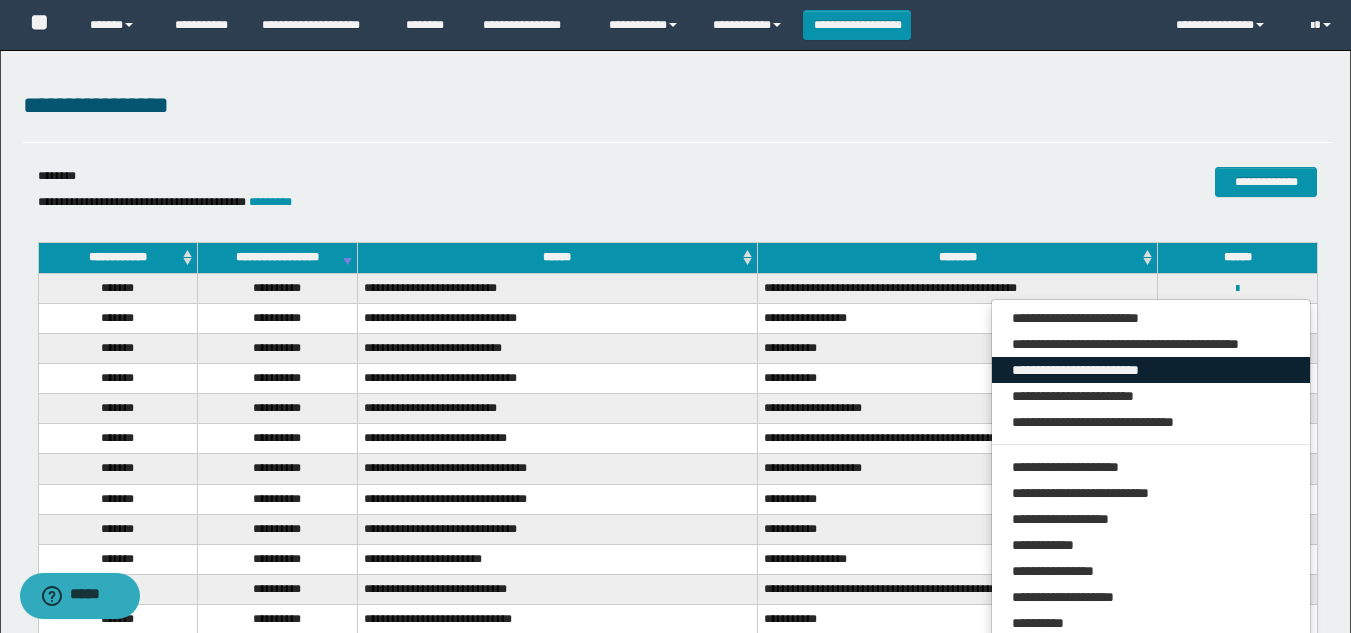 click on "**********" at bounding box center [1151, 370] 